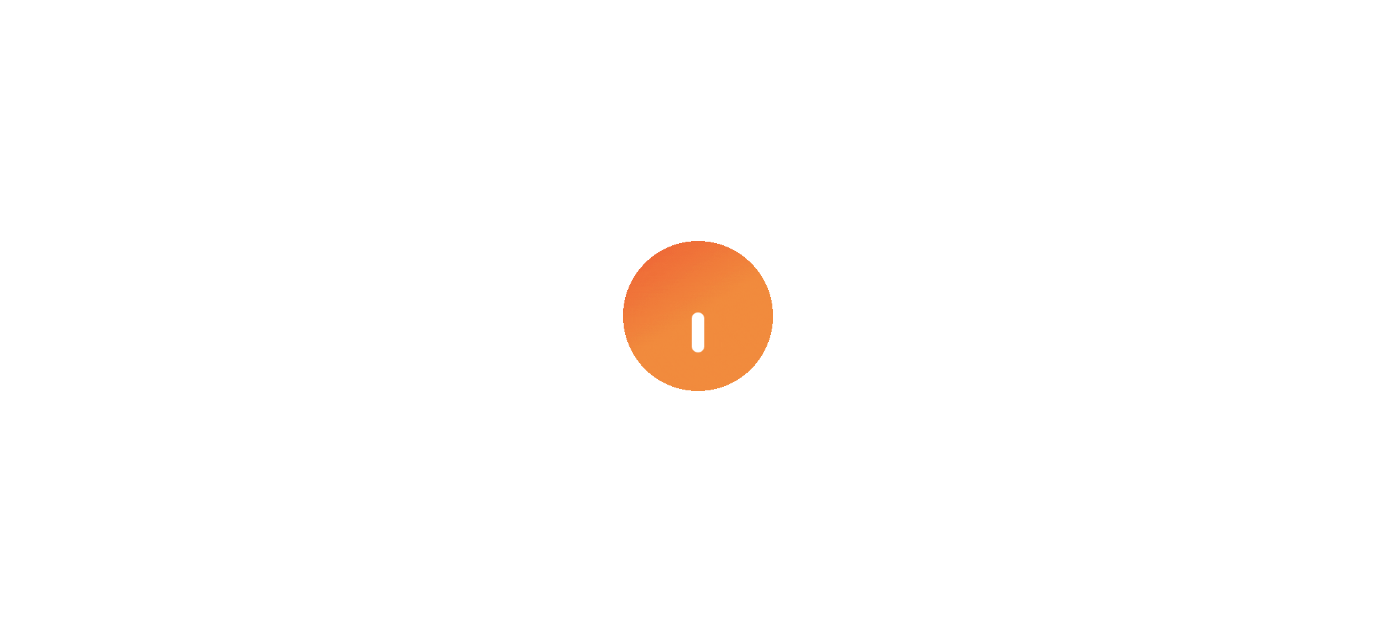 scroll, scrollTop: 0, scrollLeft: 0, axis: both 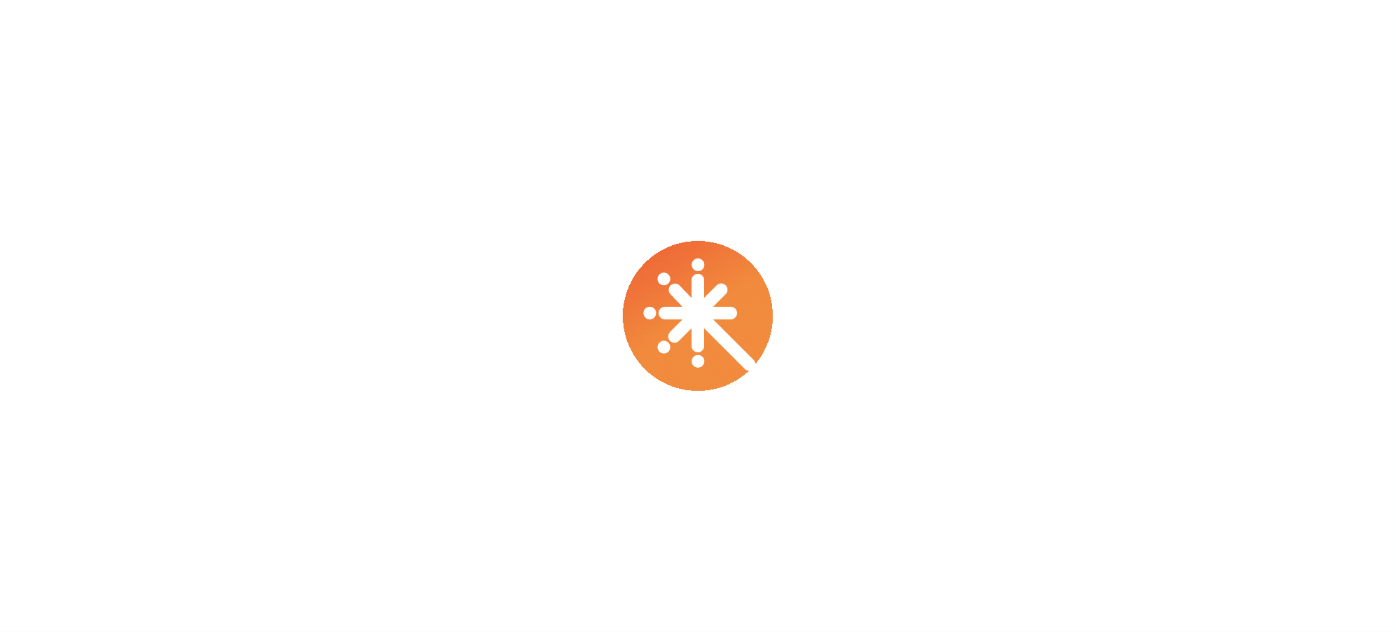 select on "****" 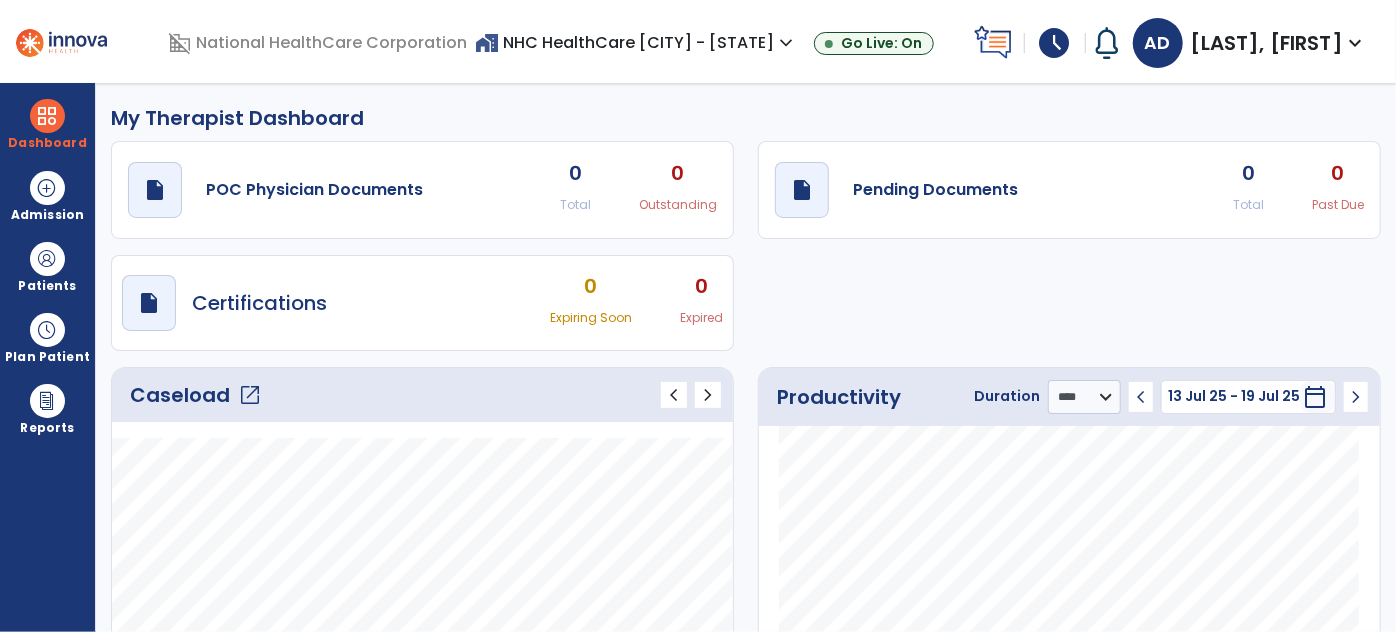 scroll, scrollTop: 272, scrollLeft: 0, axis: vertical 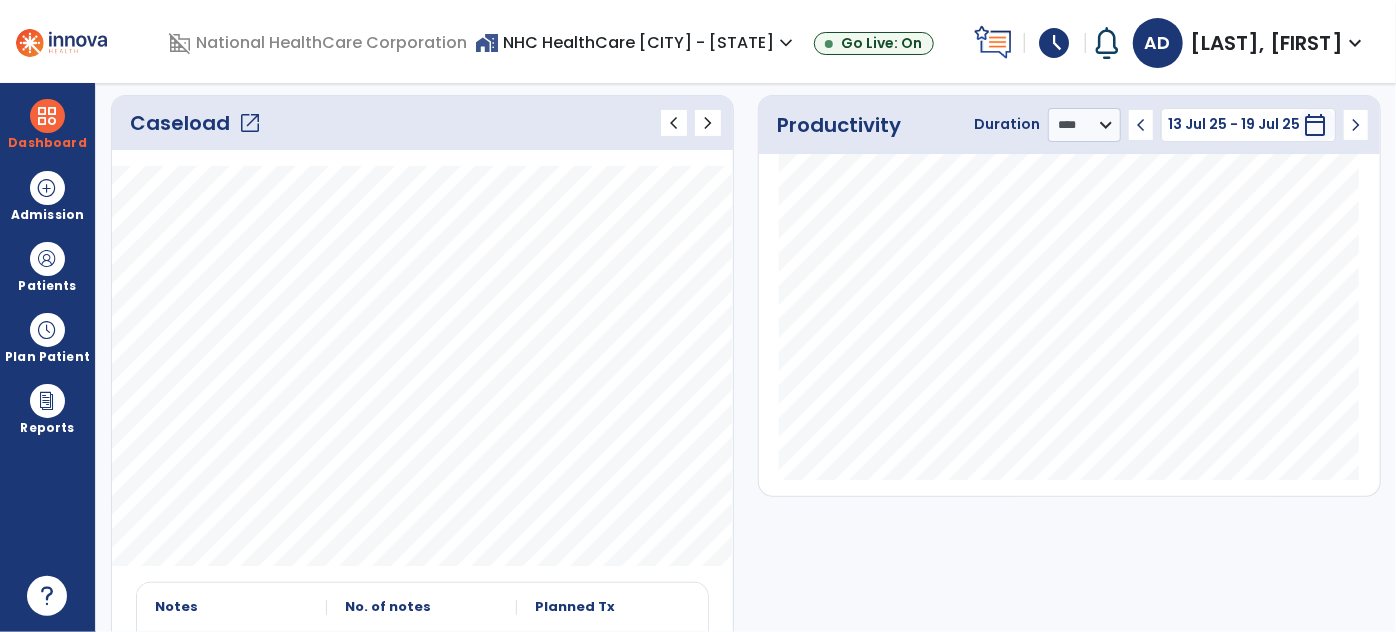 click on "open_in_new" 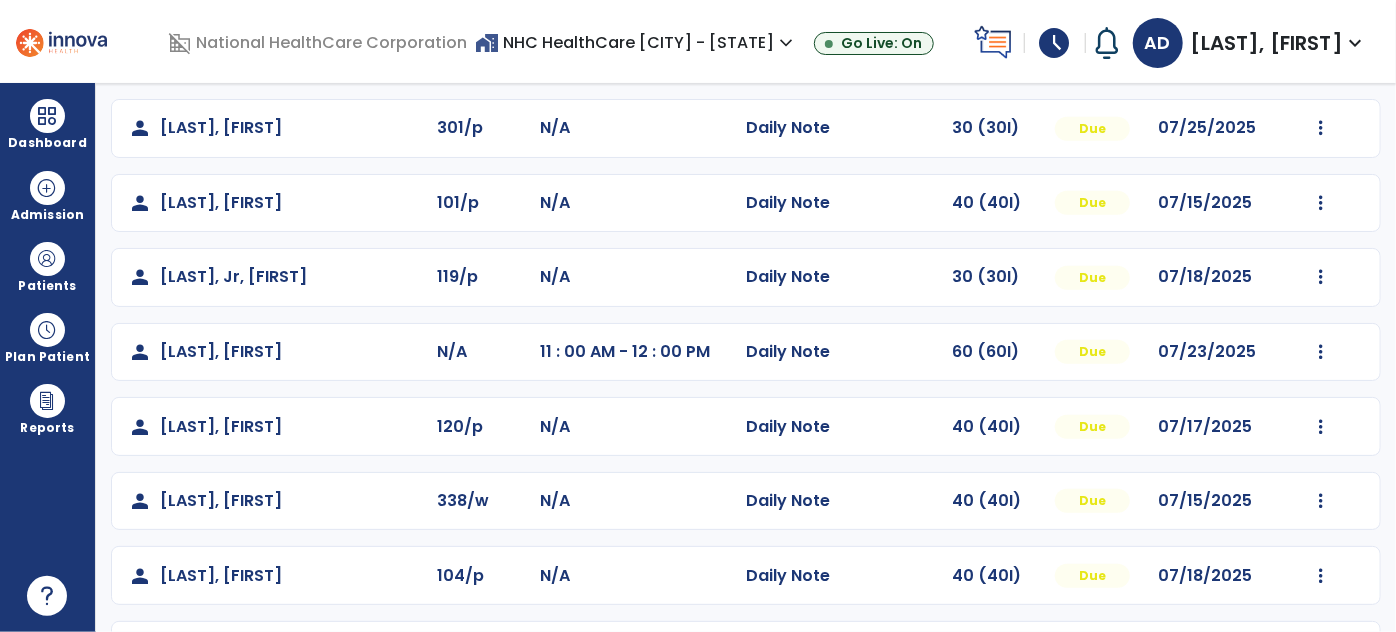 scroll, scrollTop: 417, scrollLeft: 0, axis: vertical 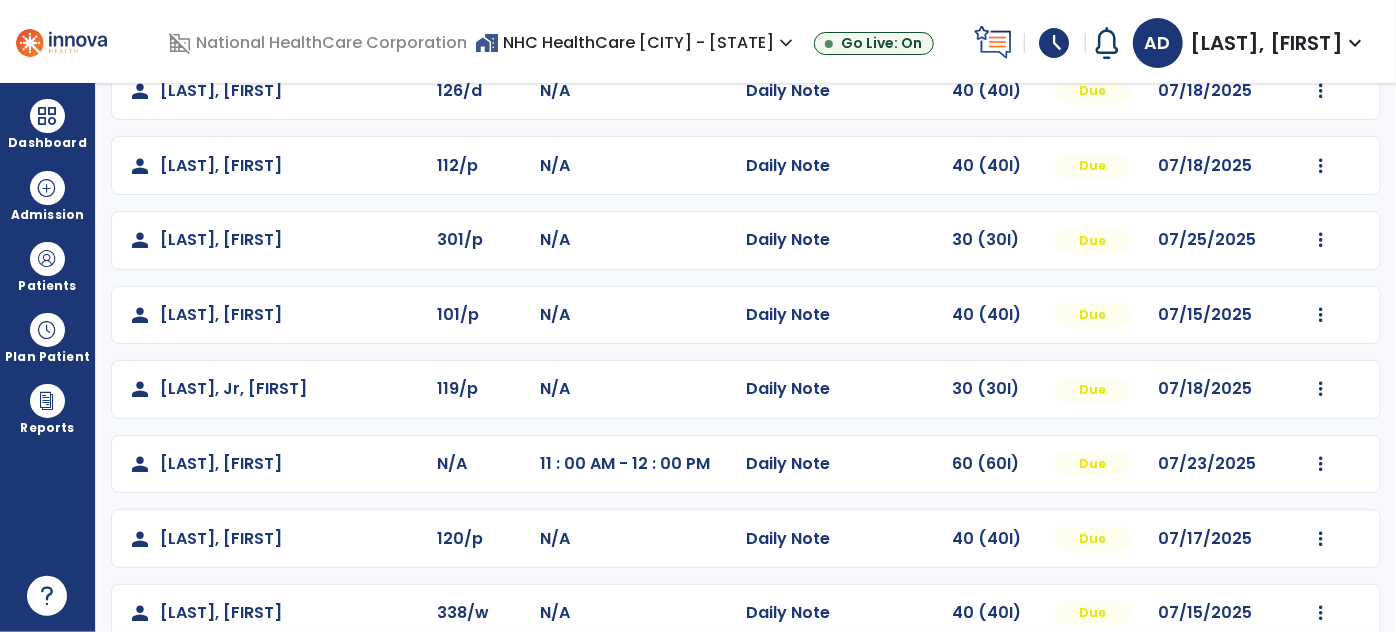 click on "expand_more" at bounding box center [1355, 43] 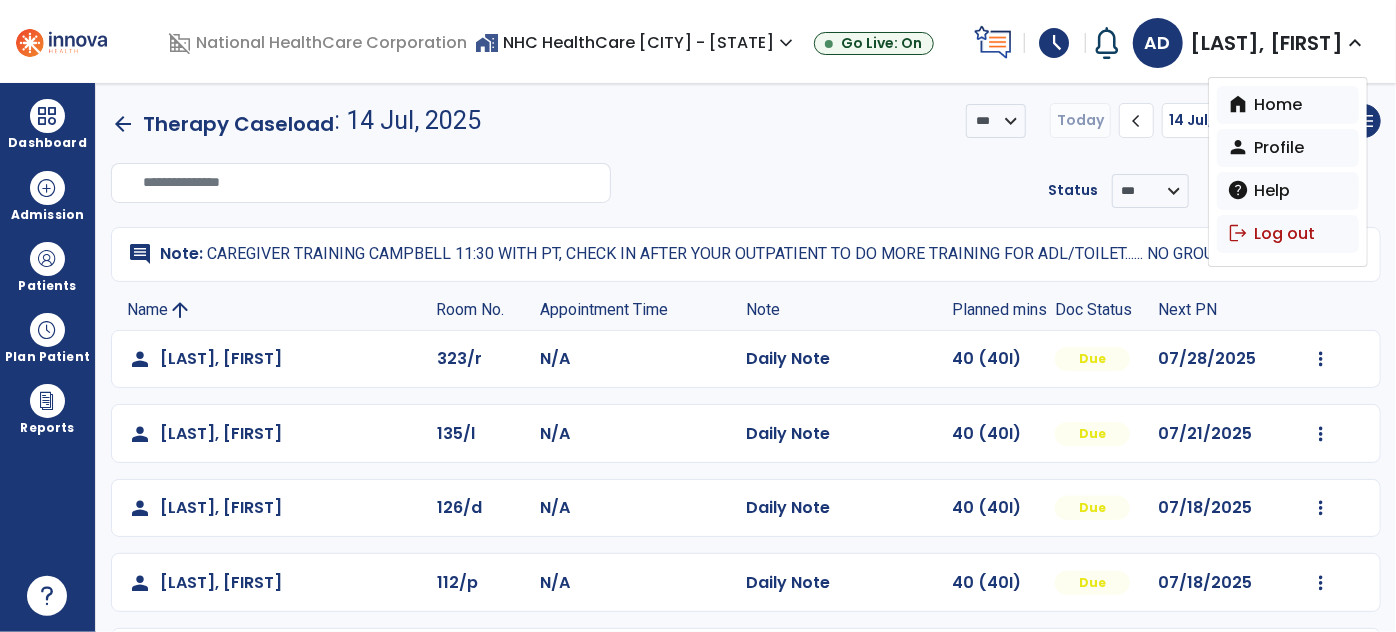 scroll, scrollTop: 0, scrollLeft: 0, axis: both 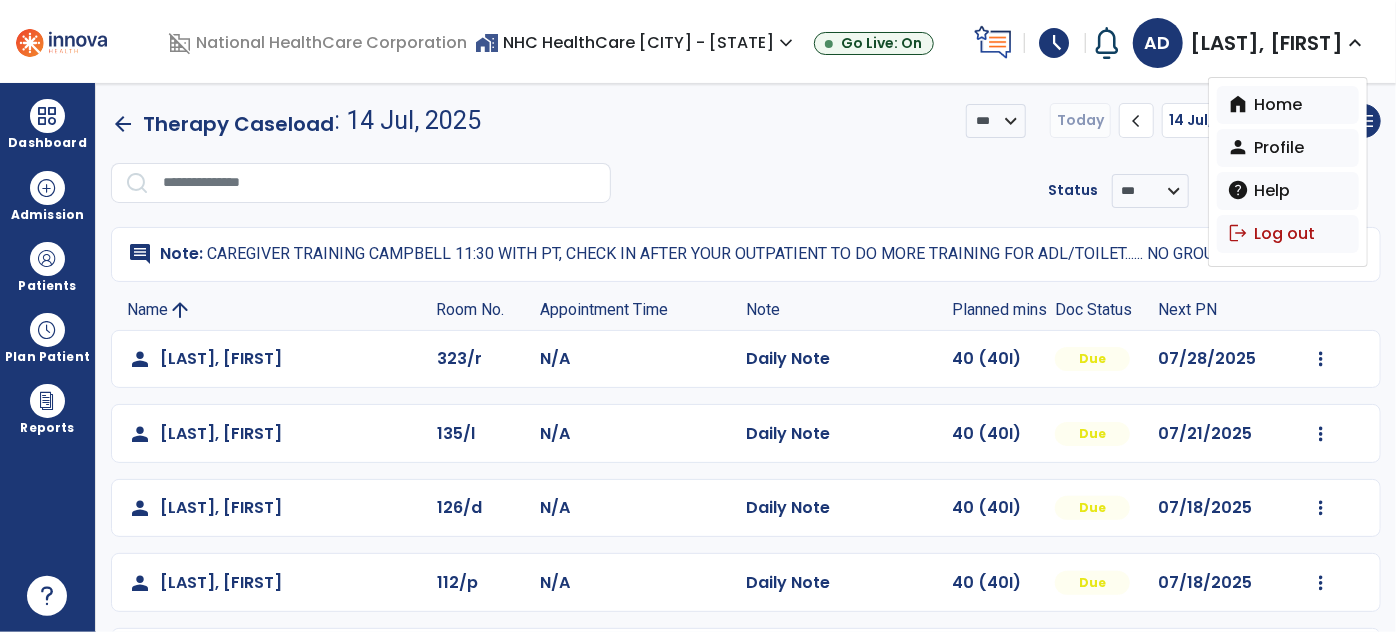 click on "**********" 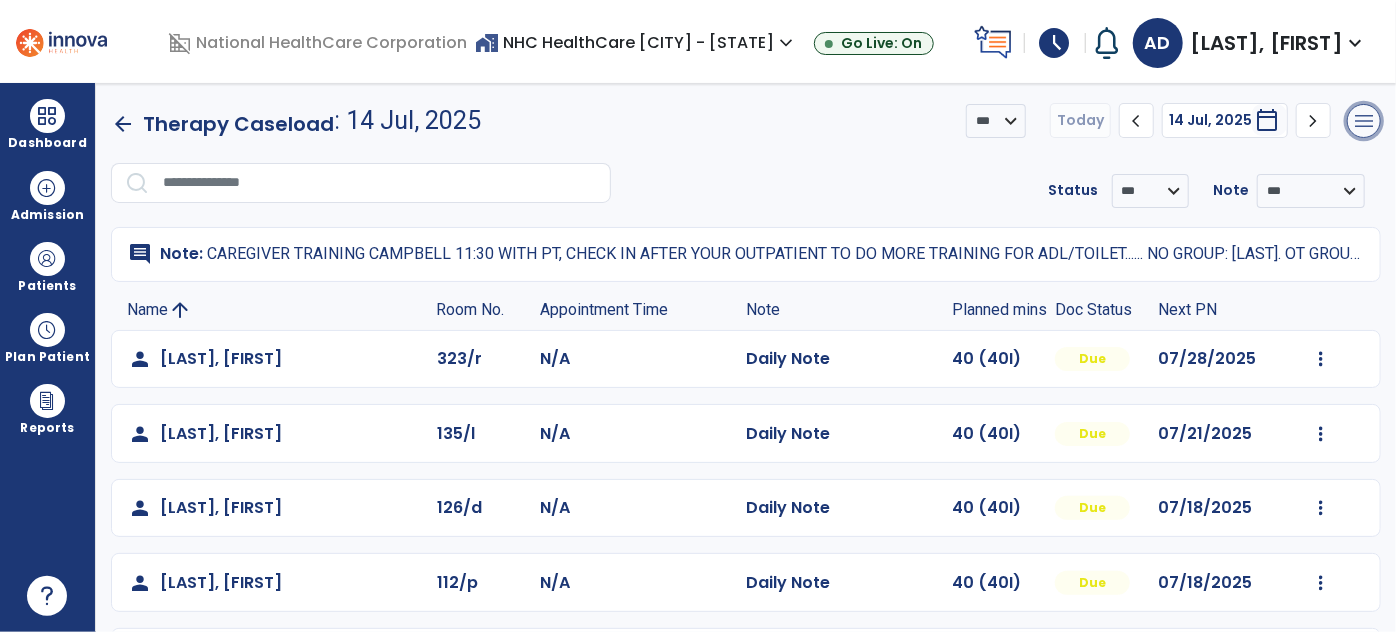 click on "menu" at bounding box center [1364, 121] 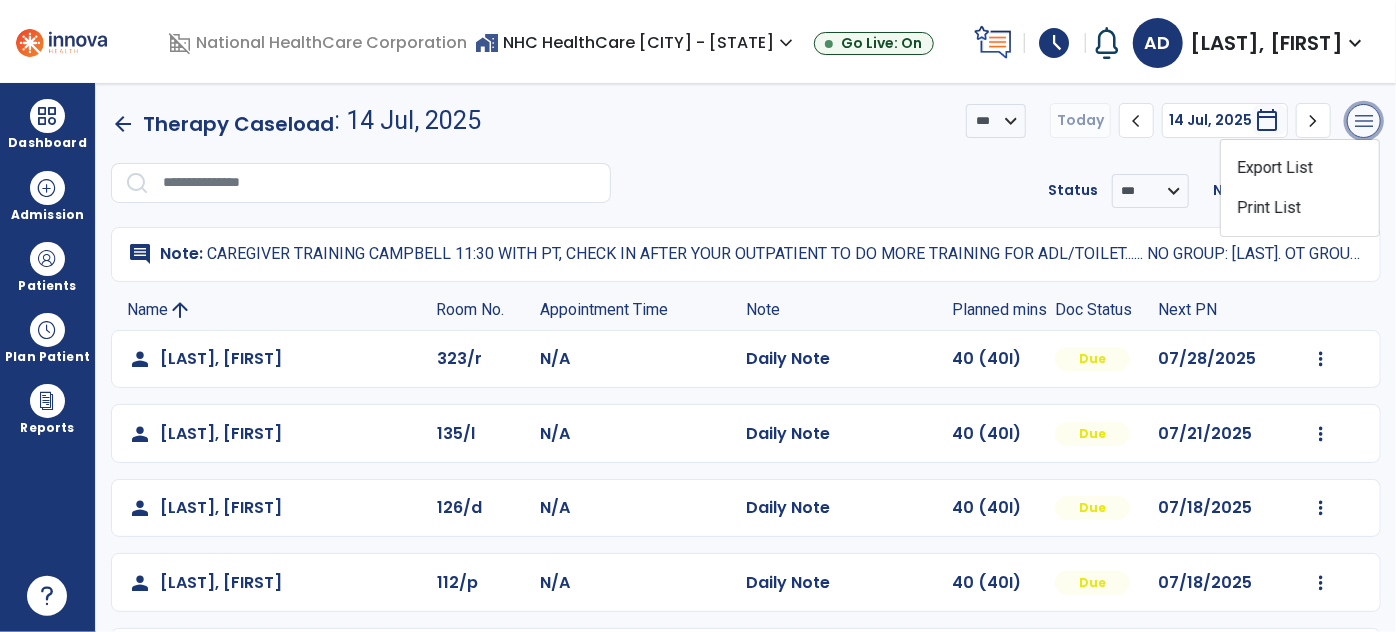 click on "menu" at bounding box center [1364, 121] 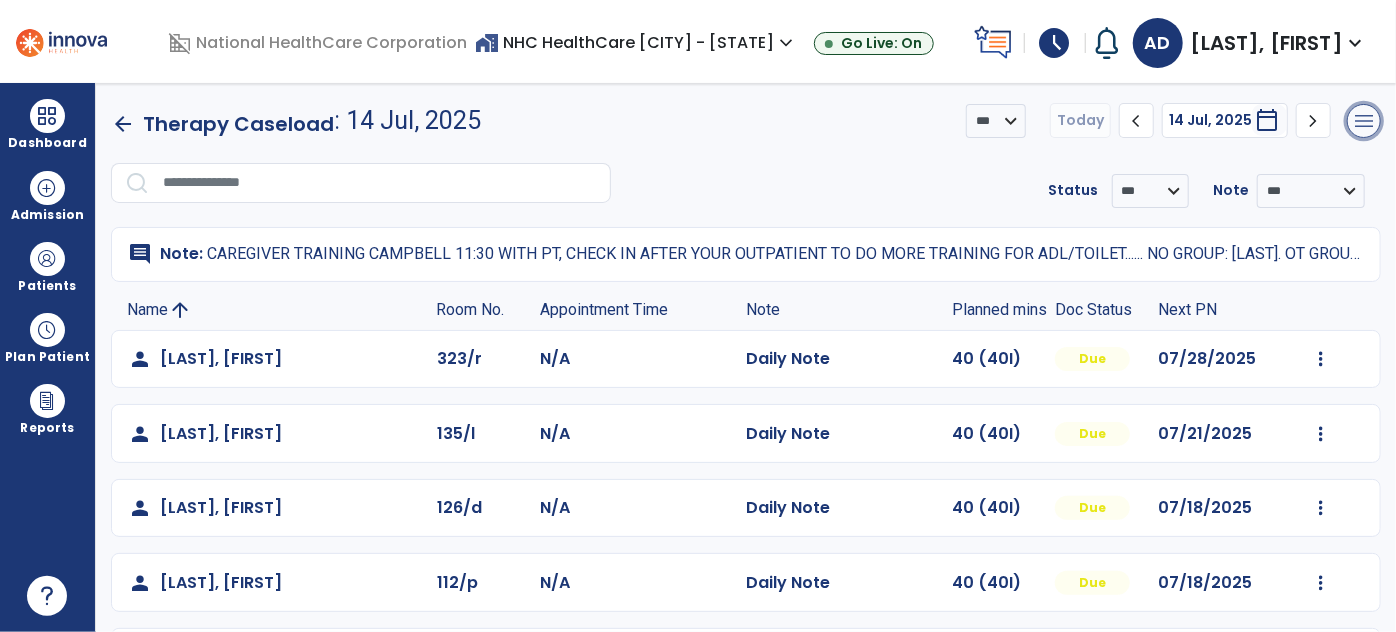 click on "menu" at bounding box center (1364, 121) 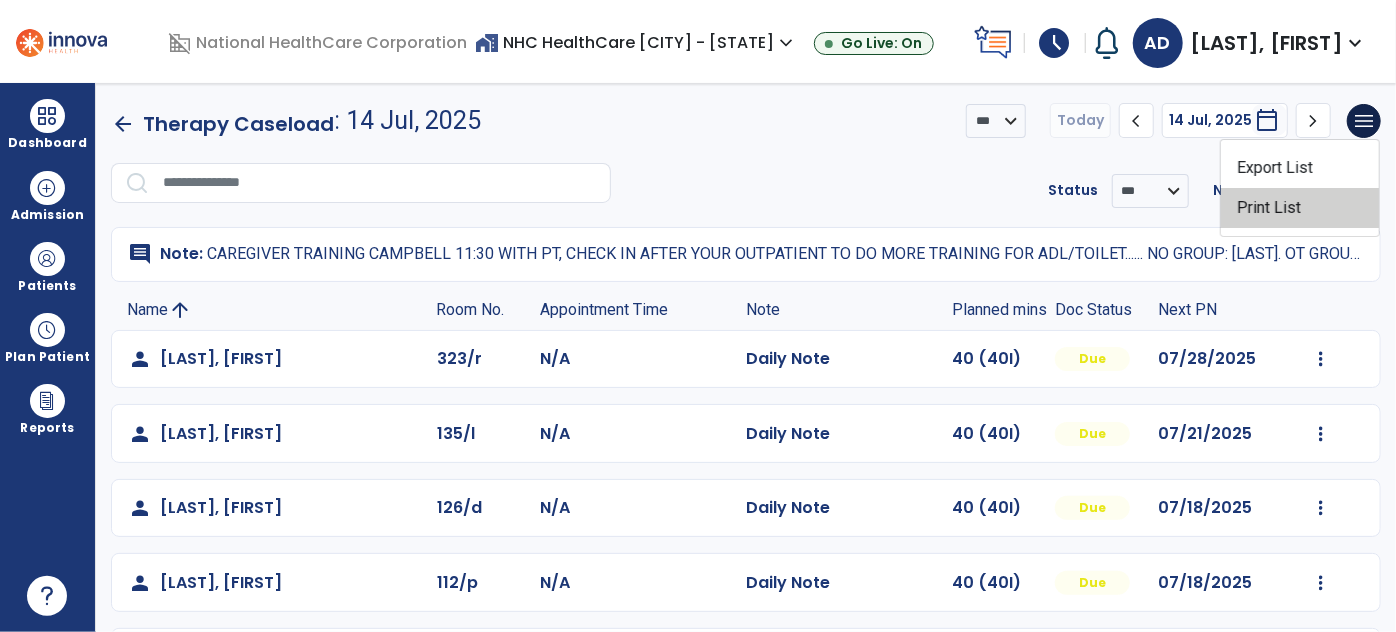 click on "Print List" 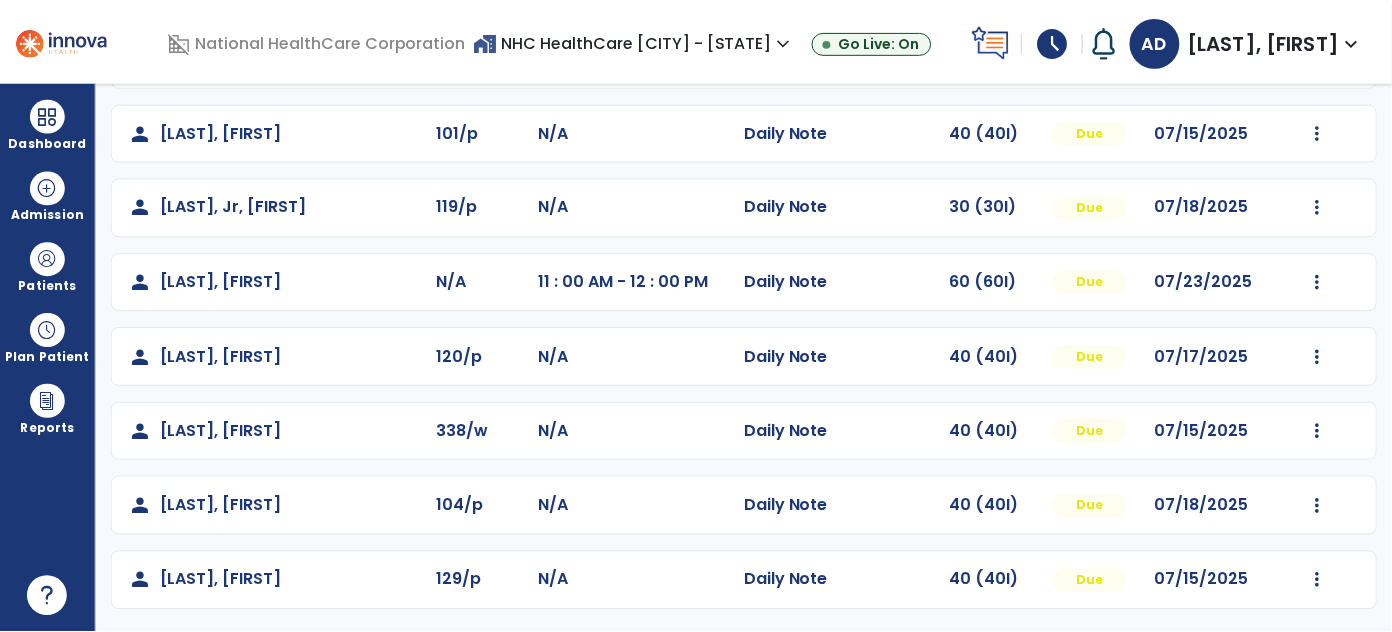 scroll, scrollTop: 649, scrollLeft: 0, axis: vertical 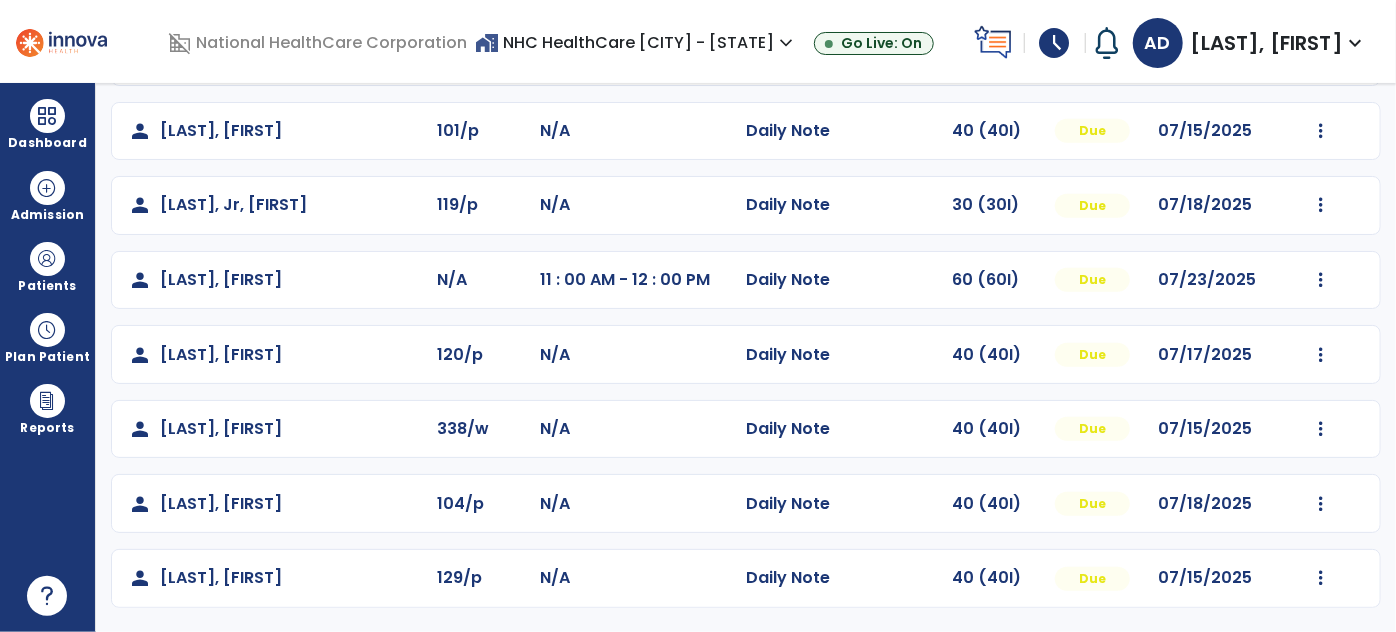 click on "menu" at bounding box center [1364, -480] 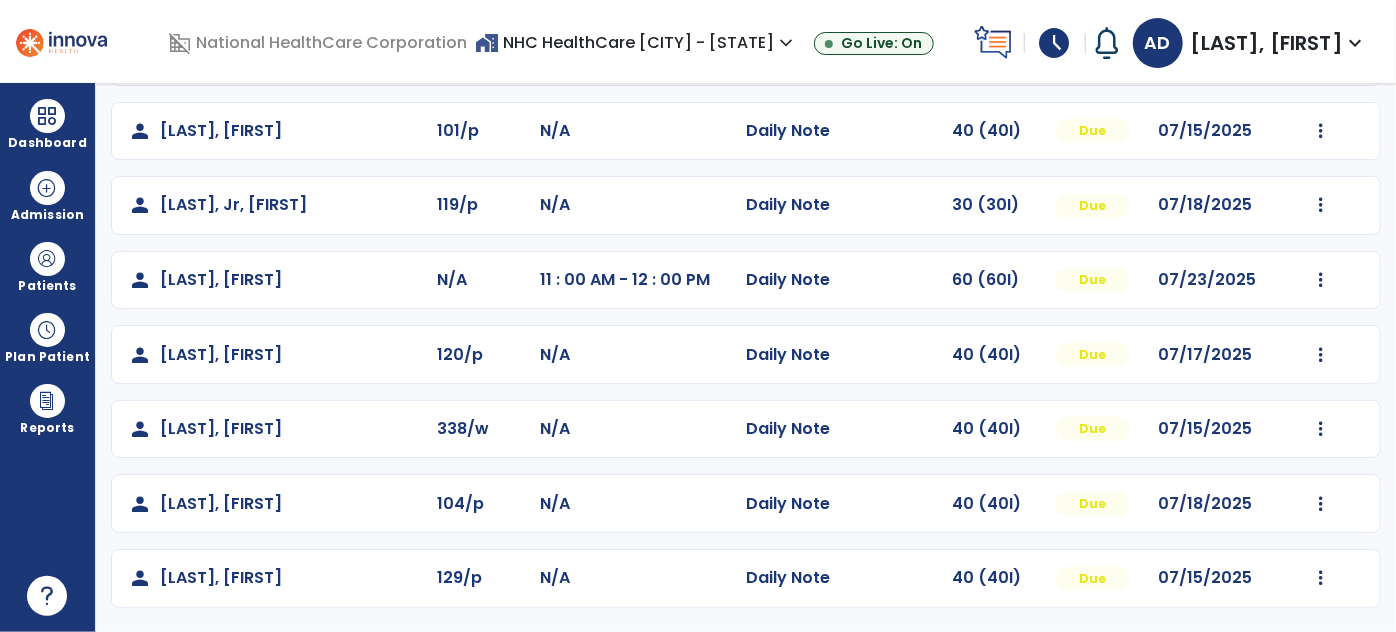 click on "**********" 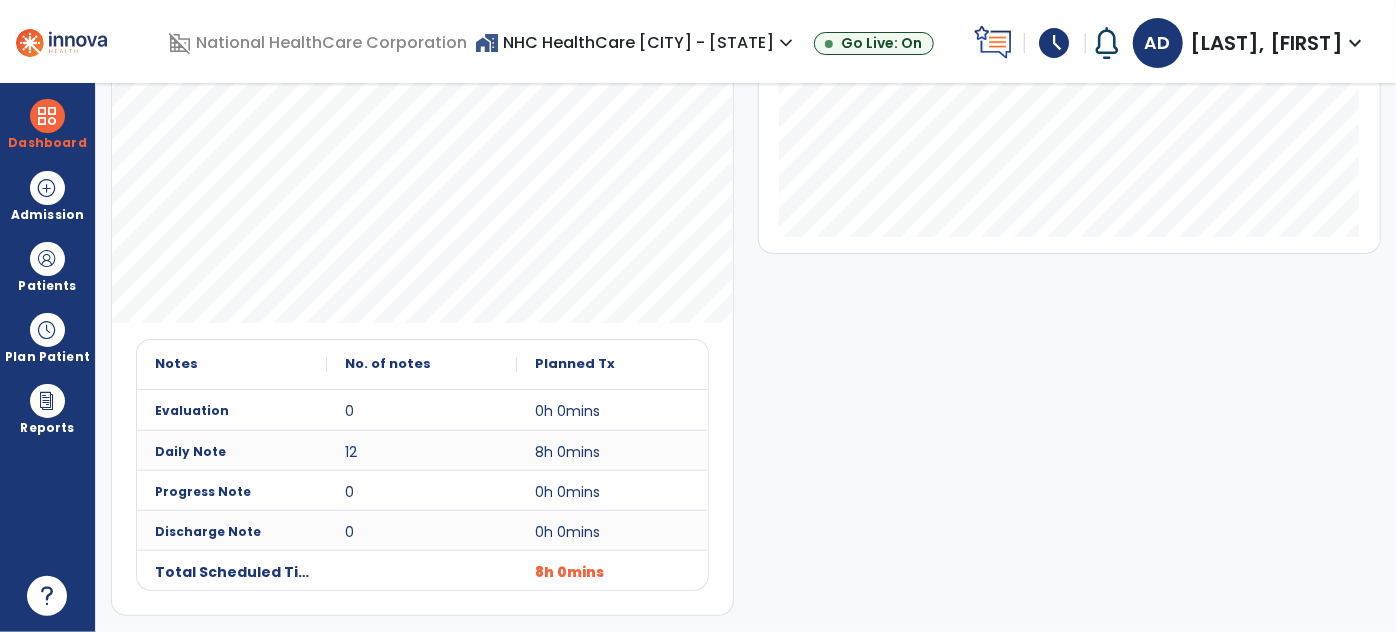 click on "chevron_left" 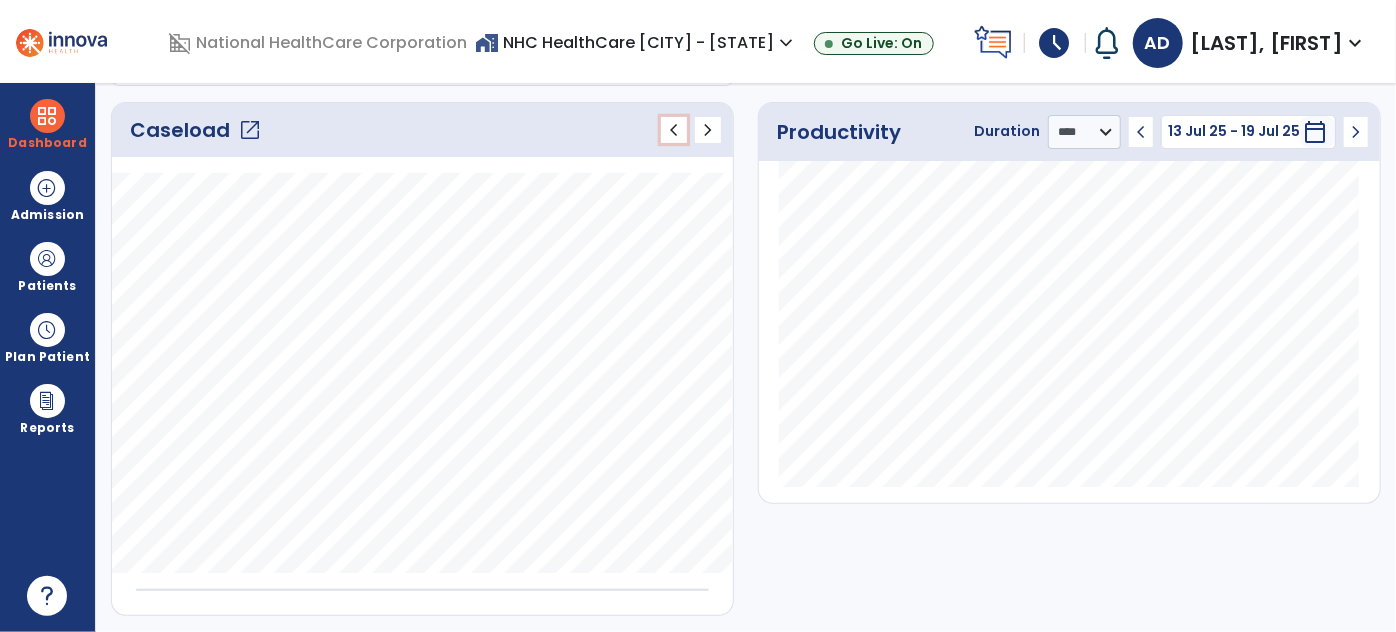 click on "chevron_left" 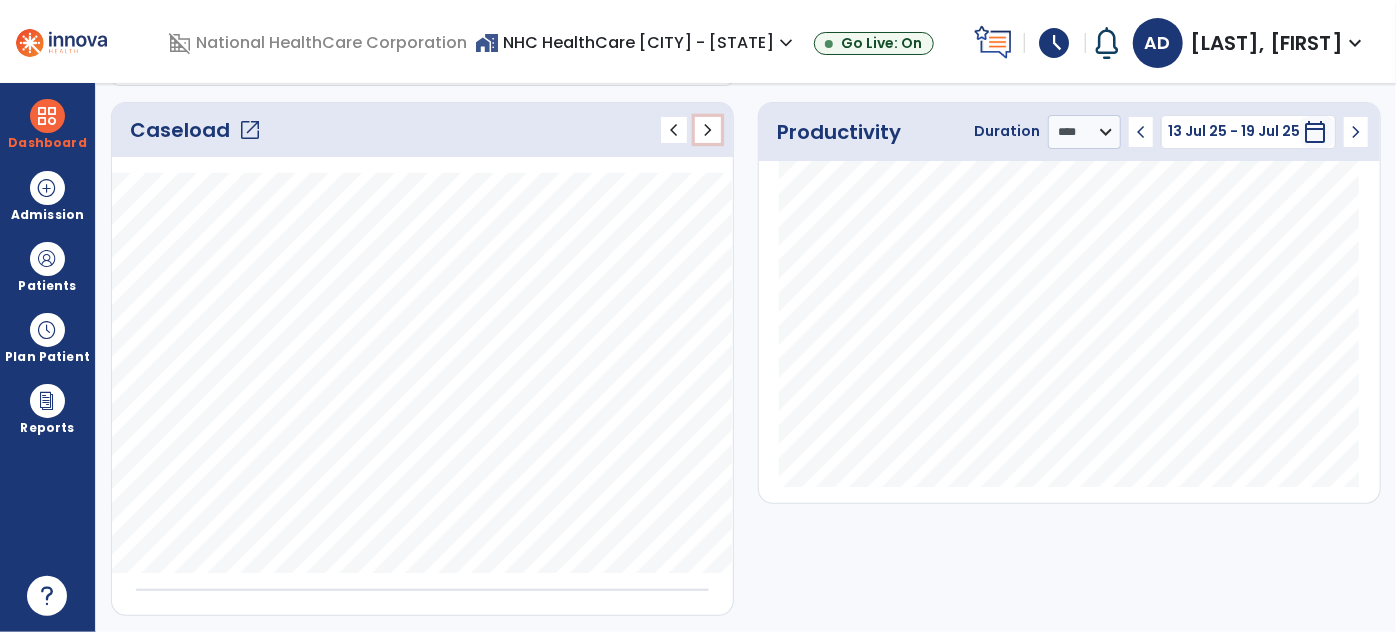 click on "chevron_right" 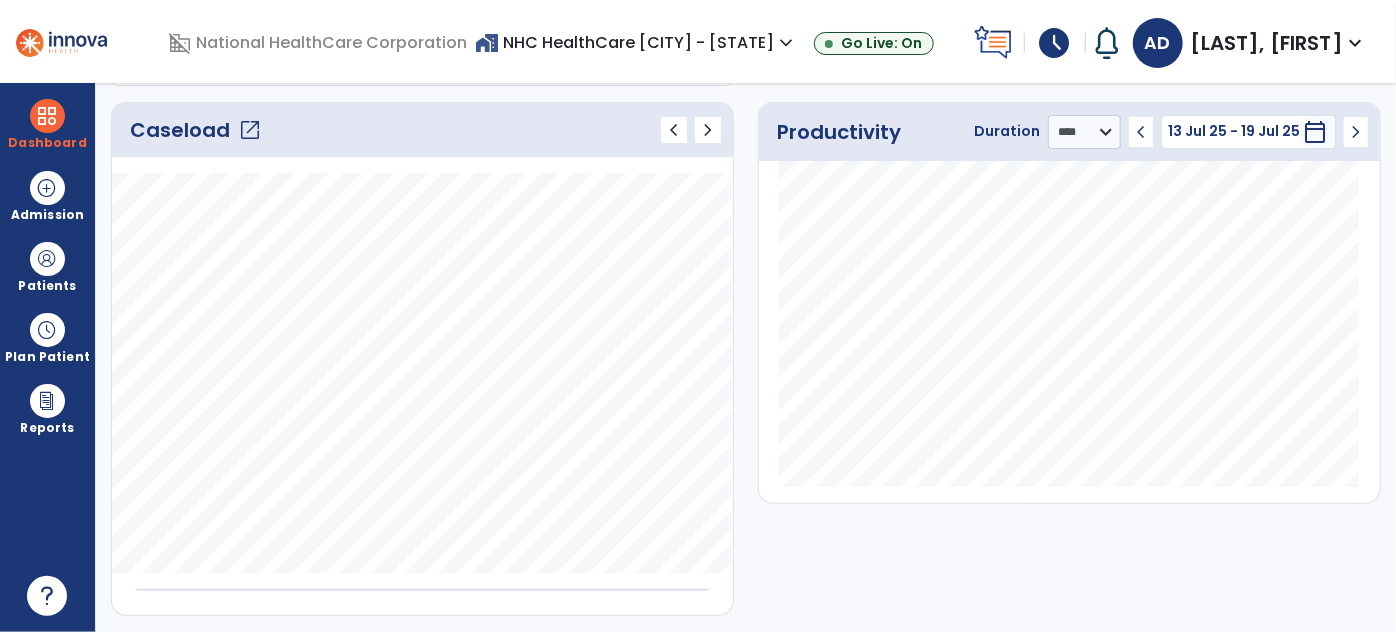 click on "open_in_new" 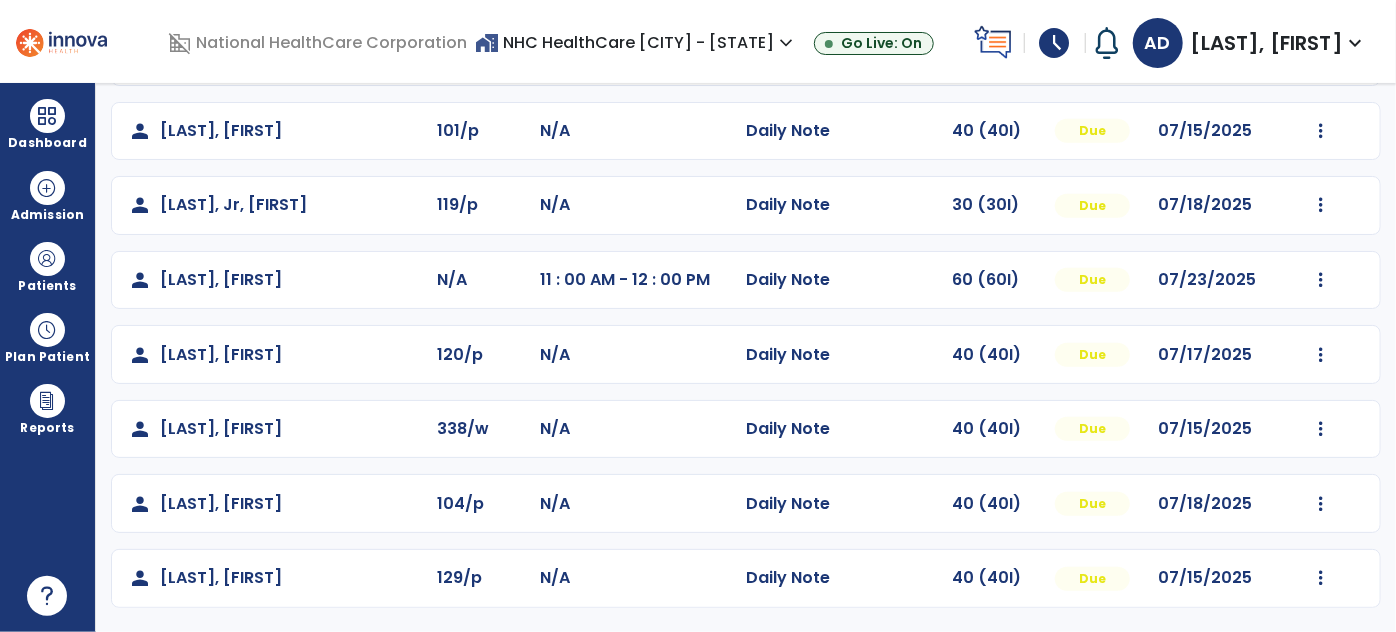 click on "chevron_left" 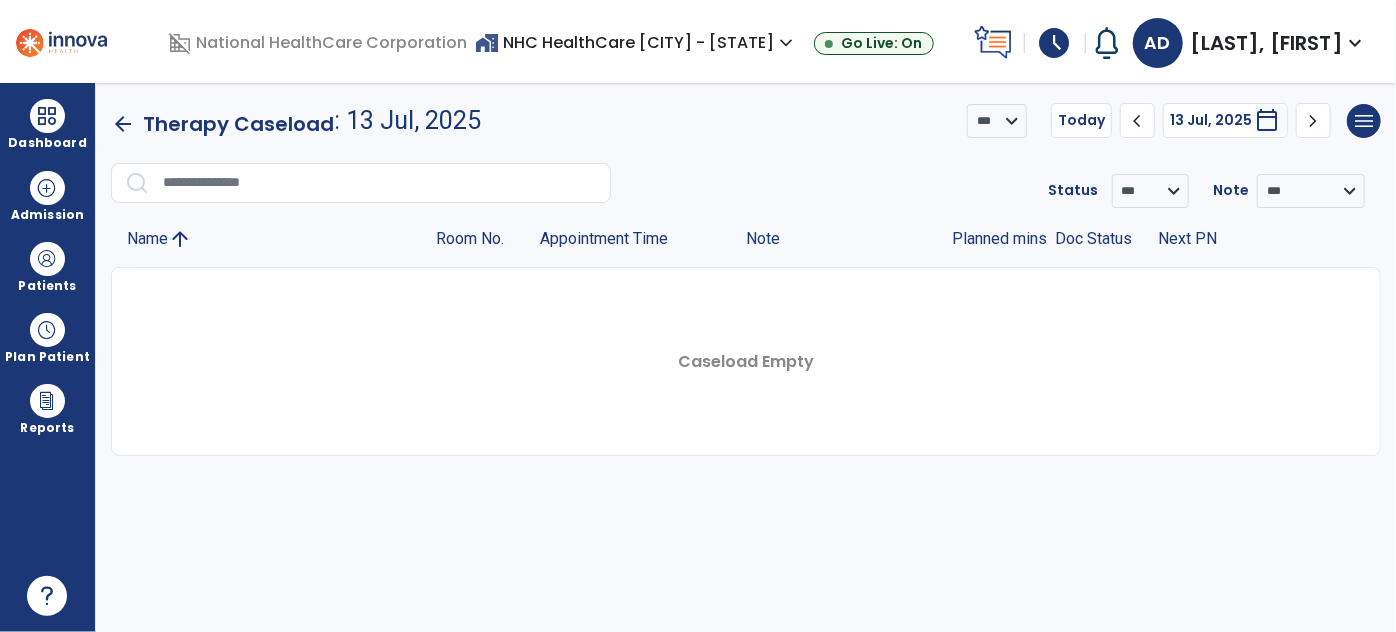 click on "chevron_left" 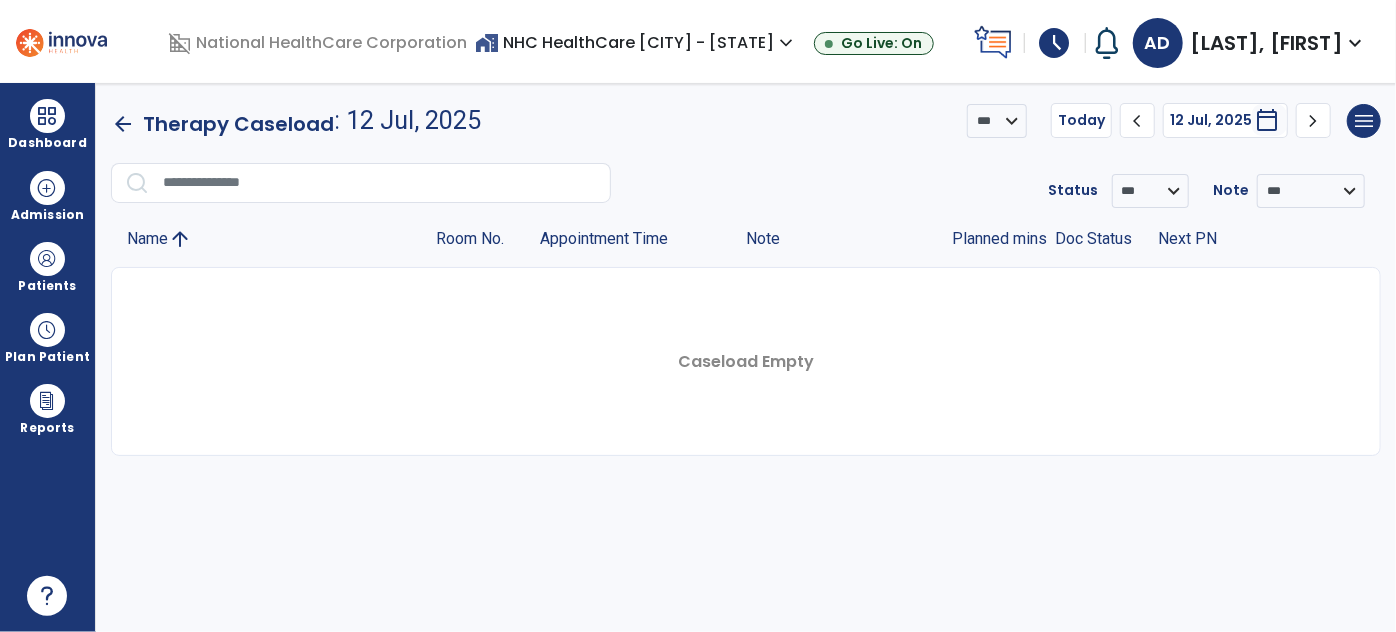 click on "chevron_left" 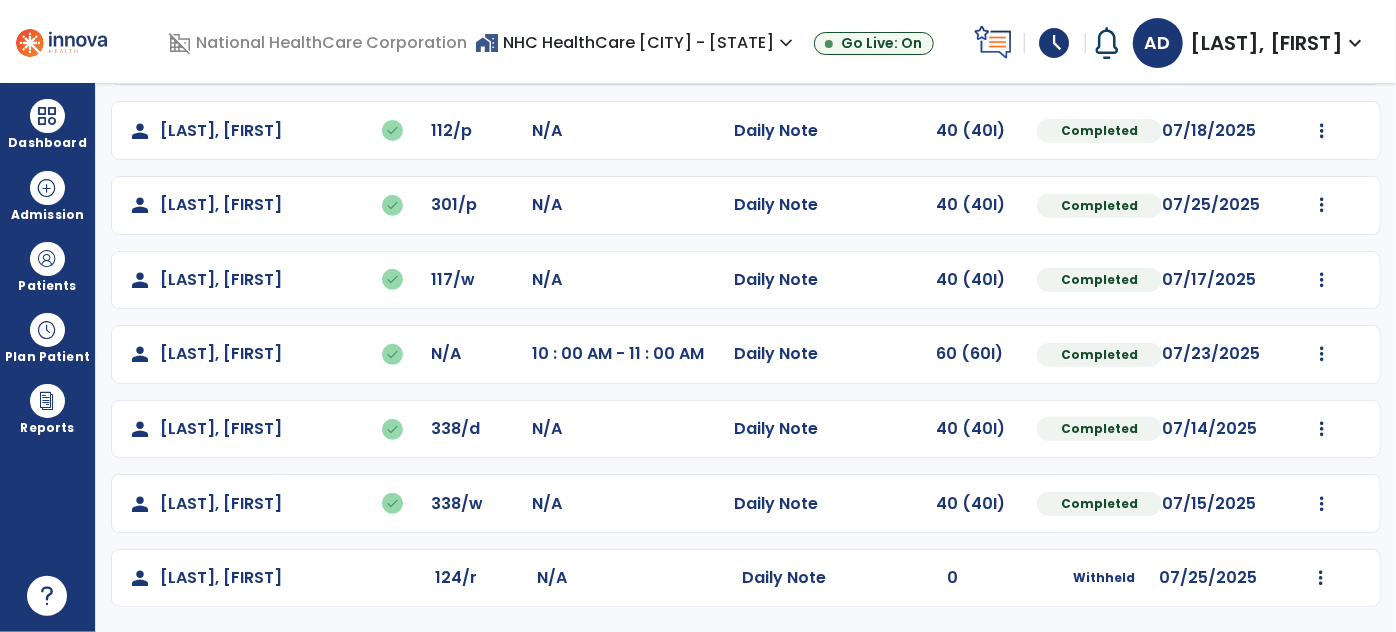 click on "chevron_left" 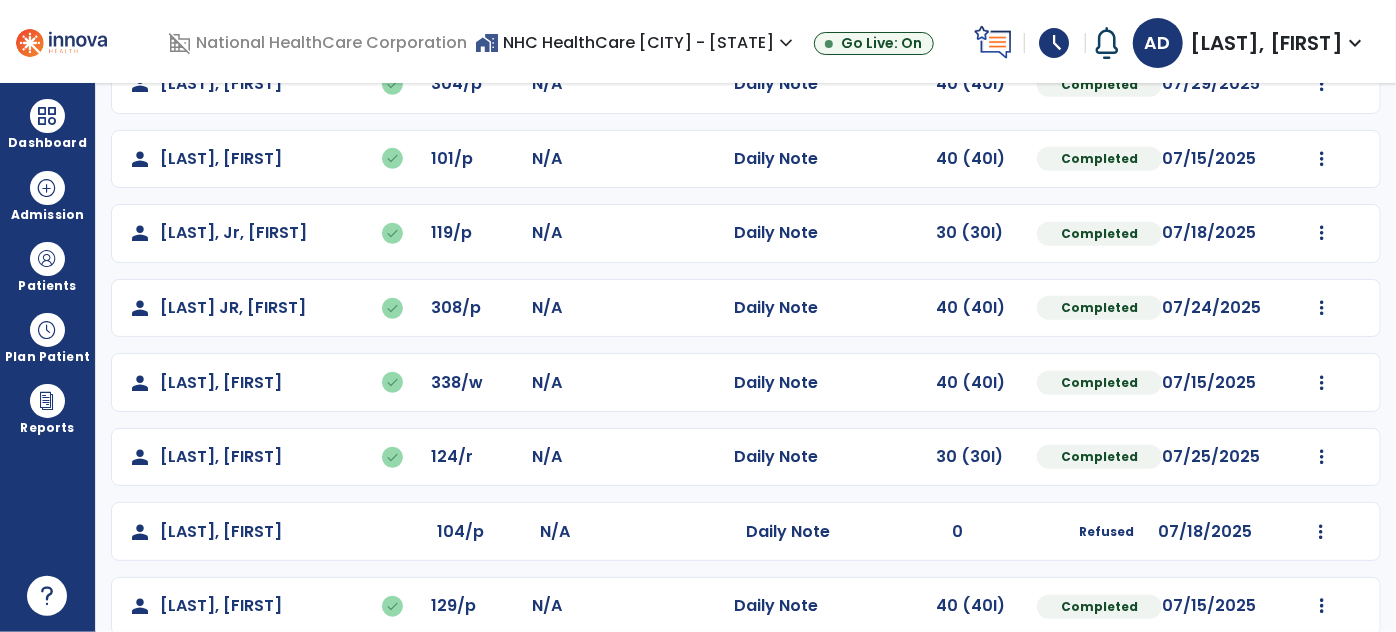 click on "chevron_left" 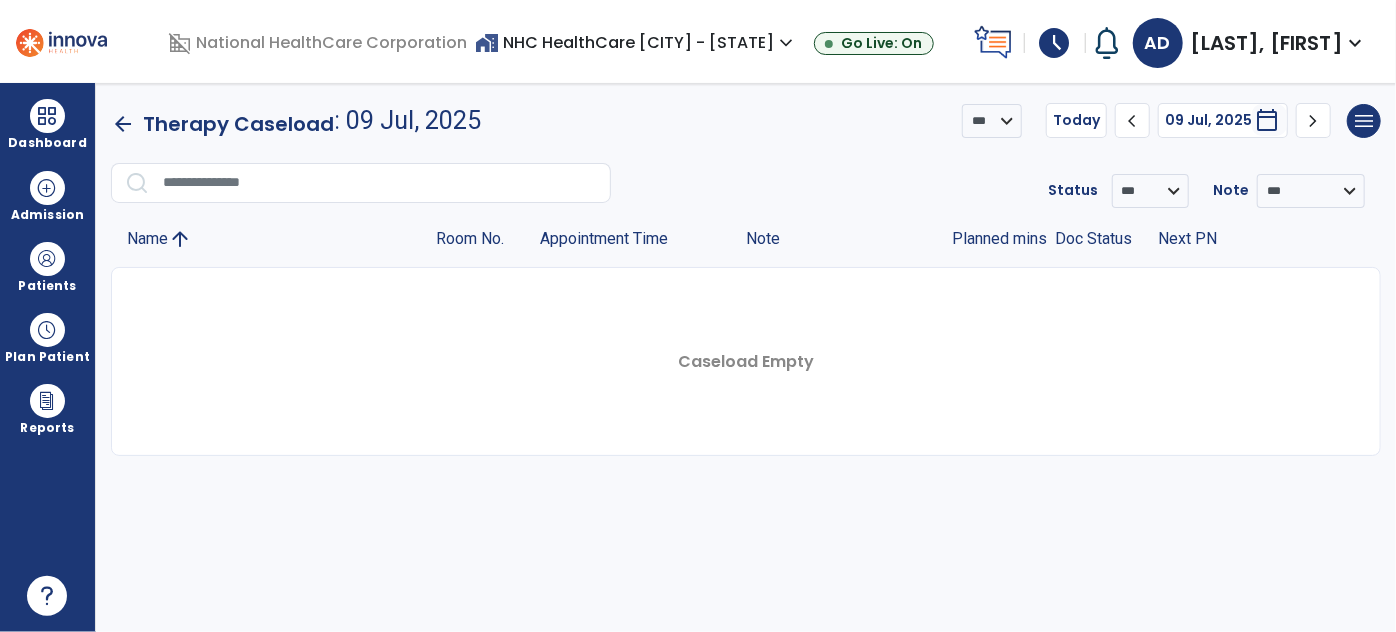 click on "chevron_left" 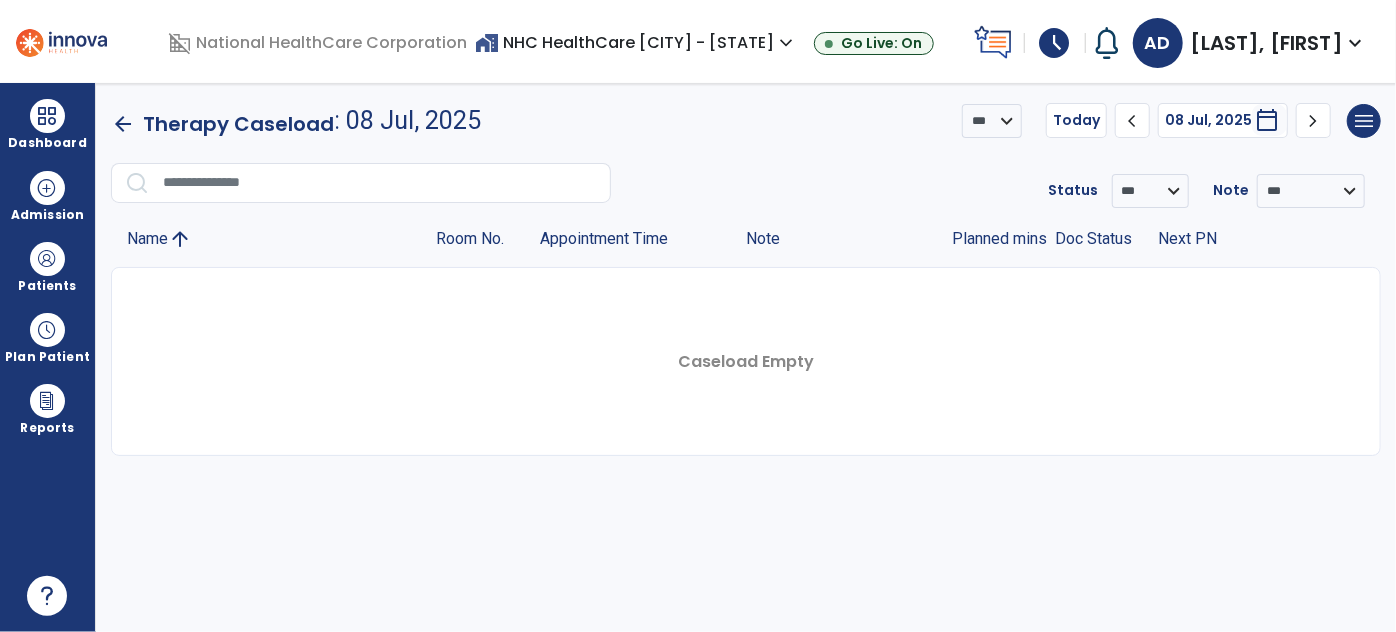 click on "chevron_left" 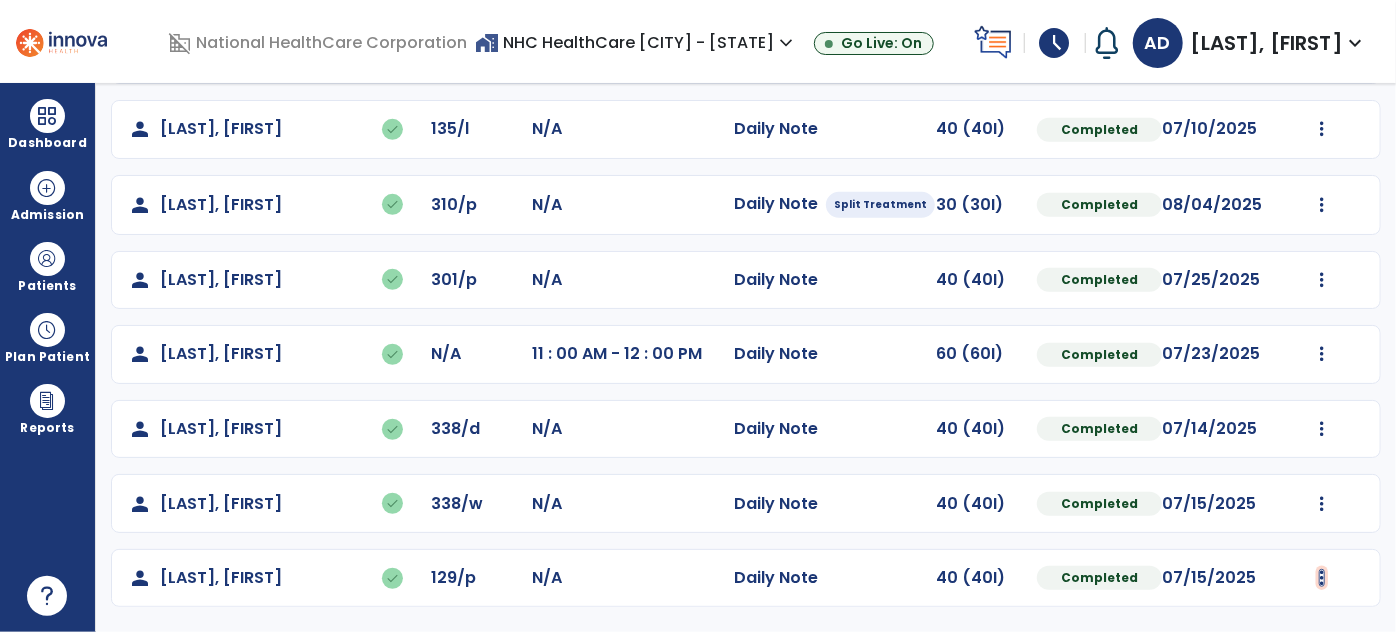 click at bounding box center [1322, -169] 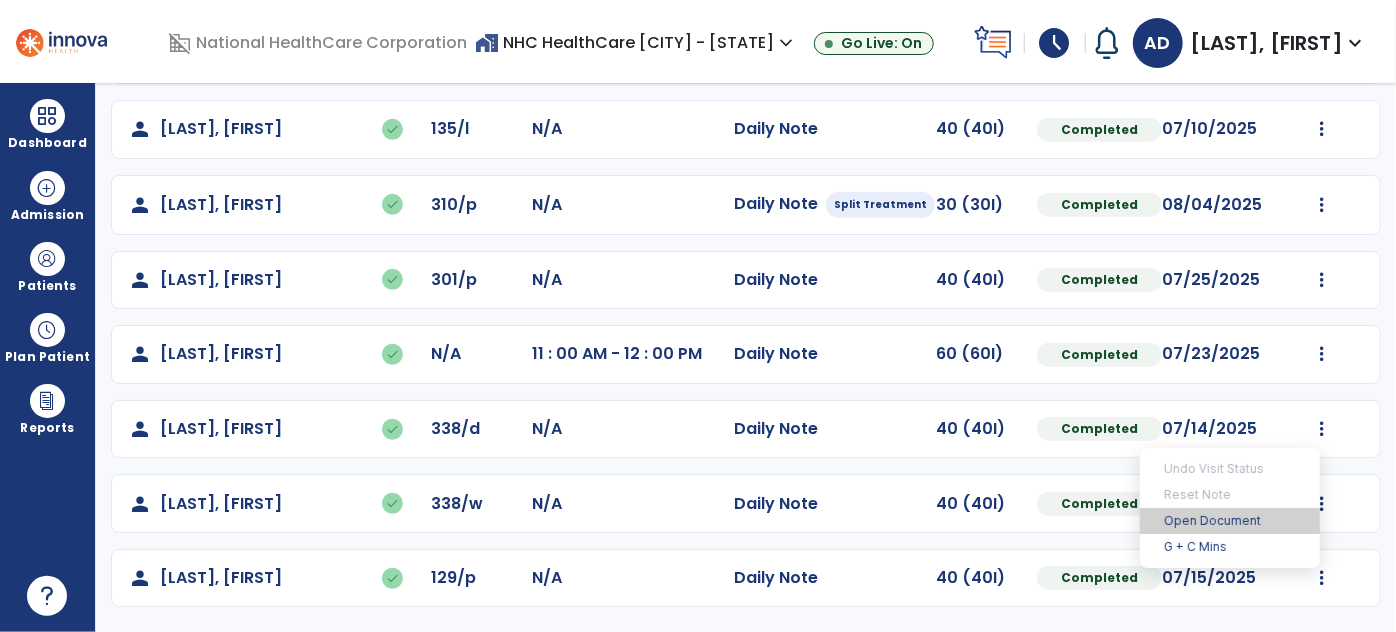 click on "Open Document" at bounding box center (1230, 521) 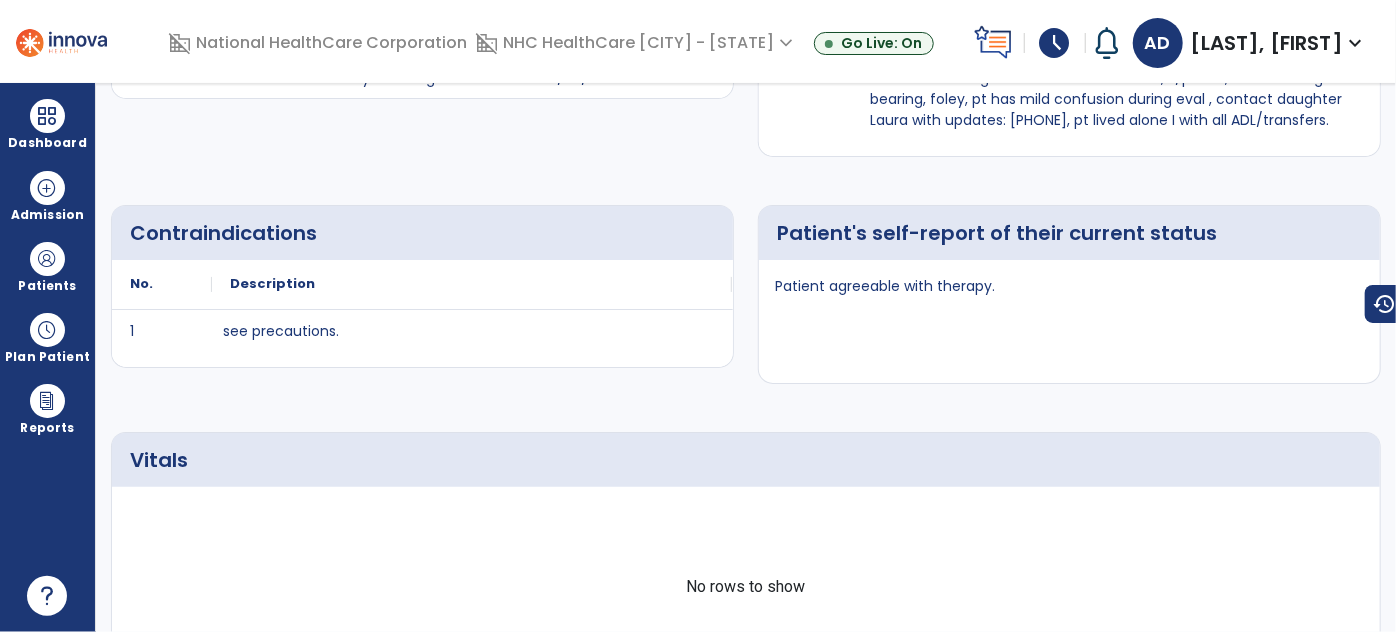click on "Edit" 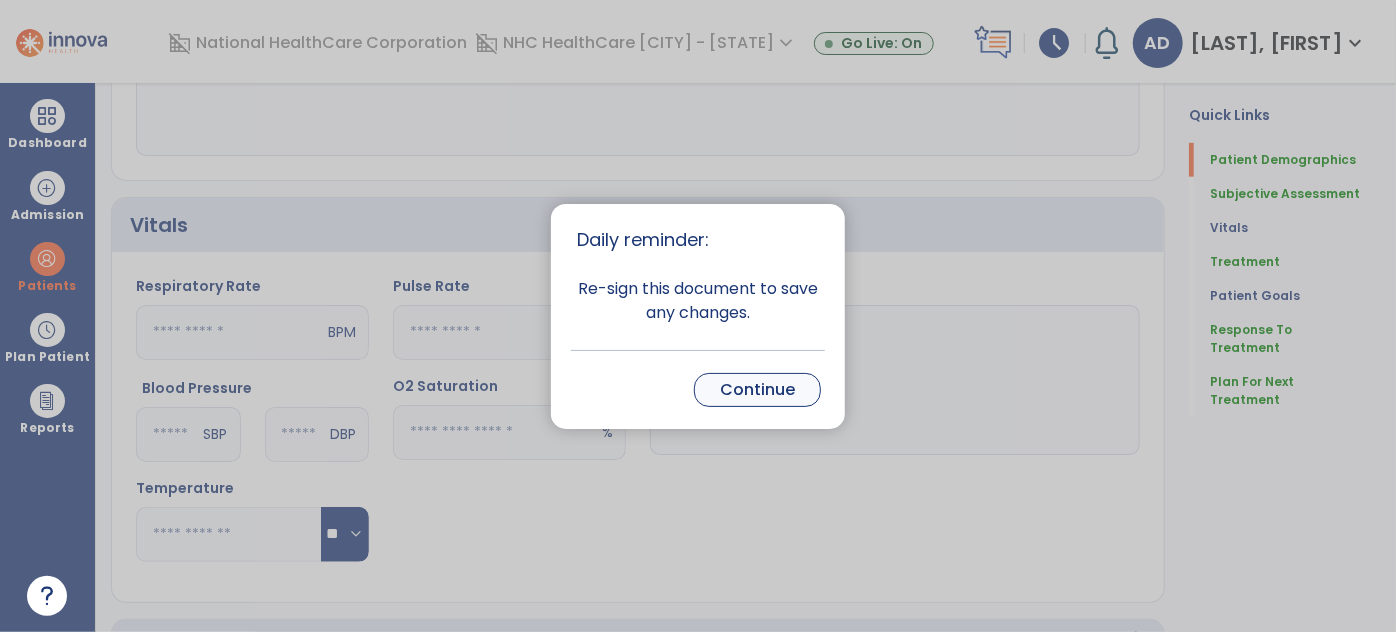 click on "Continue" at bounding box center (757, 390) 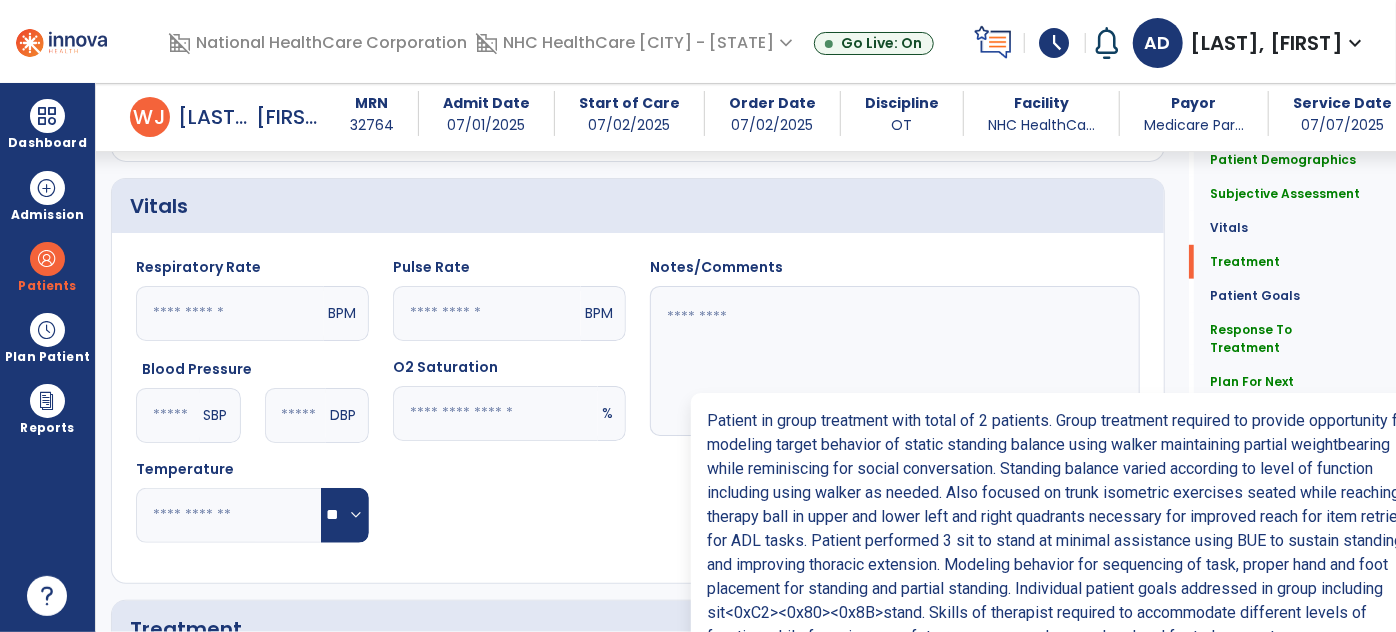 click on "Patient in group treatment with total of 2 patients. Group treatment required to provide opportunity..." at bounding box center (916, 738) 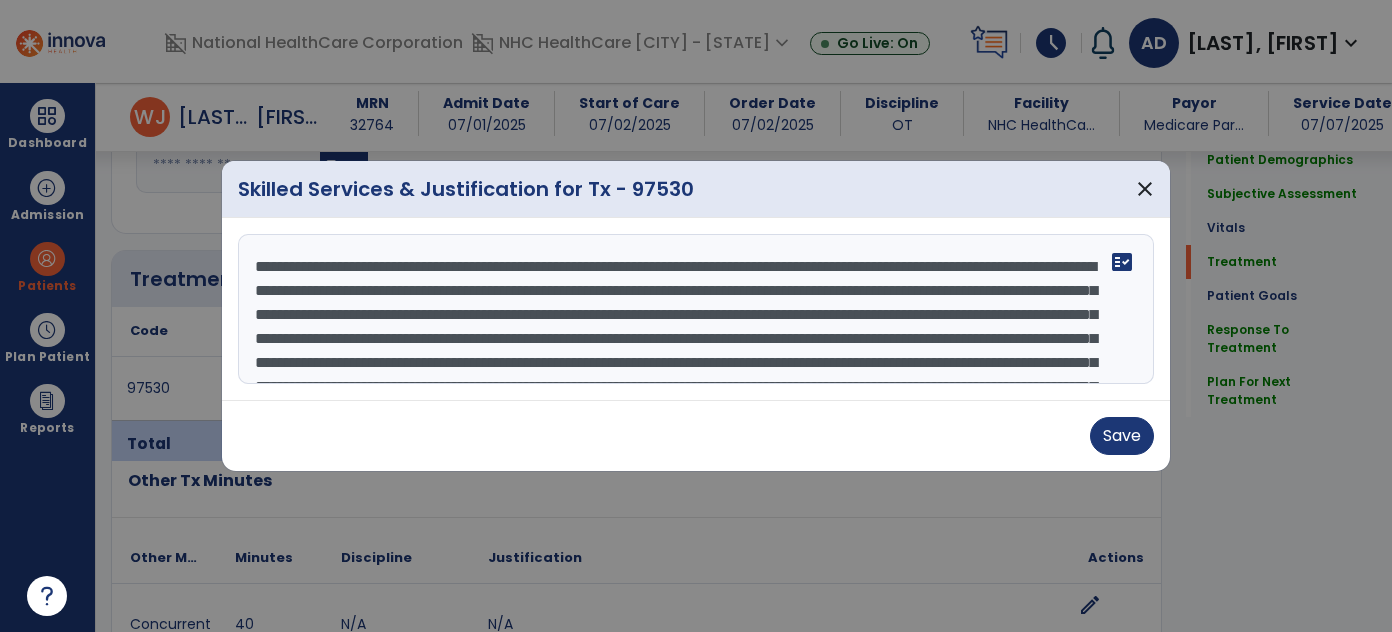 scroll, scrollTop: 1000, scrollLeft: 0, axis: vertical 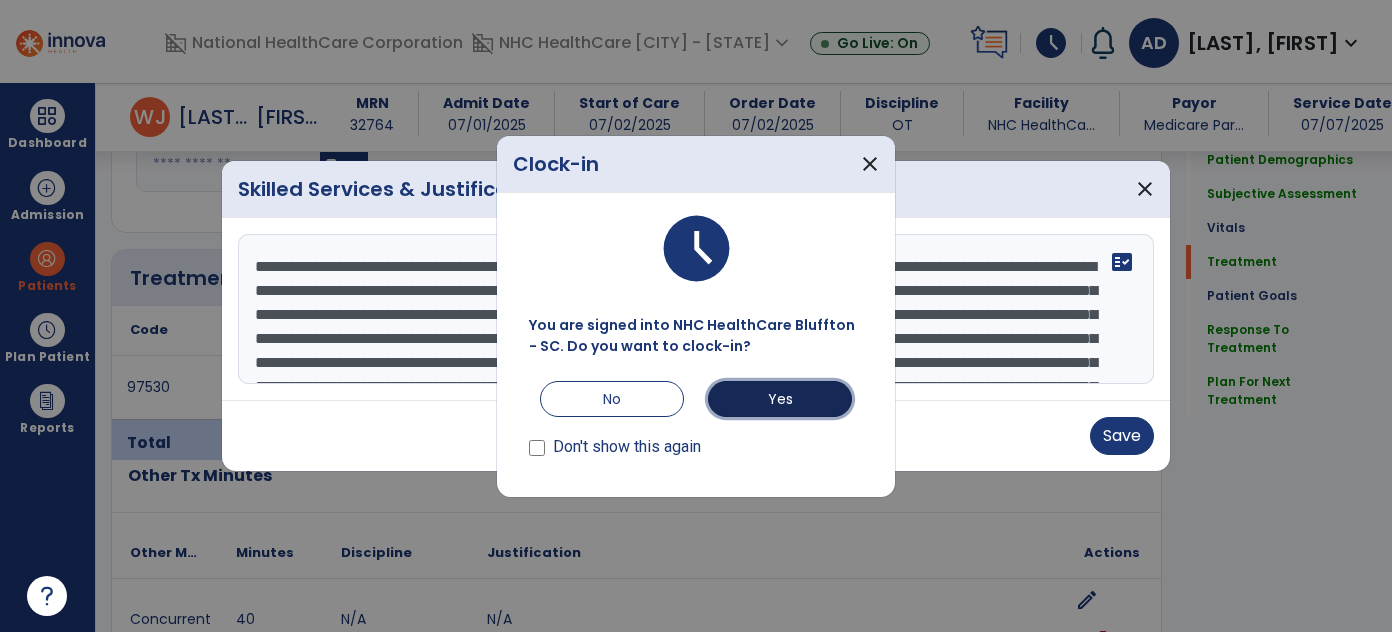 click on "Yes" at bounding box center [780, 399] 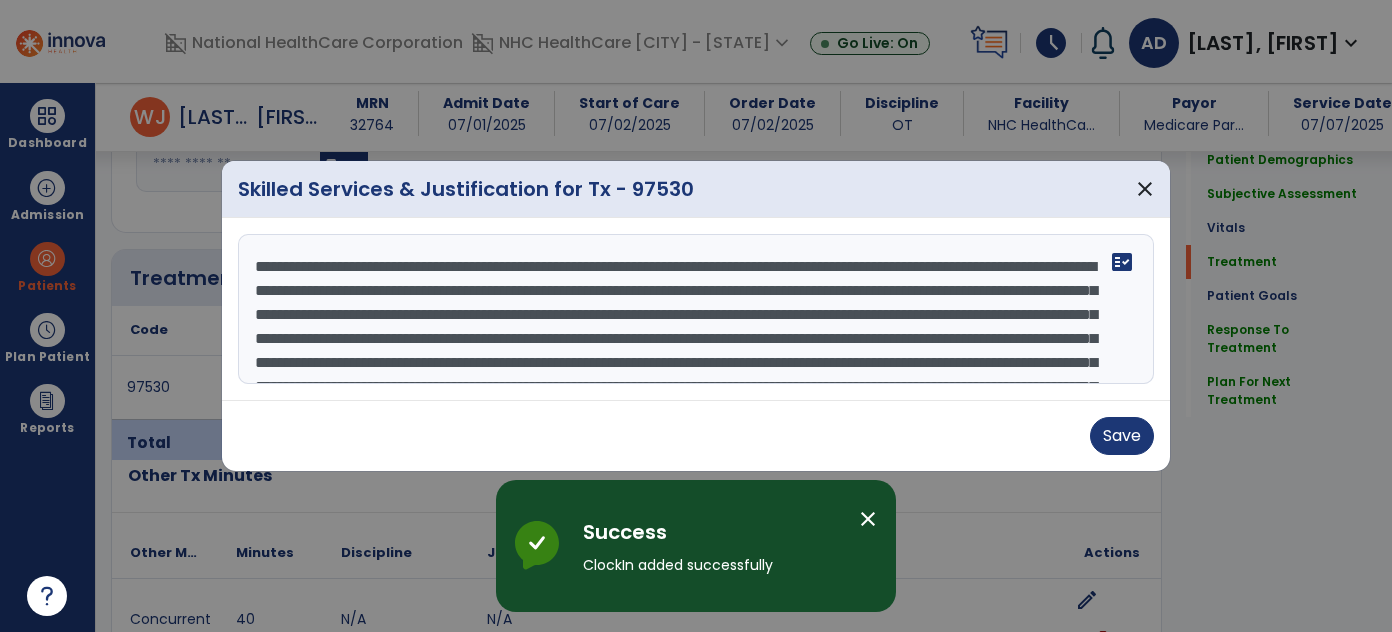 scroll, scrollTop: 120, scrollLeft: 0, axis: vertical 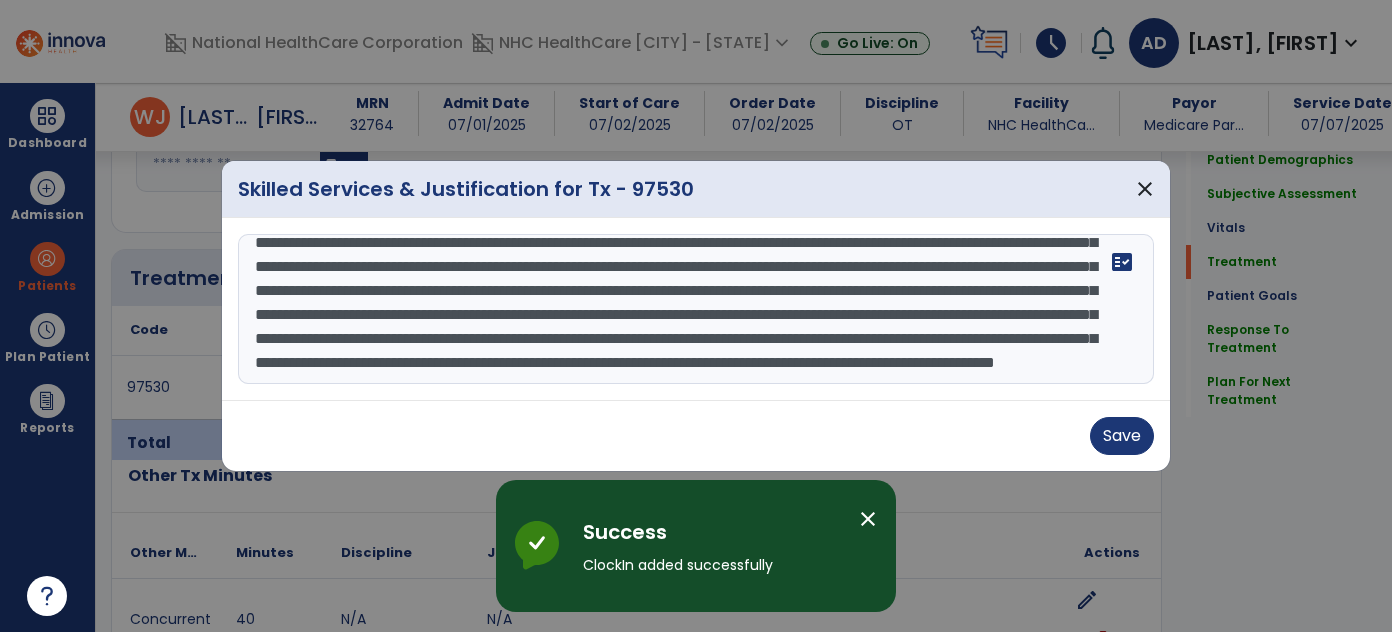 drag, startPoint x: 255, startPoint y: 264, endPoint x: 1054, endPoint y: 465, distance: 823.8944 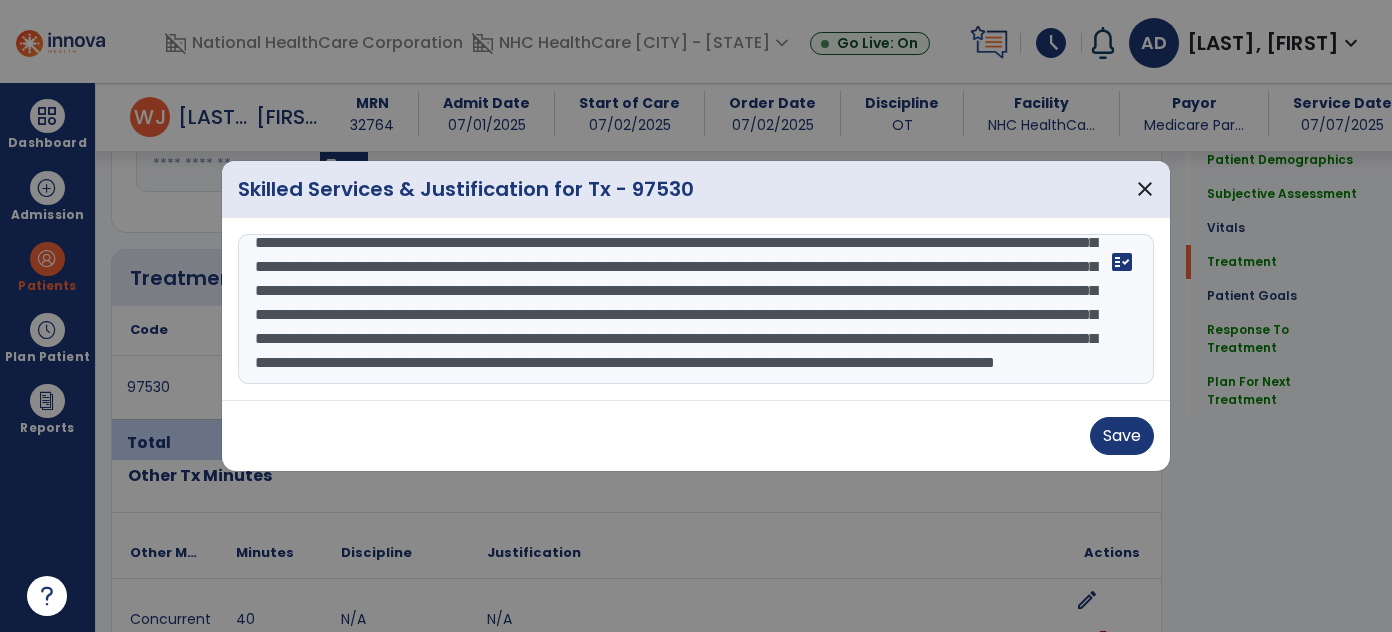 click at bounding box center (696, 316) 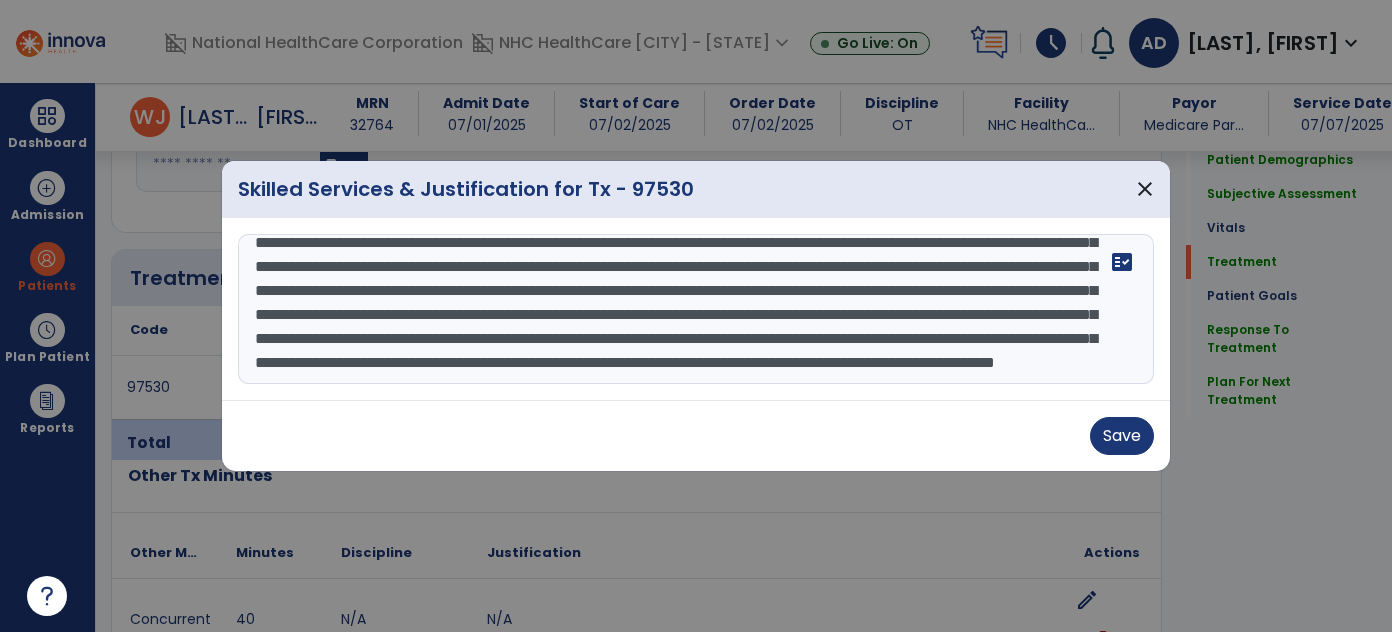 click on "Save" at bounding box center (696, 436) 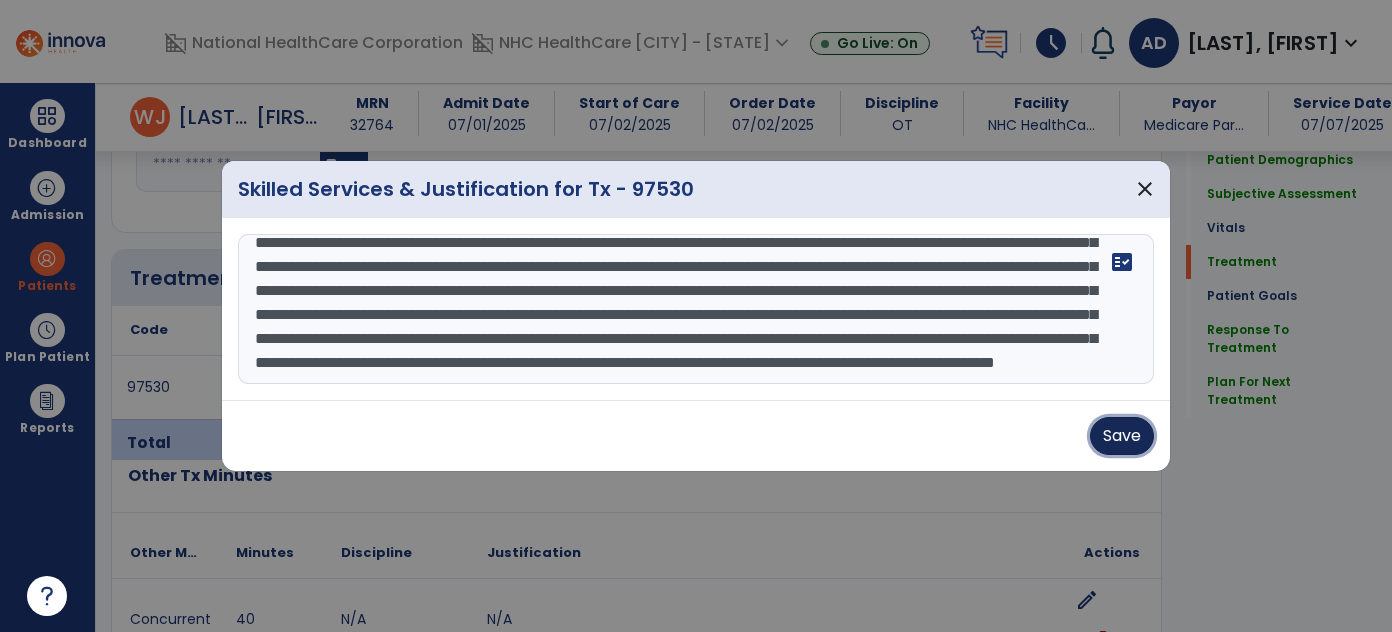 click on "Save" at bounding box center (1122, 436) 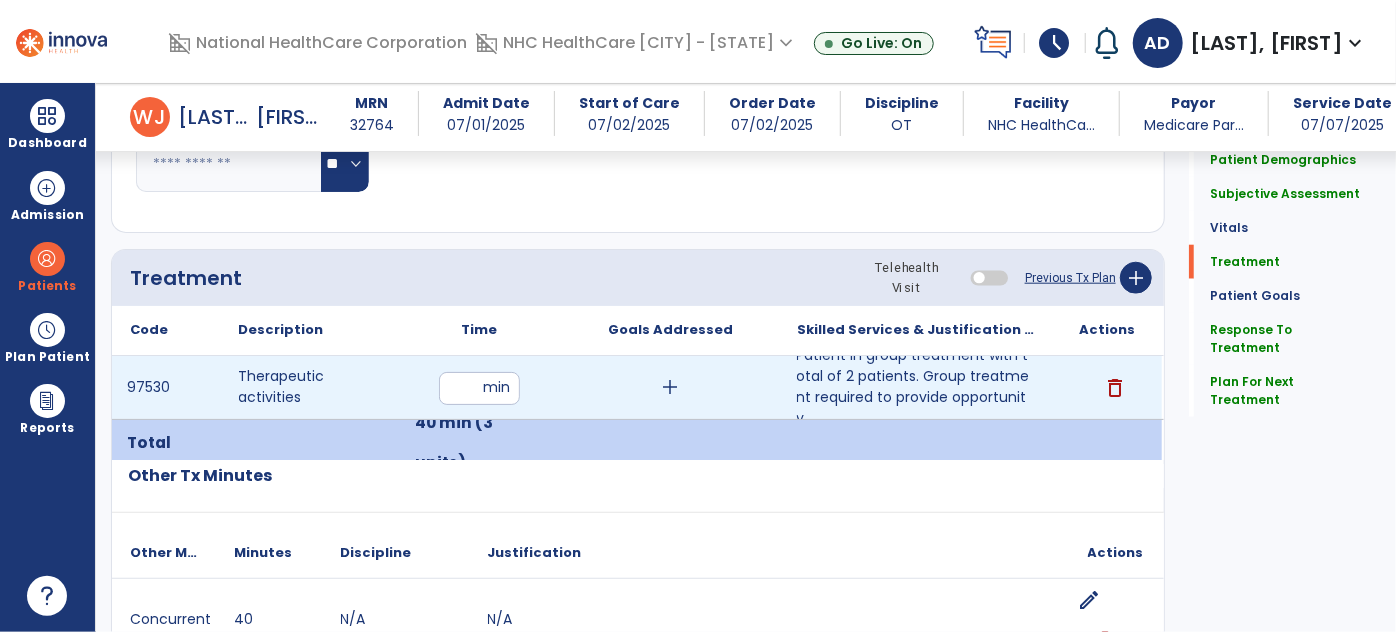 click on "delete" at bounding box center [1115, 388] 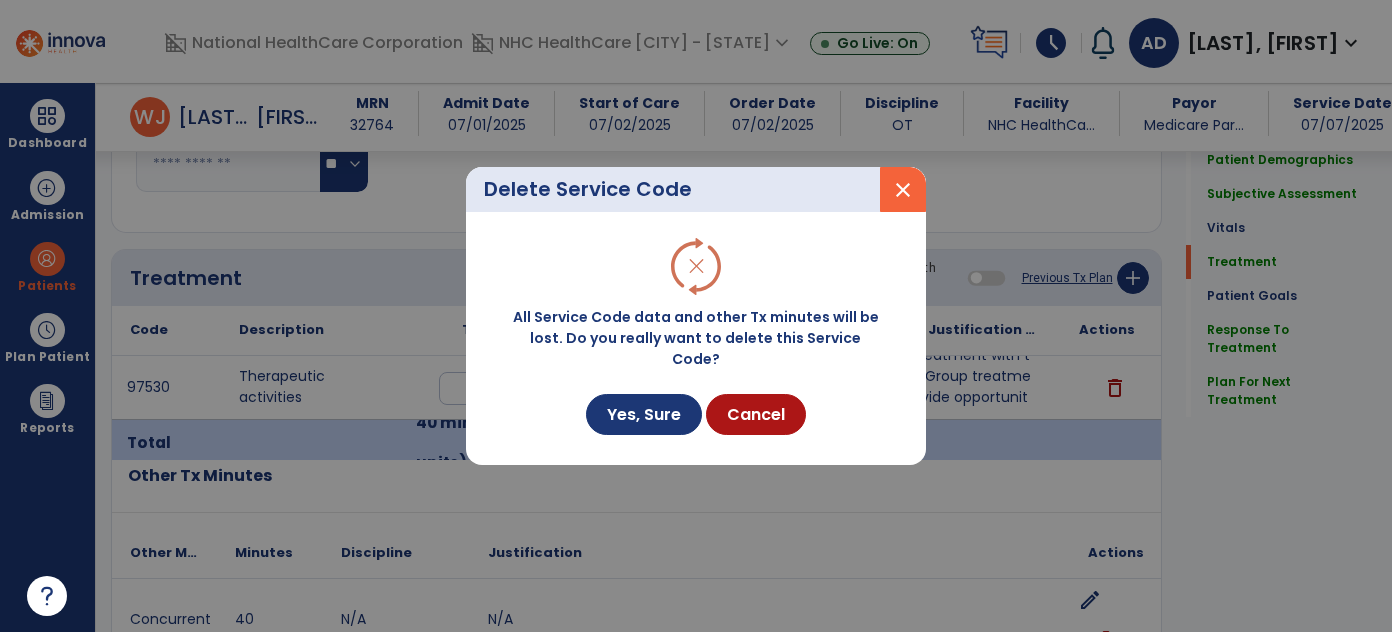 scroll, scrollTop: 1000, scrollLeft: 0, axis: vertical 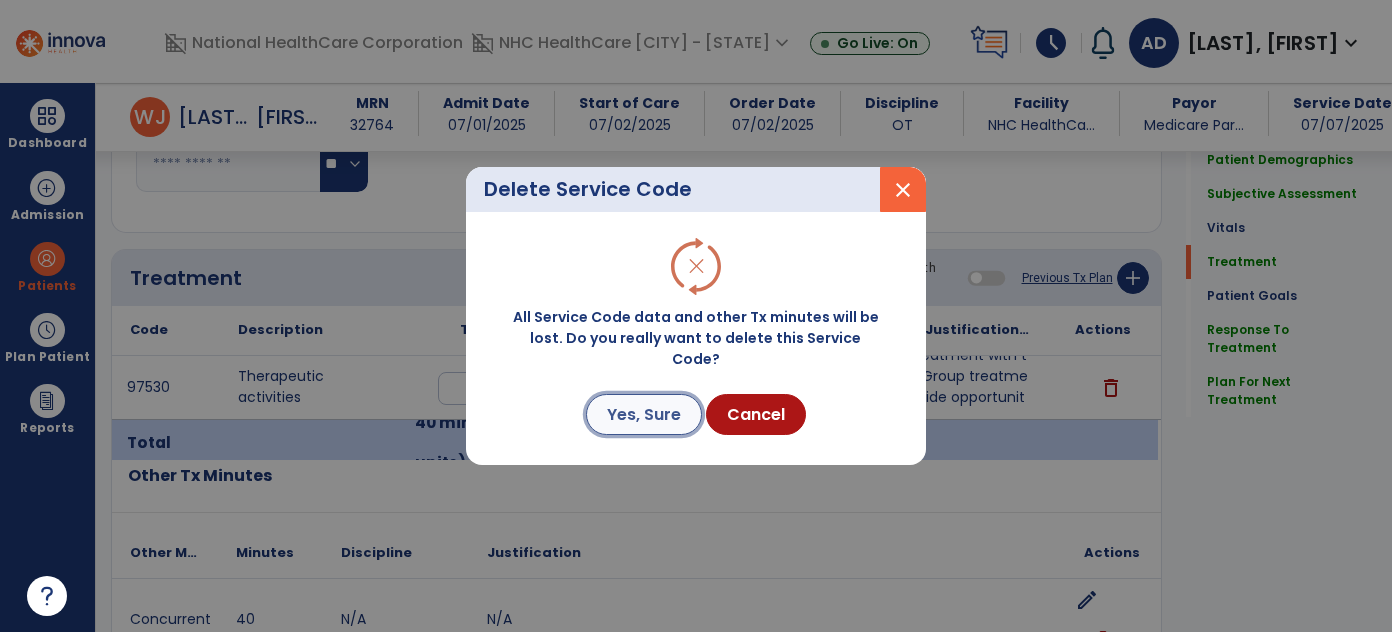 click on "Yes, Sure" at bounding box center [644, 414] 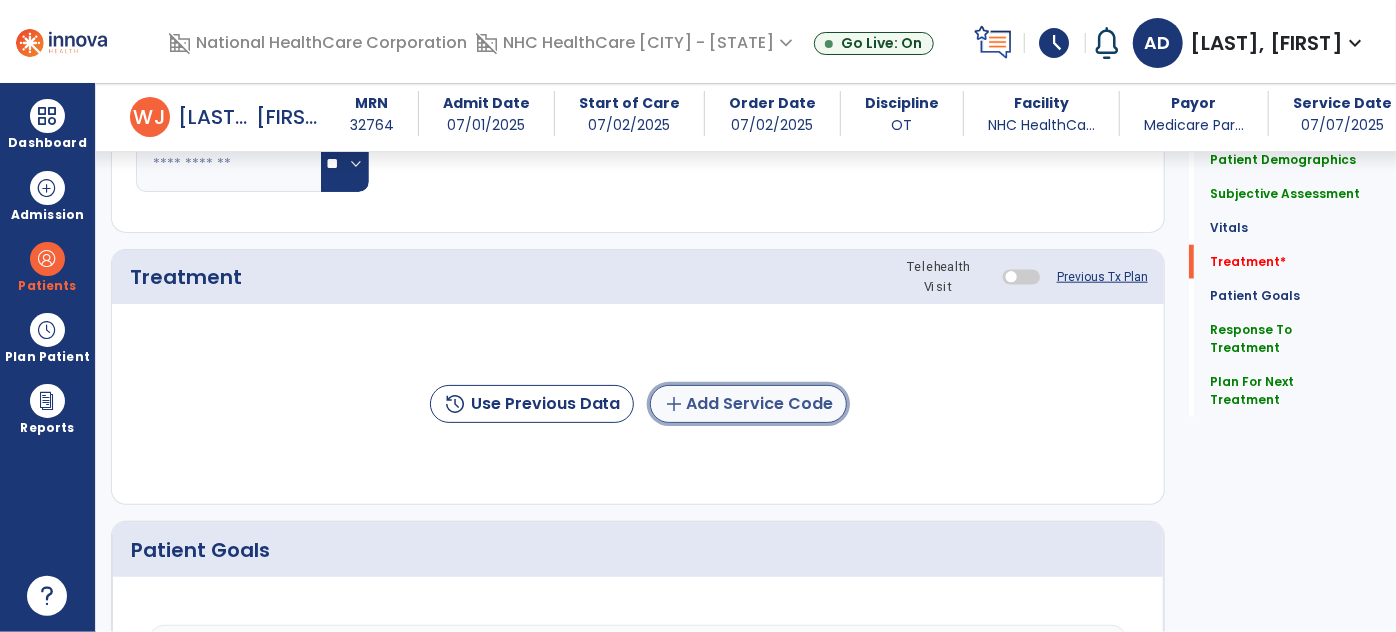 click on "add  Add Service Code" 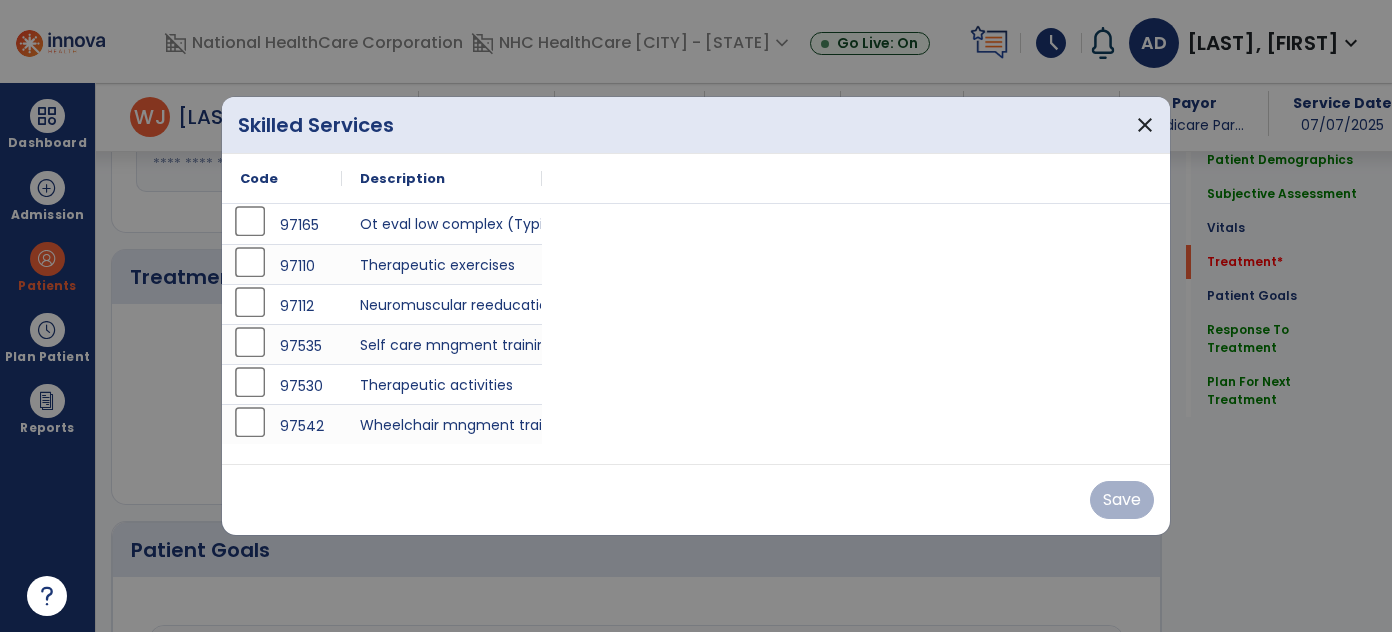 scroll, scrollTop: 1000, scrollLeft: 0, axis: vertical 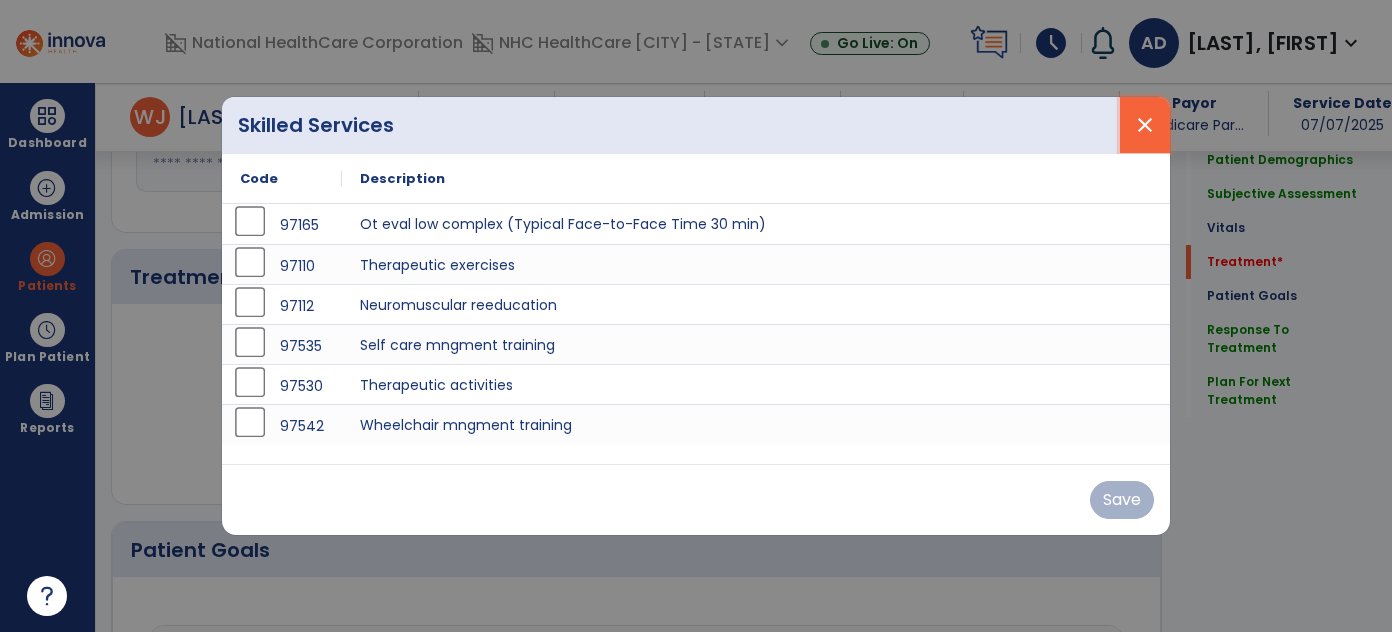 click on "close" at bounding box center (1145, 125) 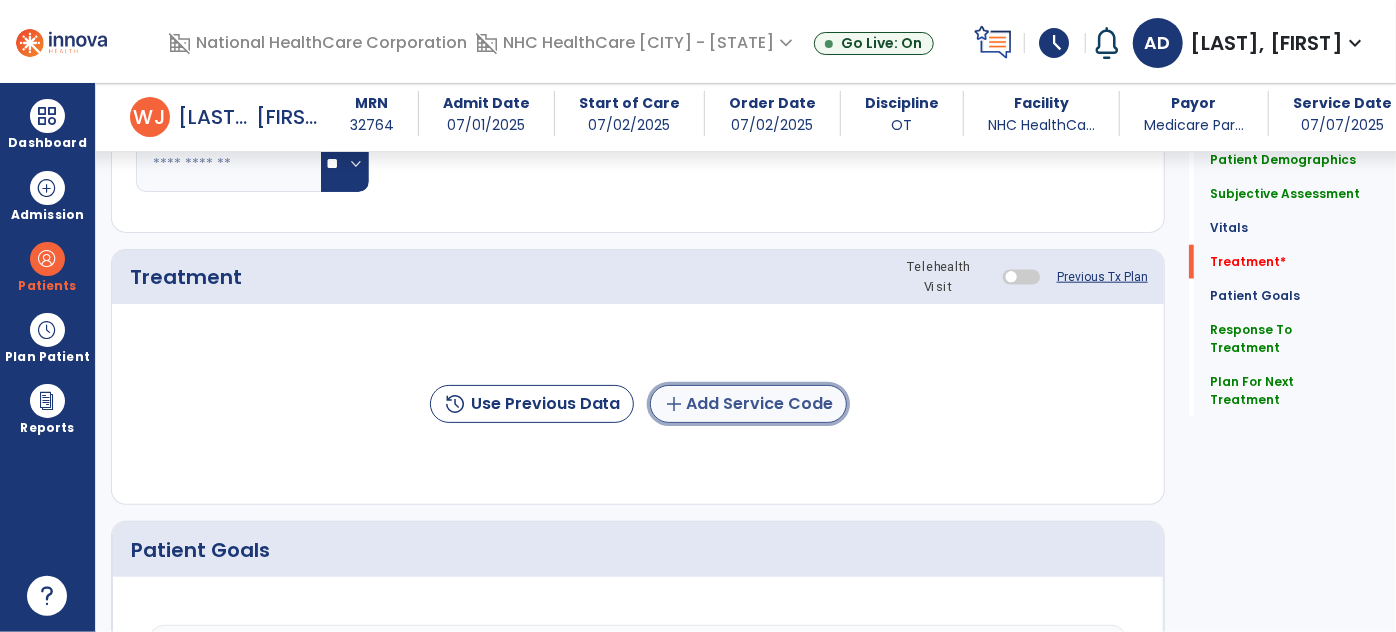 click on "add  Add Service Code" 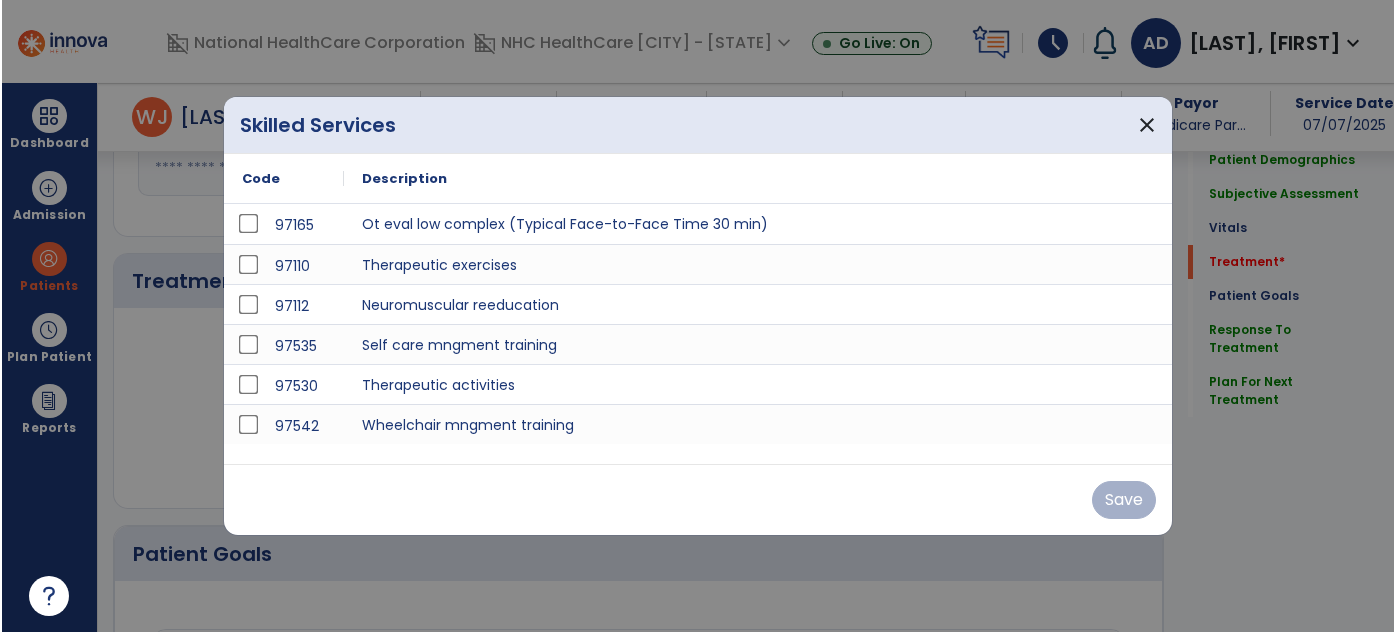 scroll, scrollTop: 1000, scrollLeft: 0, axis: vertical 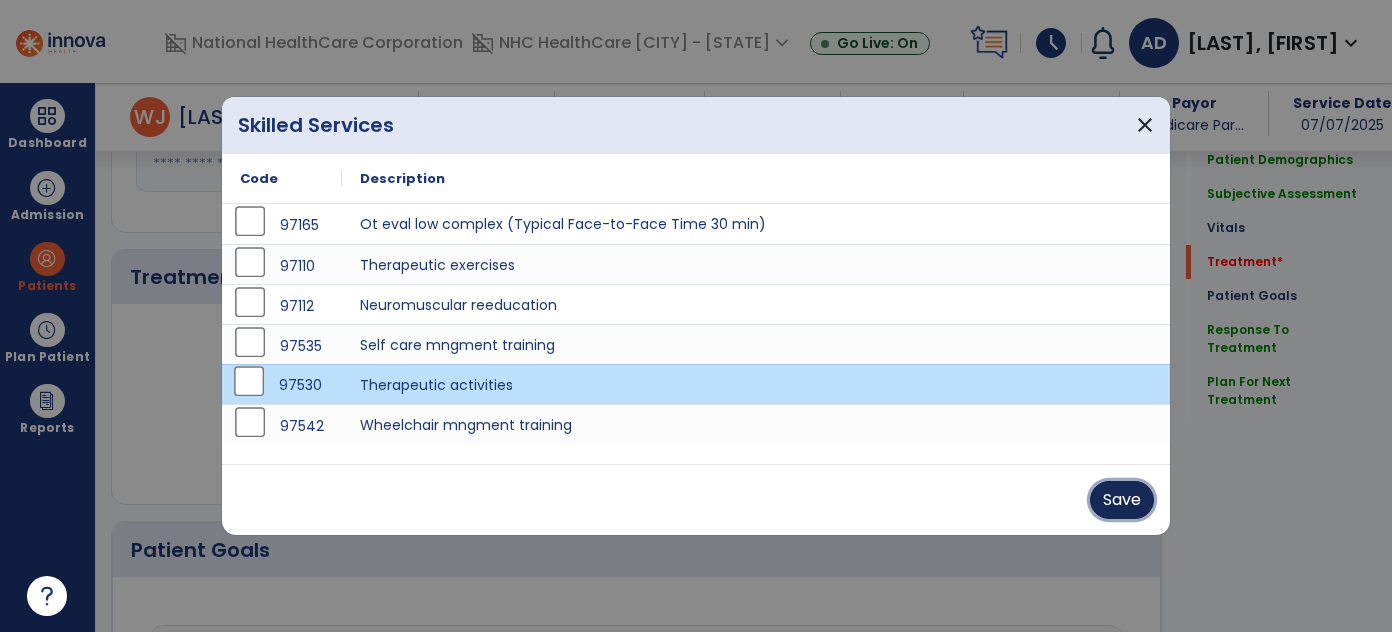 click on "Save" at bounding box center (1122, 500) 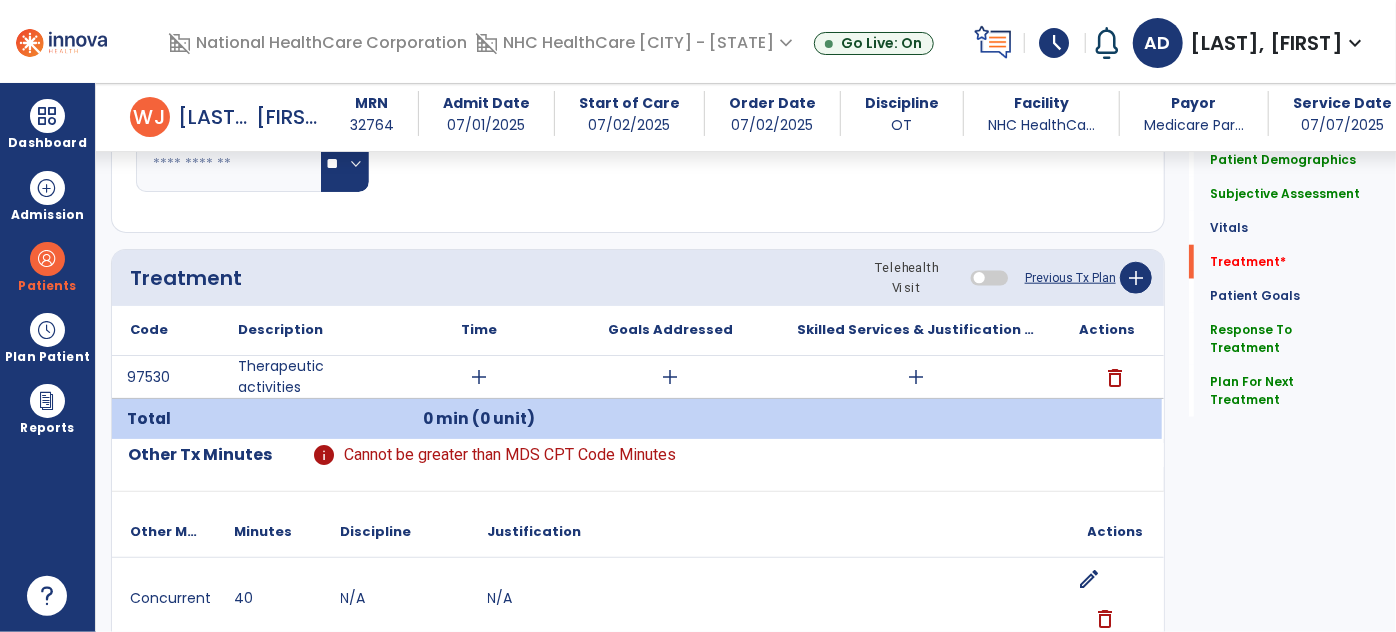 click on "Other Tx Minutes  info  Cannot be greater than MDS CPT Code Minutes" 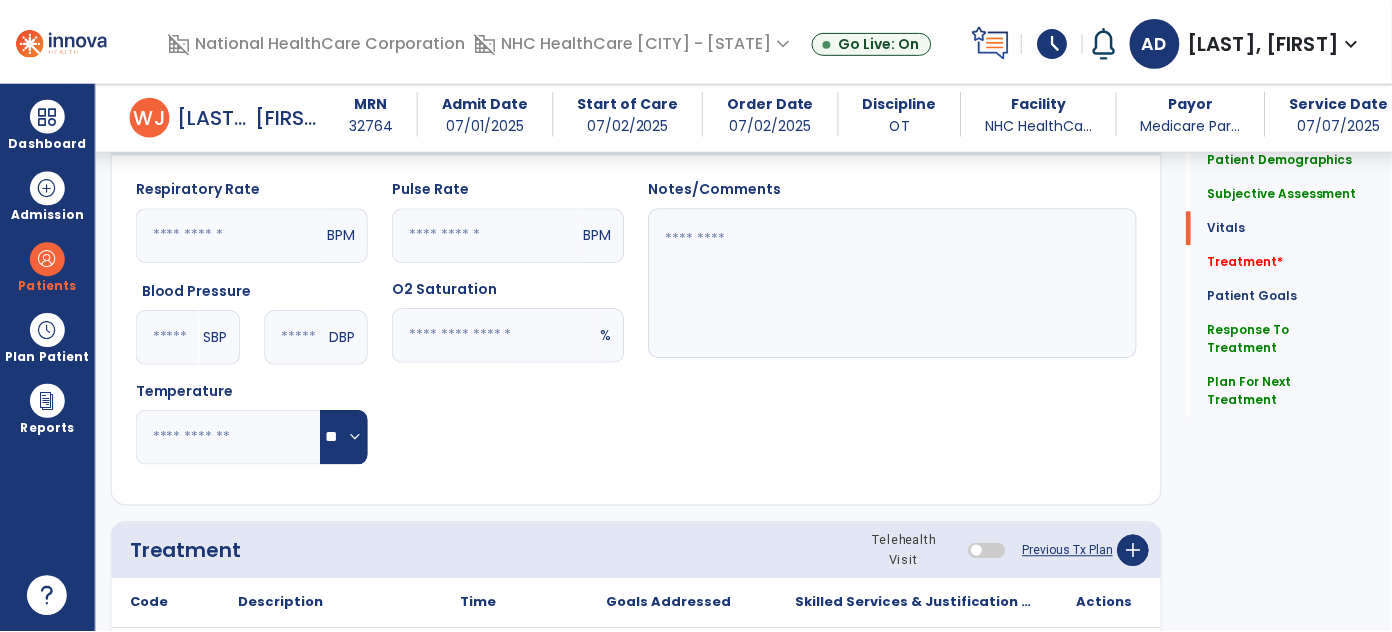 scroll, scrollTop: 909, scrollLeft: 0, axis: vertical 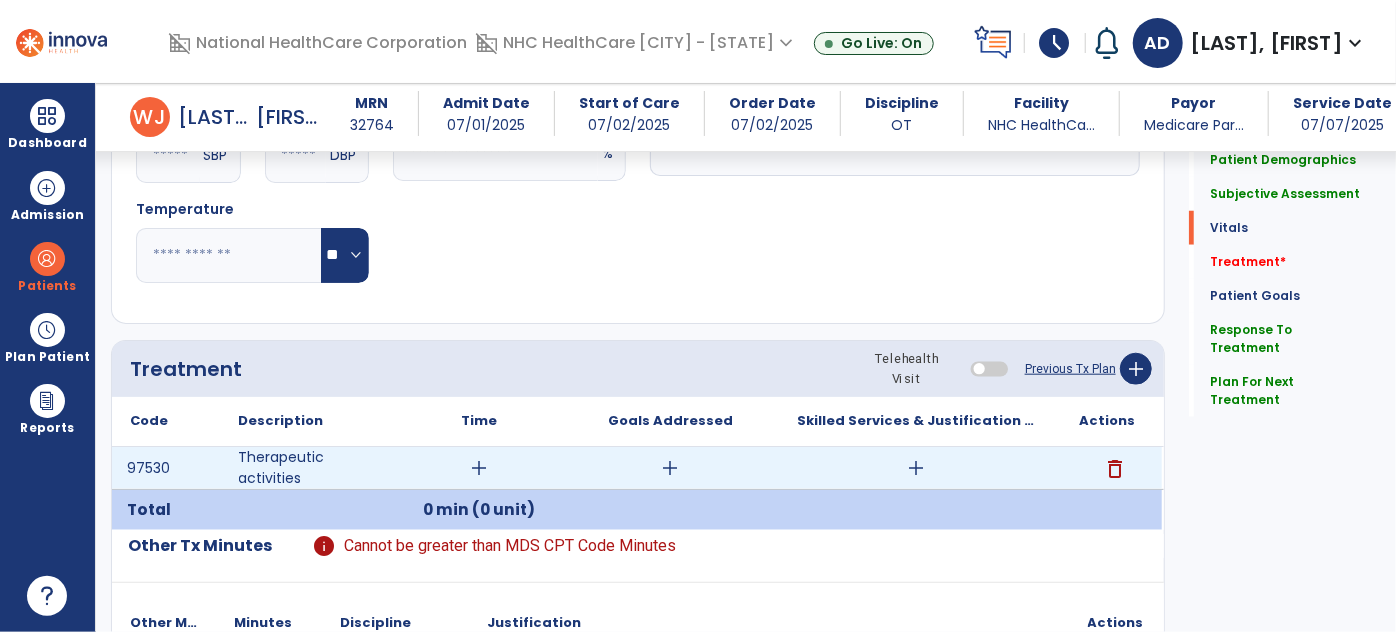 click on "add" at bounding box center (480, 468) 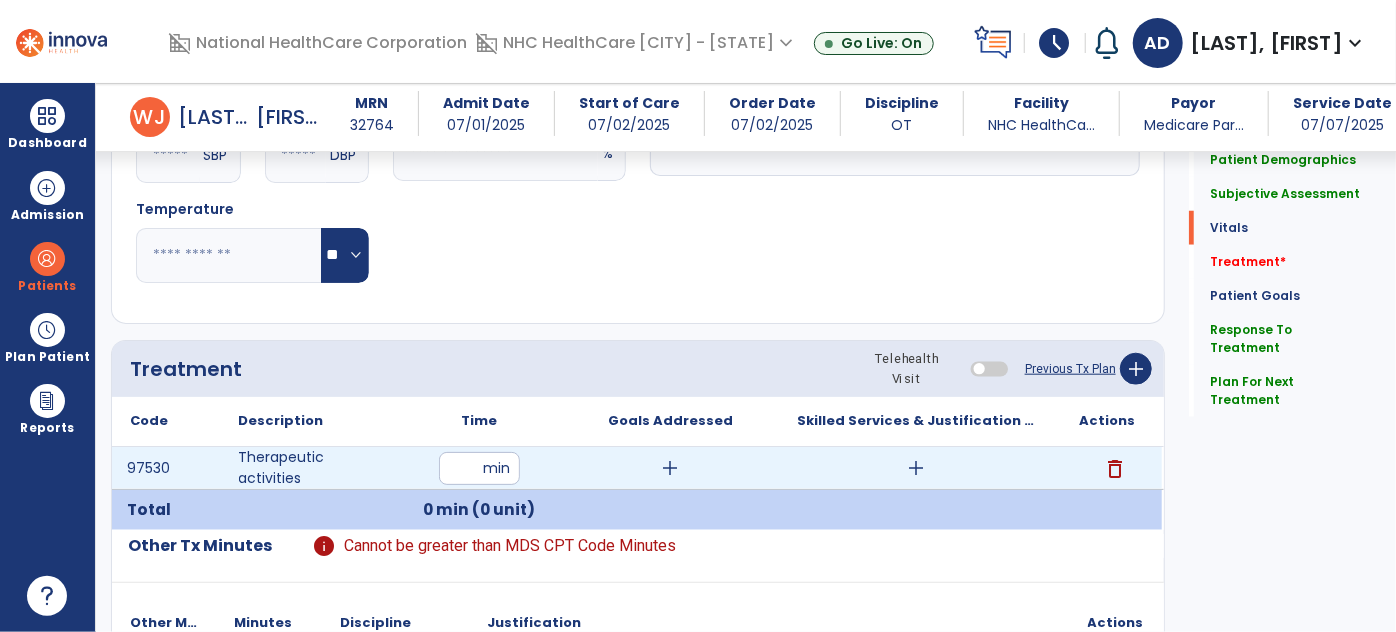 type on "**" 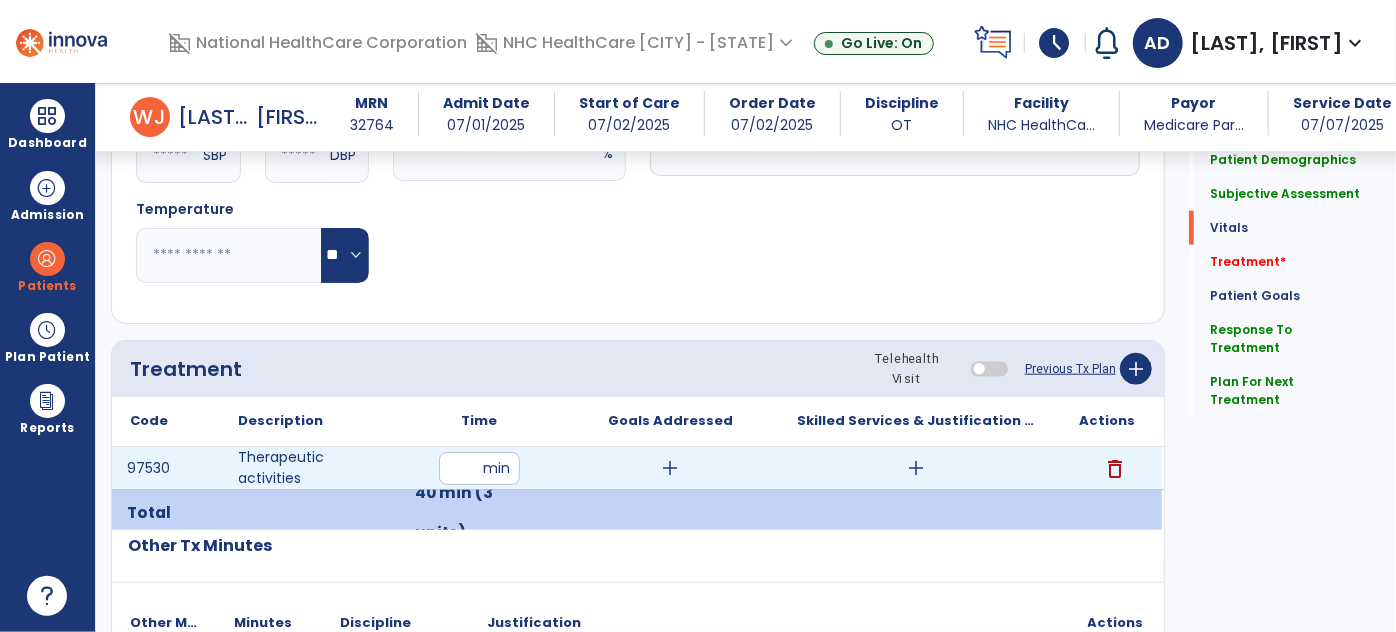 click on "add" at bounding box center [916, 468] 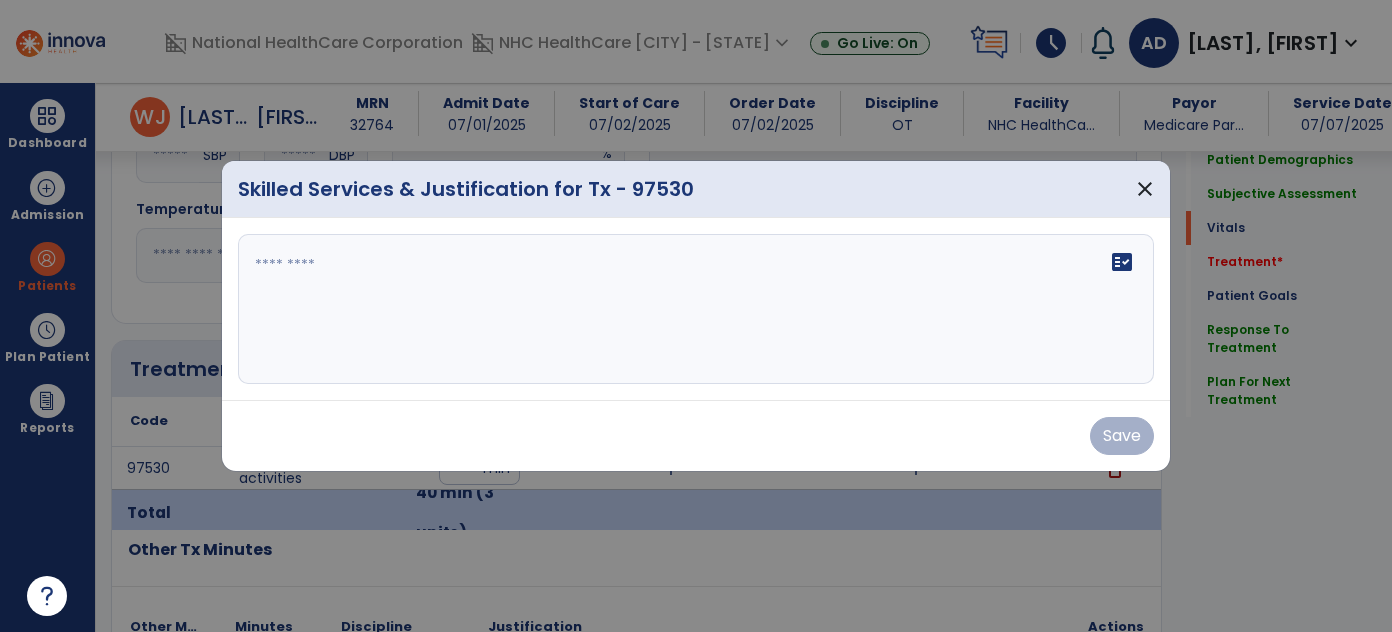 scroll, scrollTop: 909, scrollLeft: 0, axis: vertical 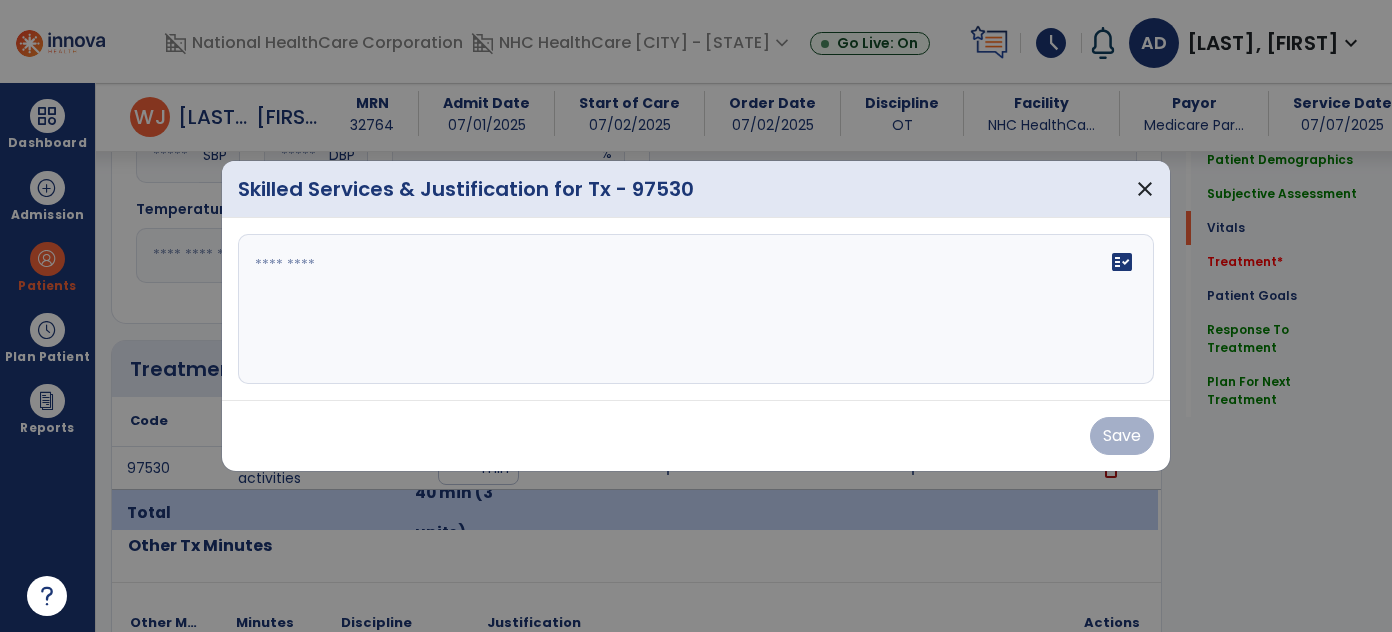 click on "fact_check" at bounding box center [696, 309] 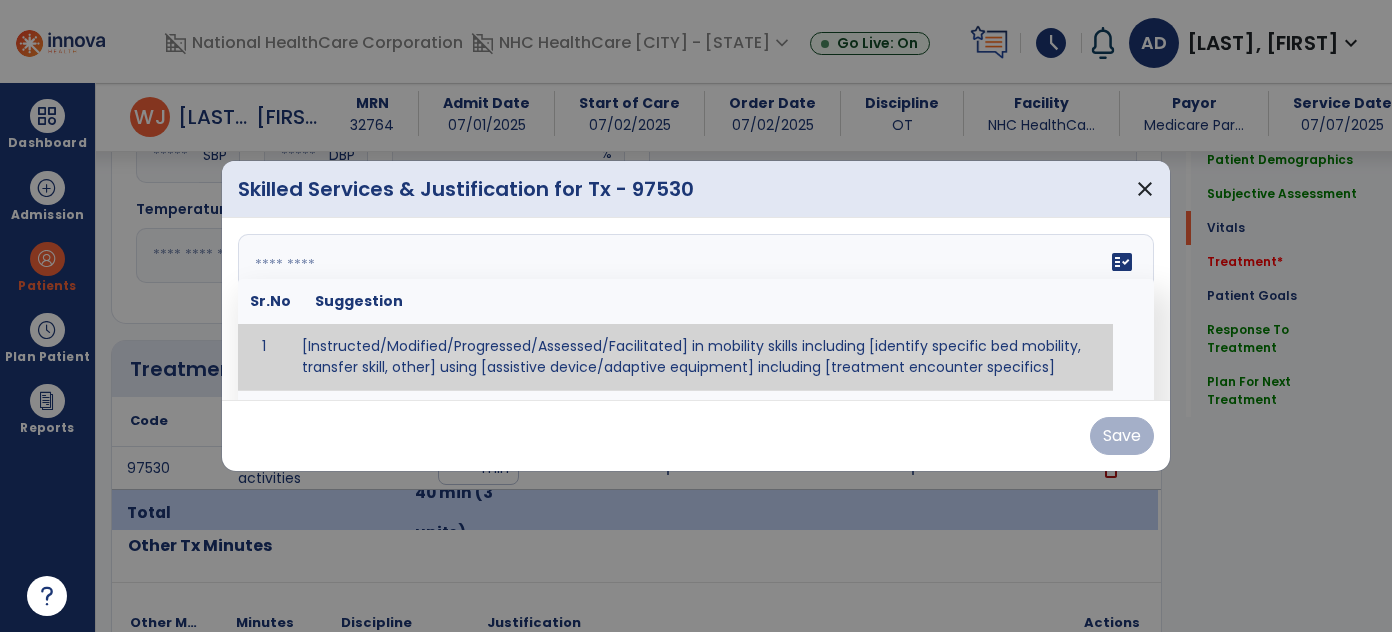 paste on "**********" 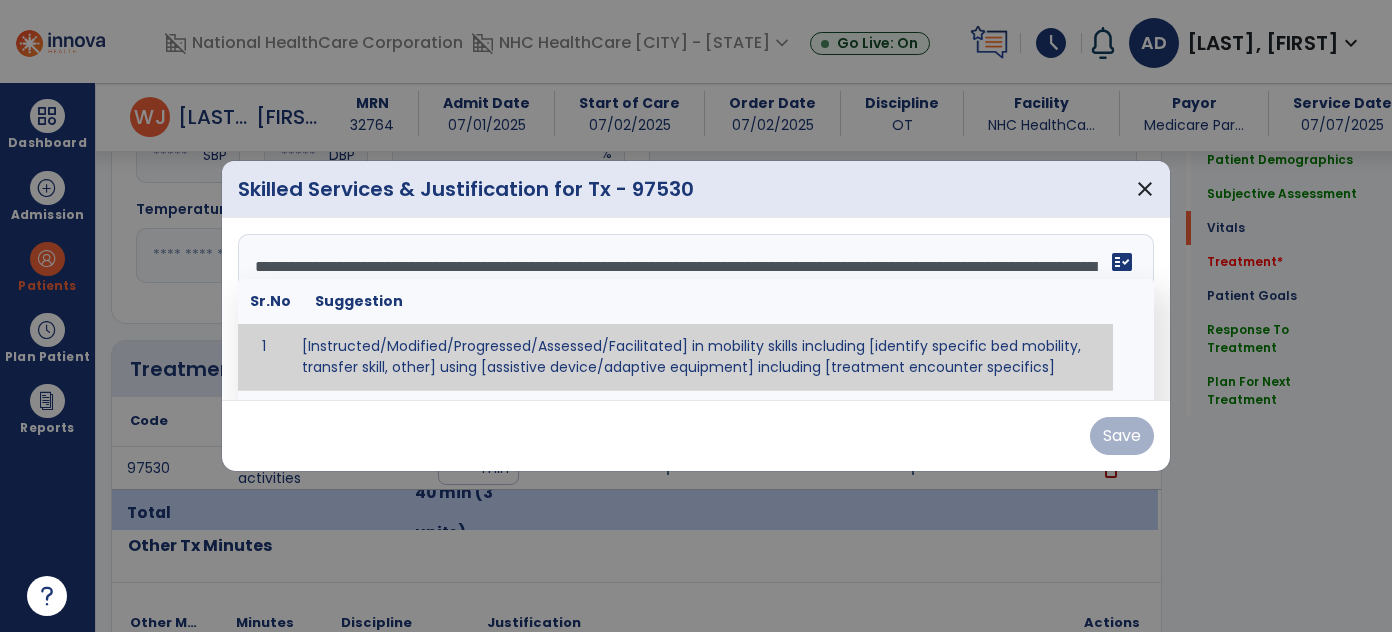 scroll, scrollTop: 112, scrollLeft: 0, axis: vertical 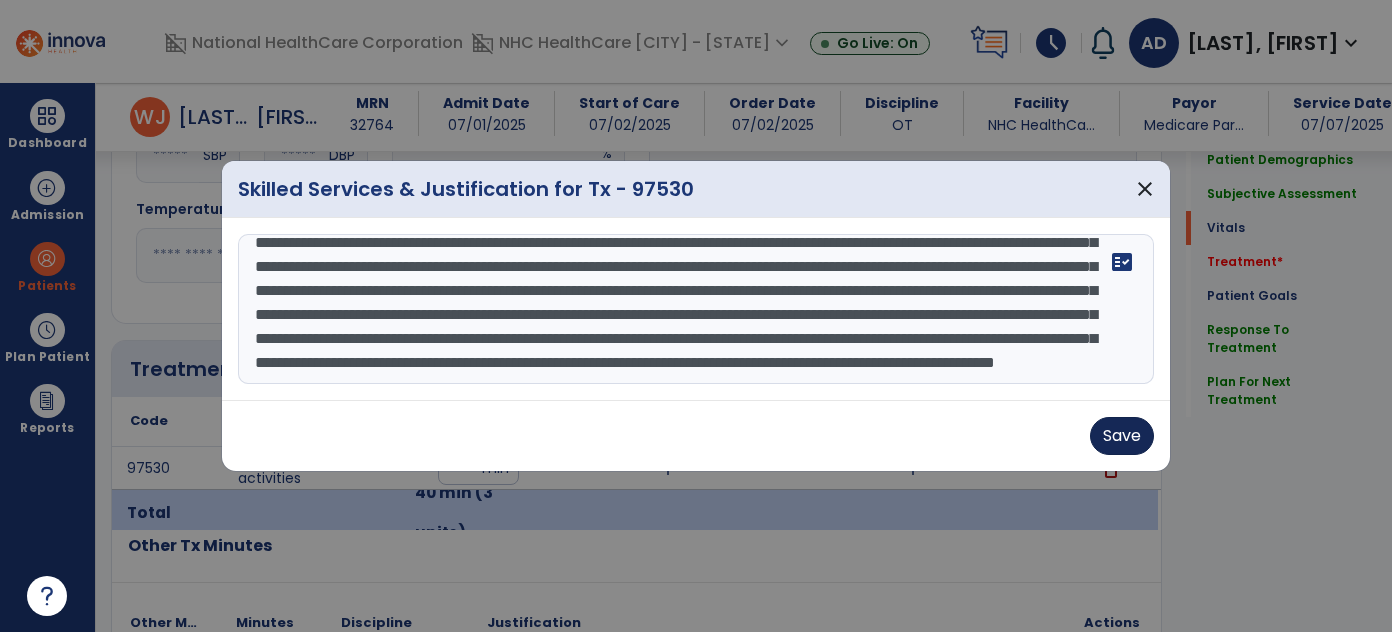 type on "**********" 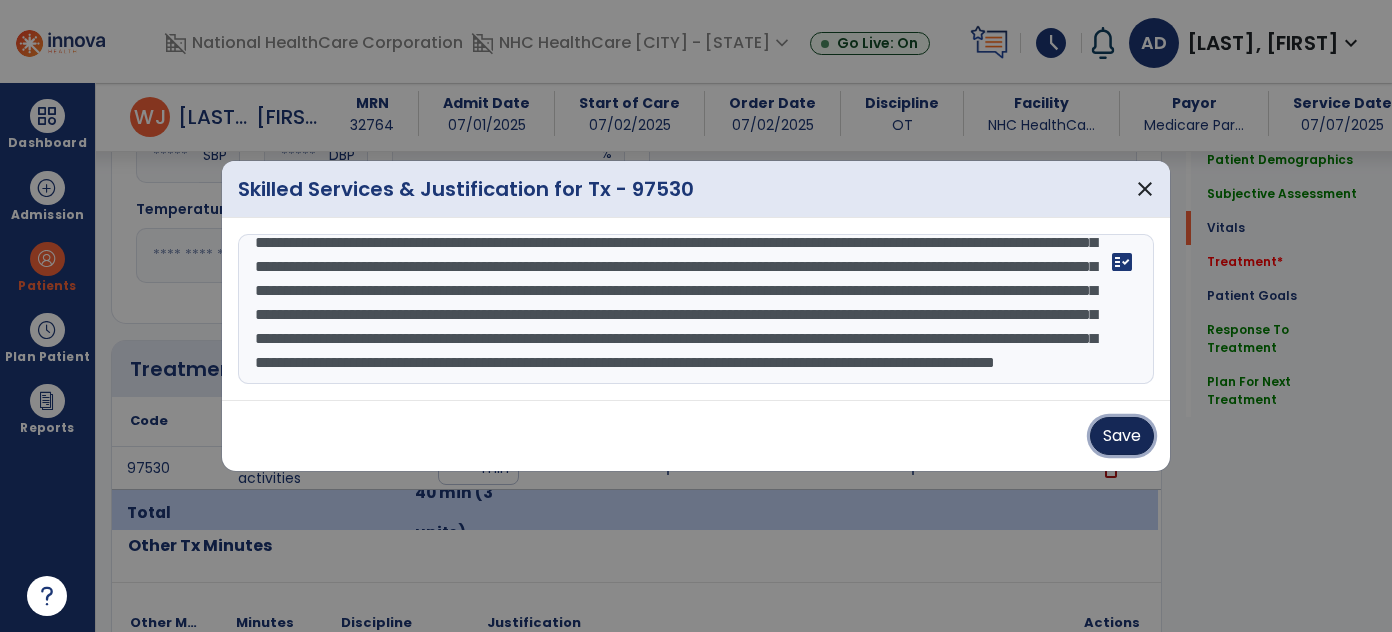click on "Save" at bounding box center [1122, 436] 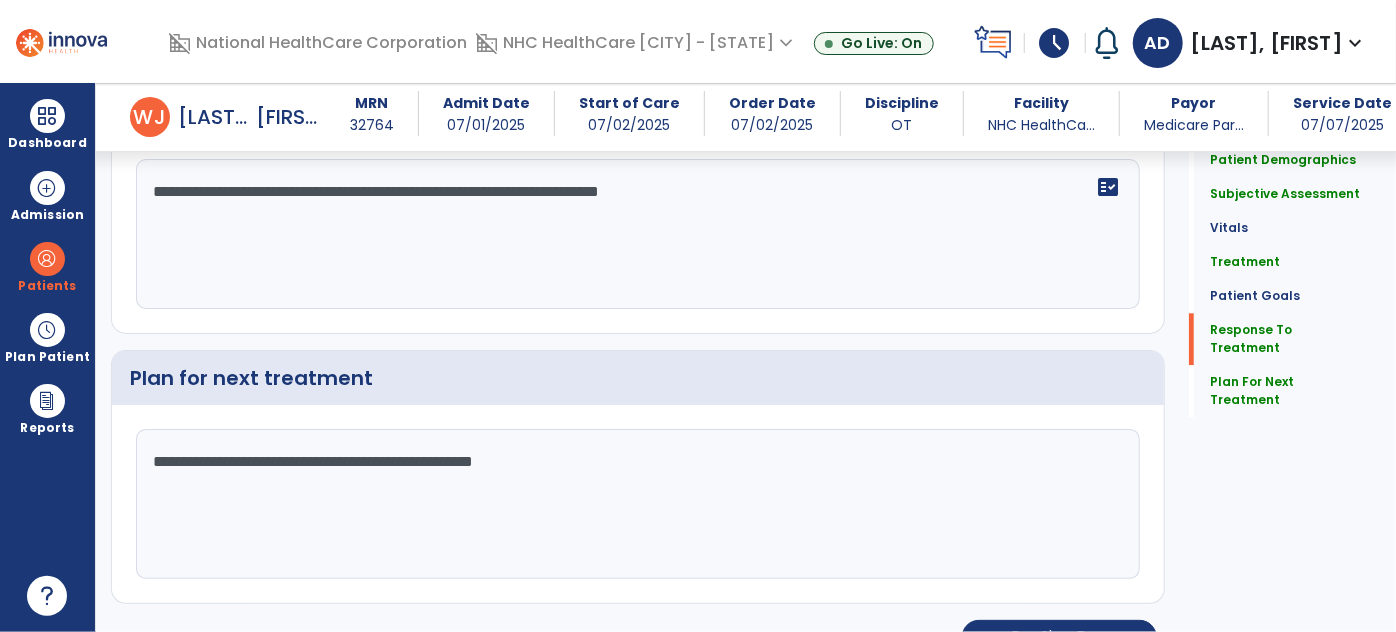 scroll, scrollTop: 2501, scrollLeft: 0, axis: vertical 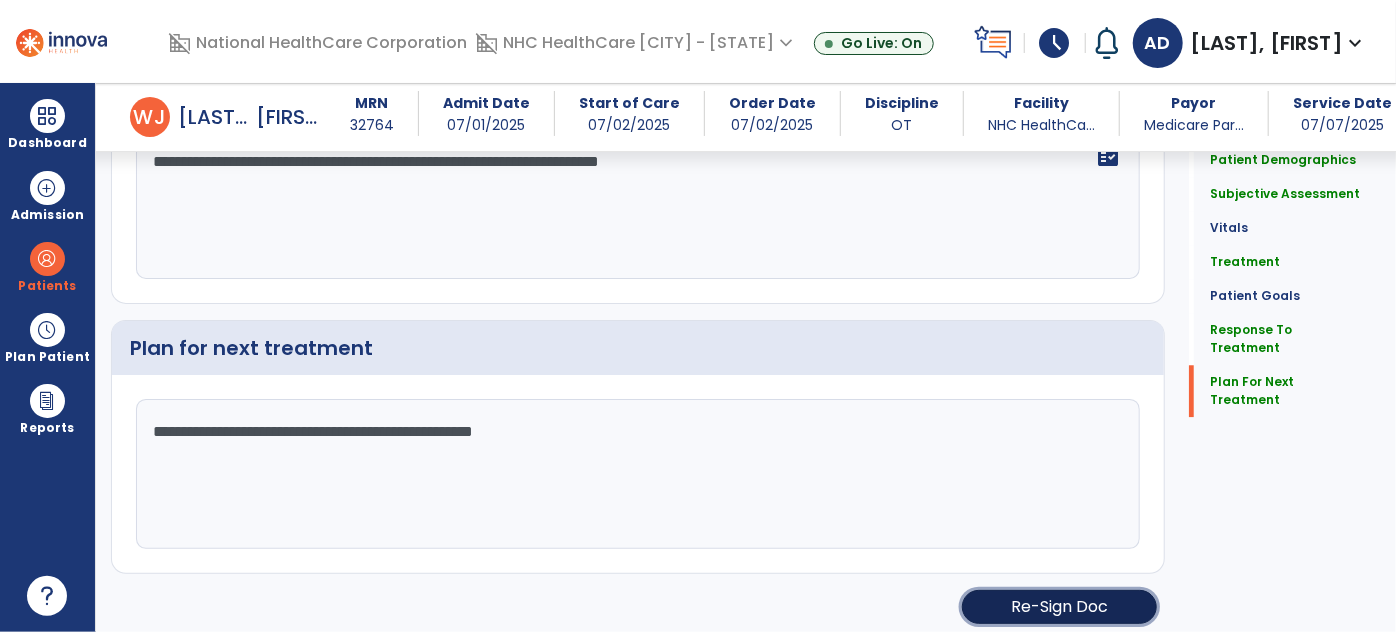 click on "Re-Sign Doc" 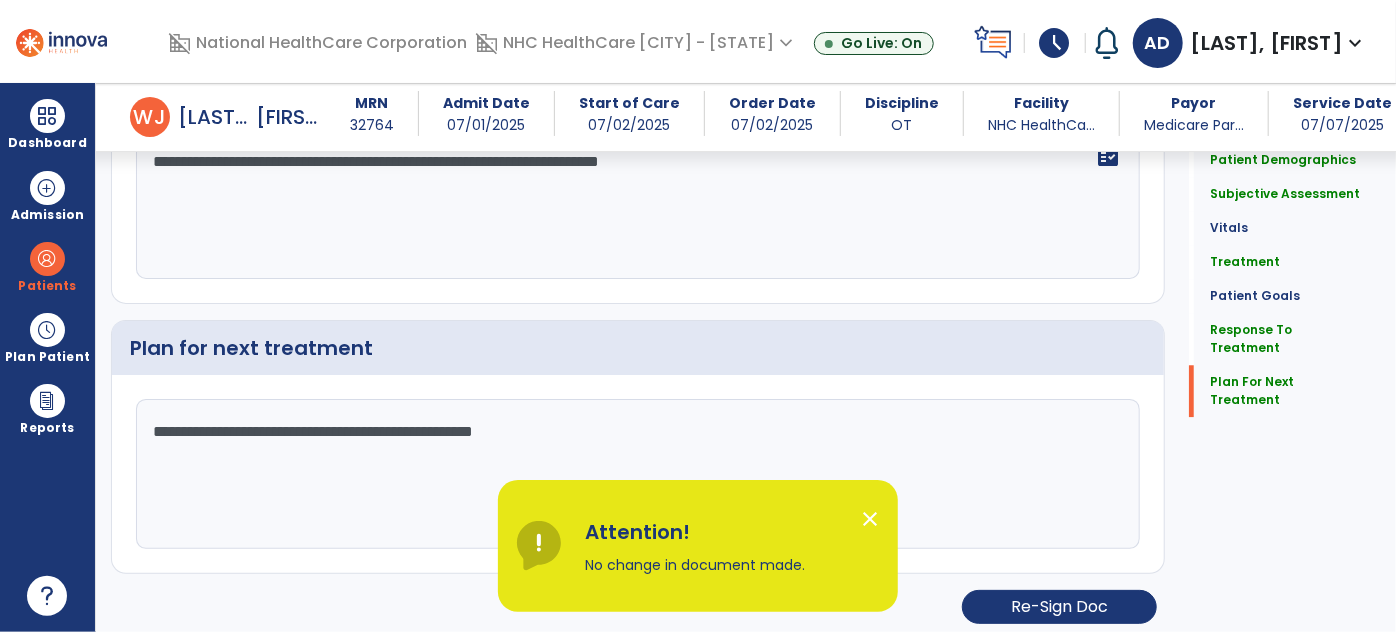 click on "close" at bounding box center (870, 519) 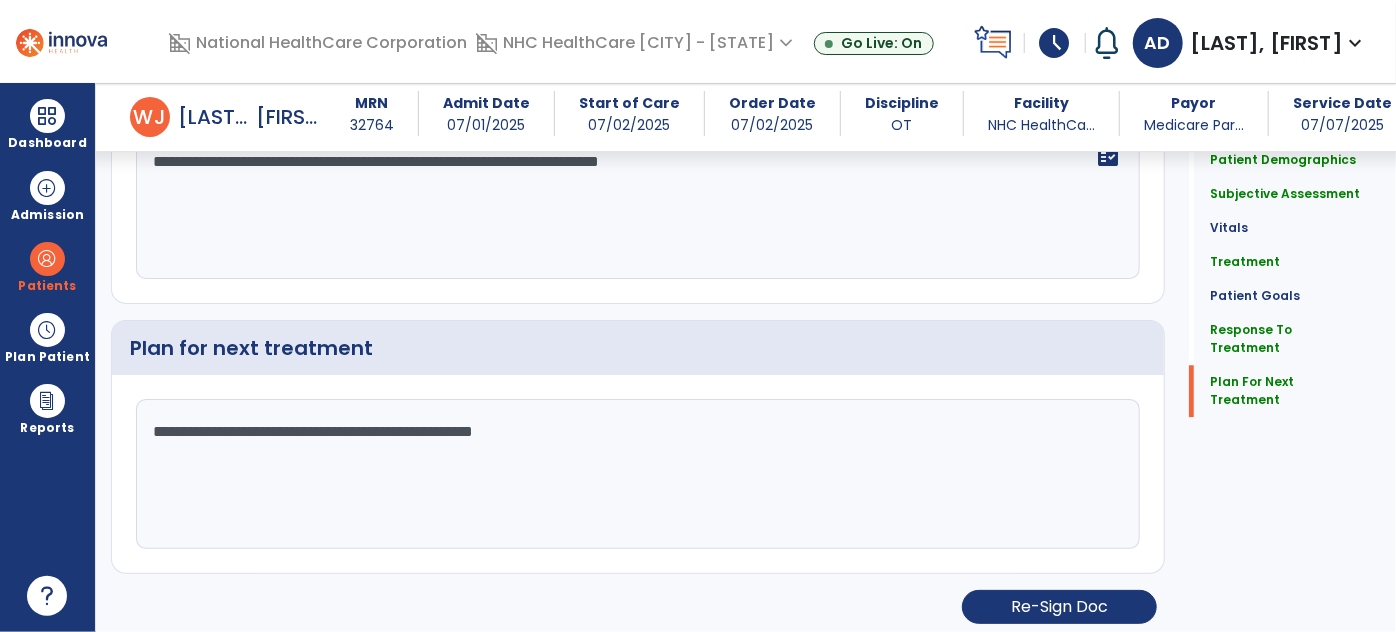 click on "**********" 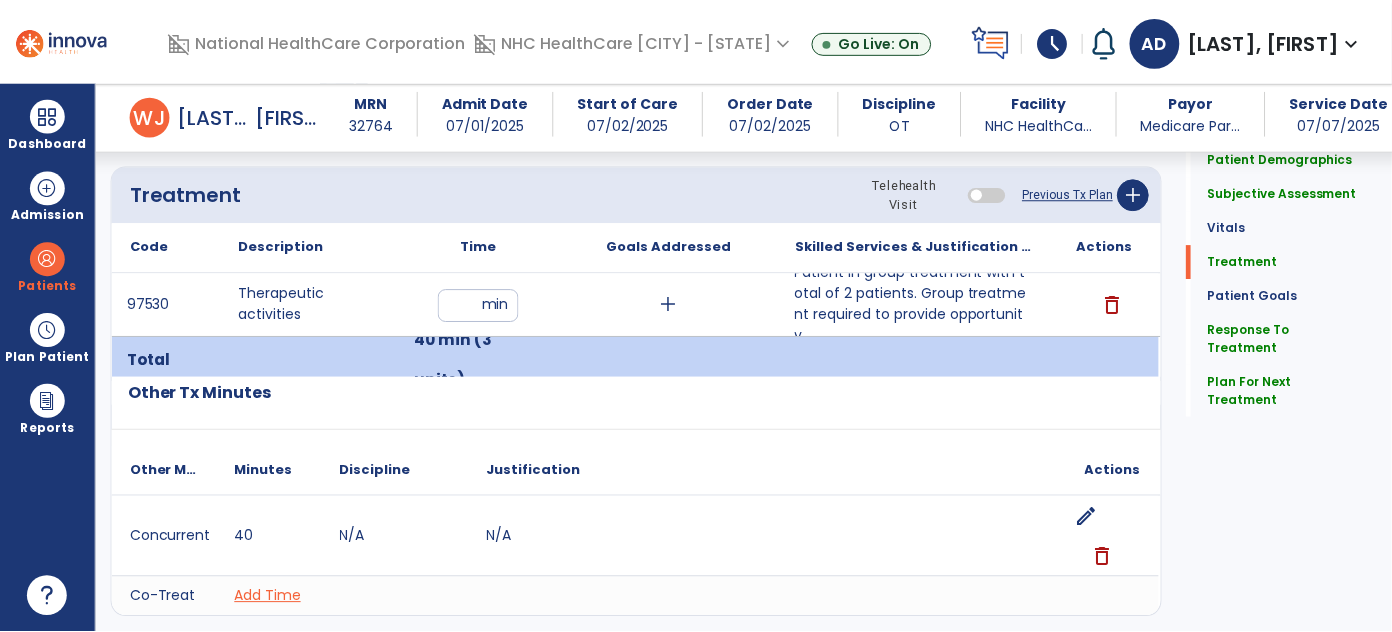 scroll, scrollTop: 1181, scrollLeft: 0, axis: vertical 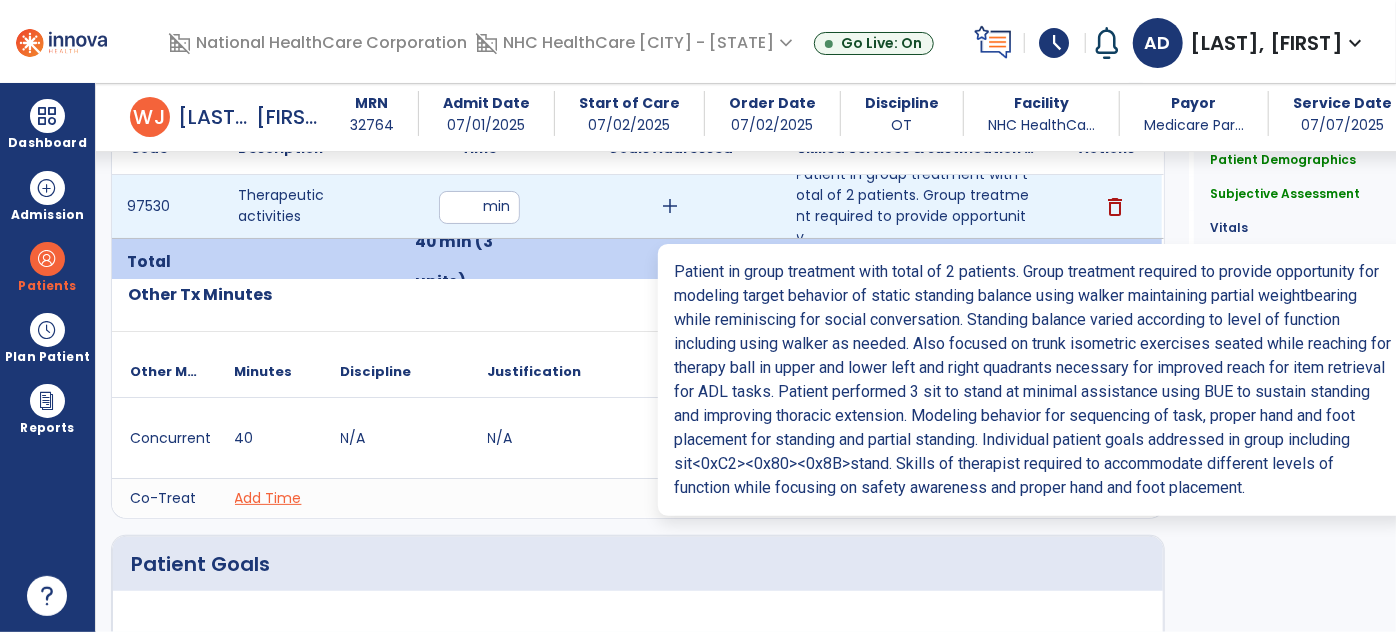 click on "Patient in group treatment with total of 2 patients. Group treatment required to provide opportunity..." at bounding box center (916, 206) 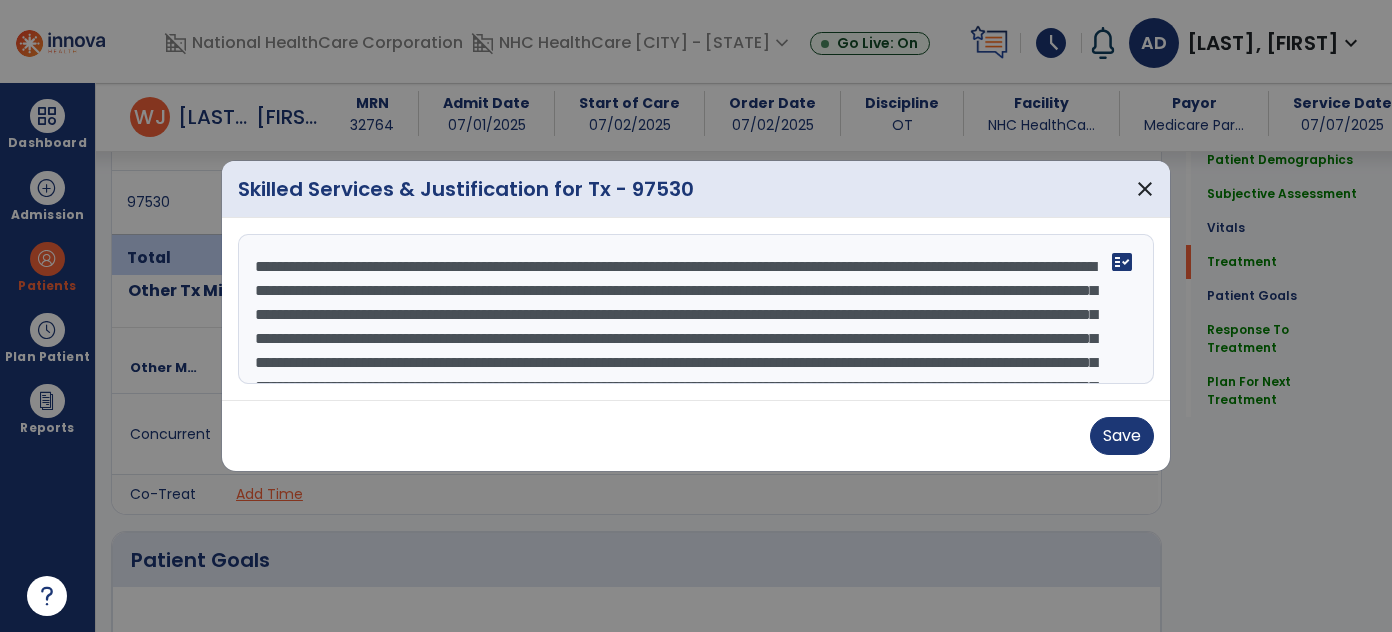 scroll, scrollTop: 1181, scrollLeft: 0, axis: vertical 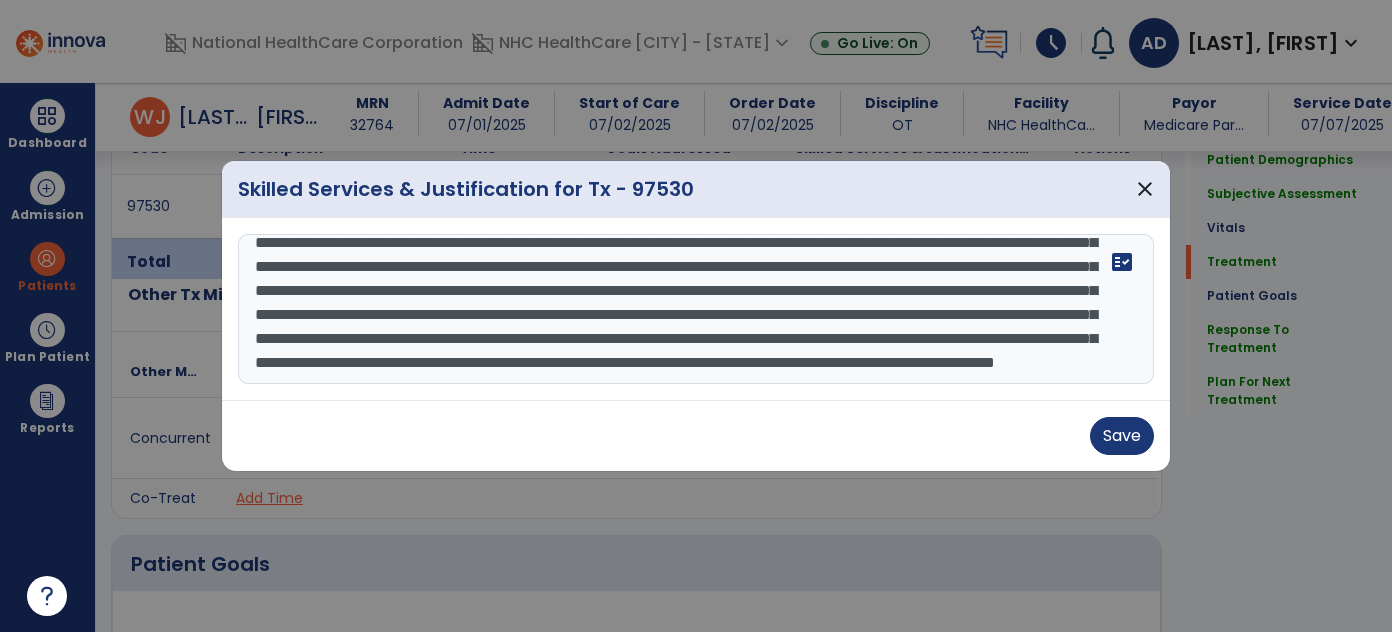 drag, startPoint x: 256, startPoint y: 268, endPoint x: 962, endPoint y: 462, distance: 732.1694 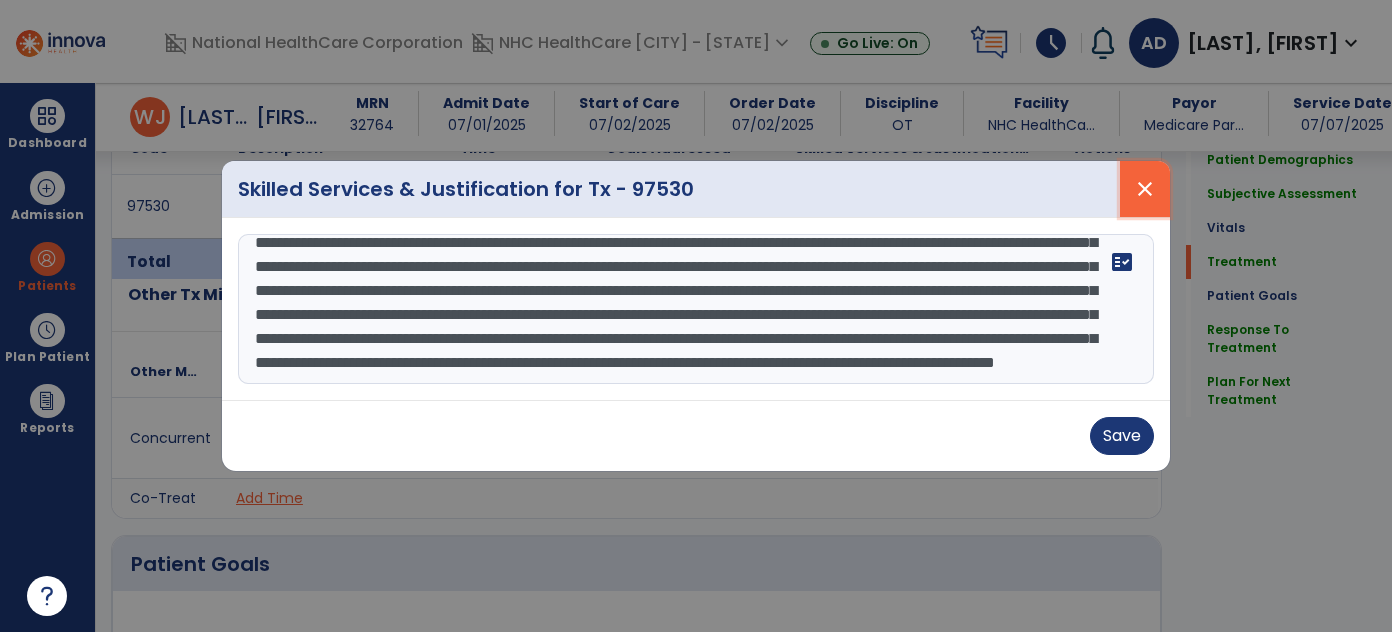 click on "close" at bounding box center (1145, 189) 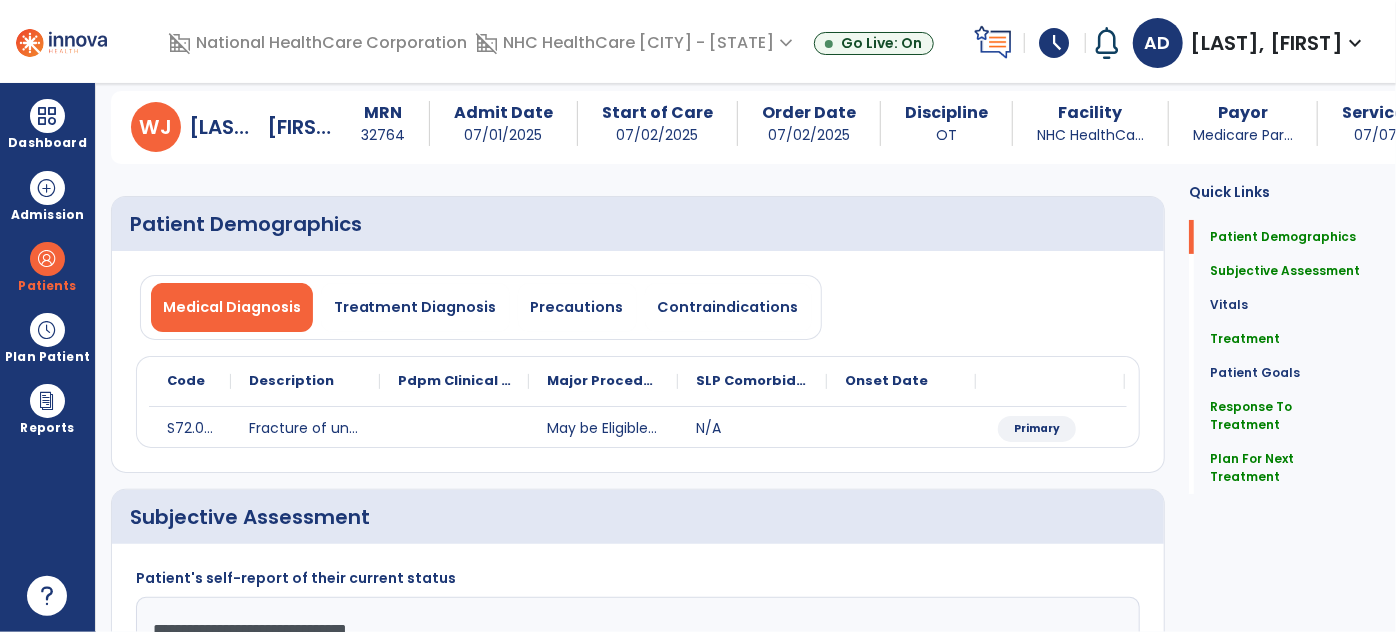 scroll, scrollTop: 0, scrollLeft: 0, axis: both 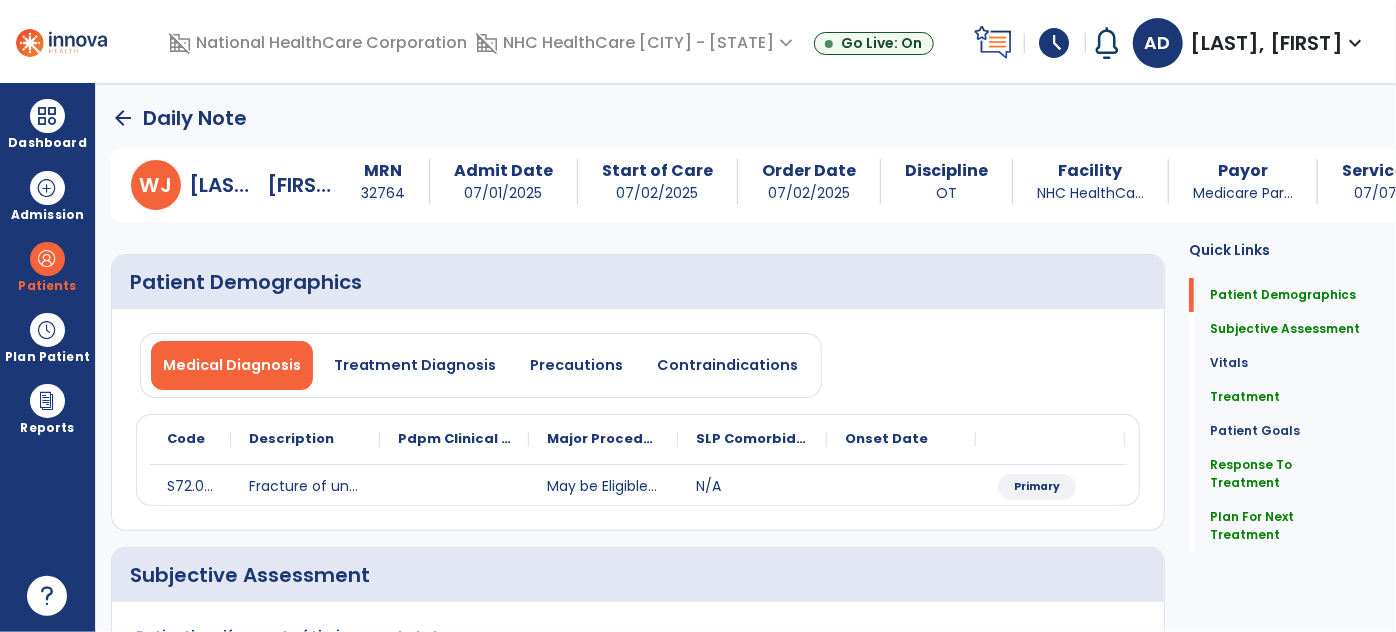 click on "arrow_back" 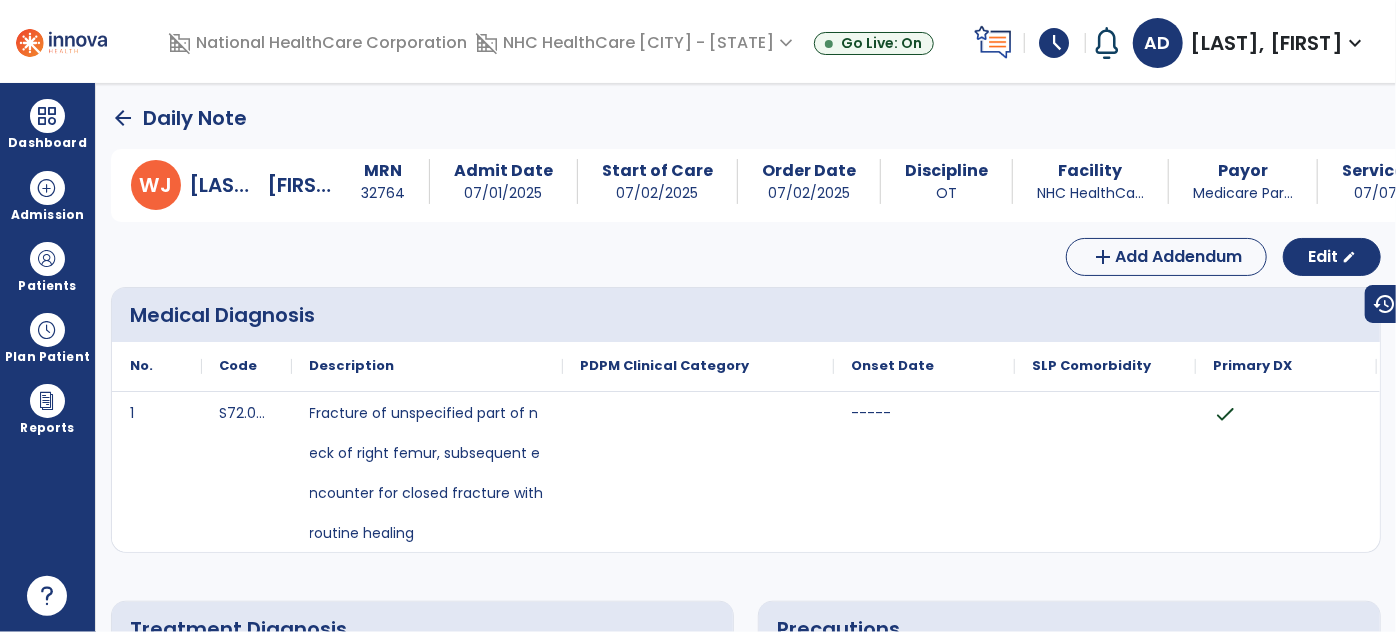 click on "arrow_back" 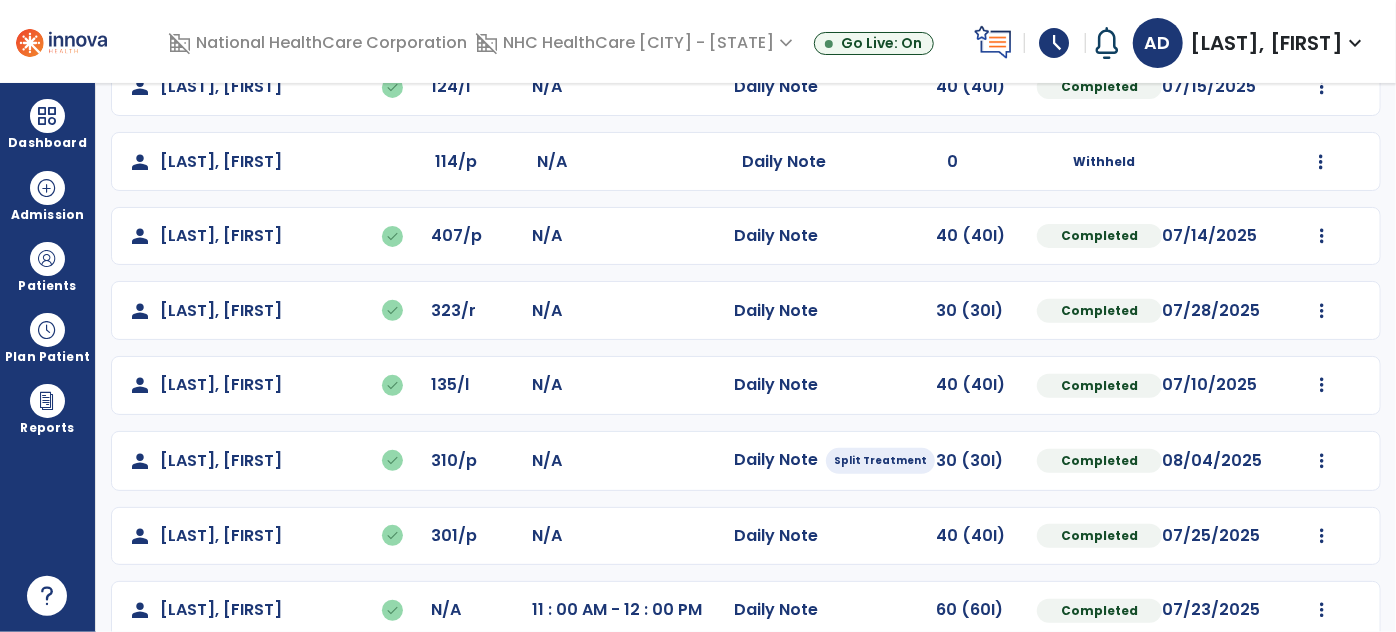 scroll, scrollTop: 525, scrollLeft: 0, axis: vertical 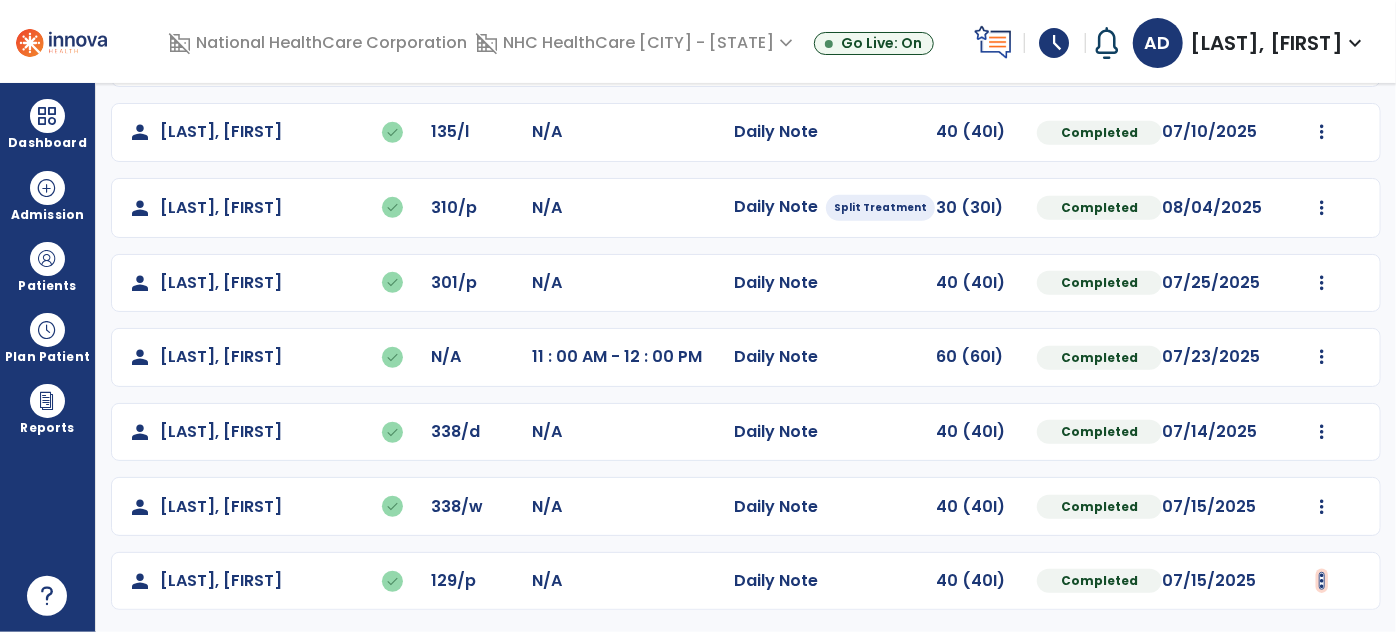 click at bounding box center [1322, -166] 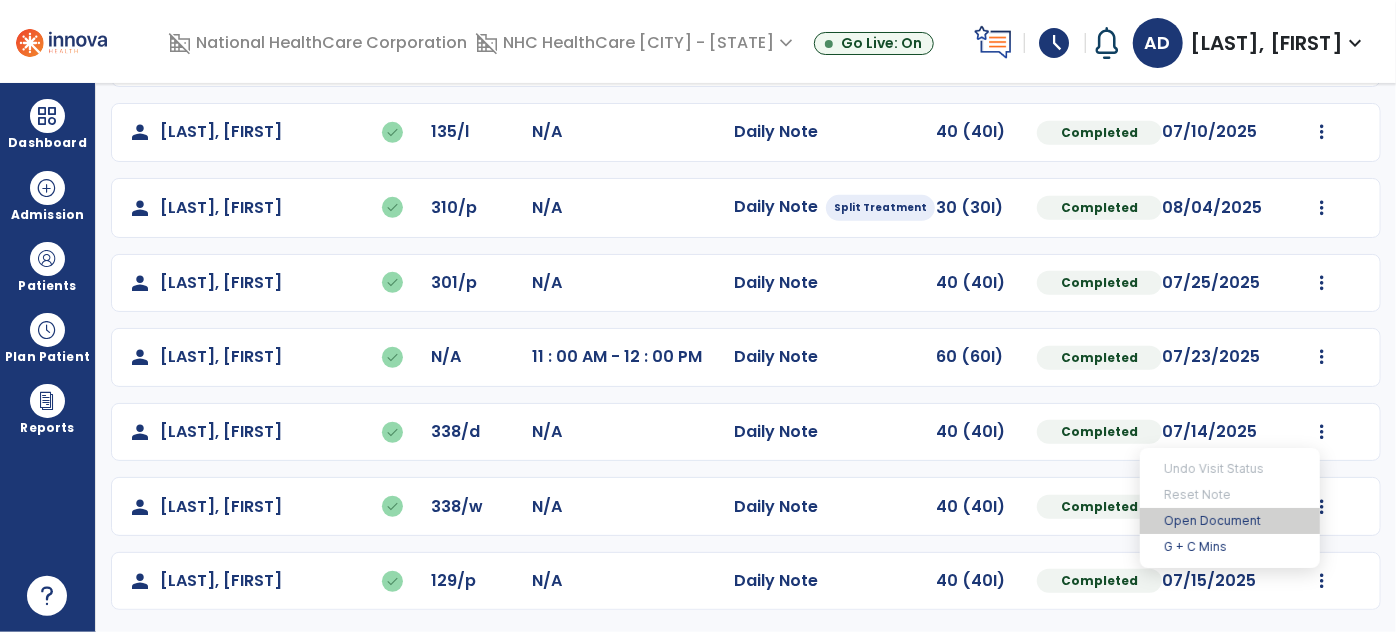 click on "Open Document" at bounding box center [1230, 521] 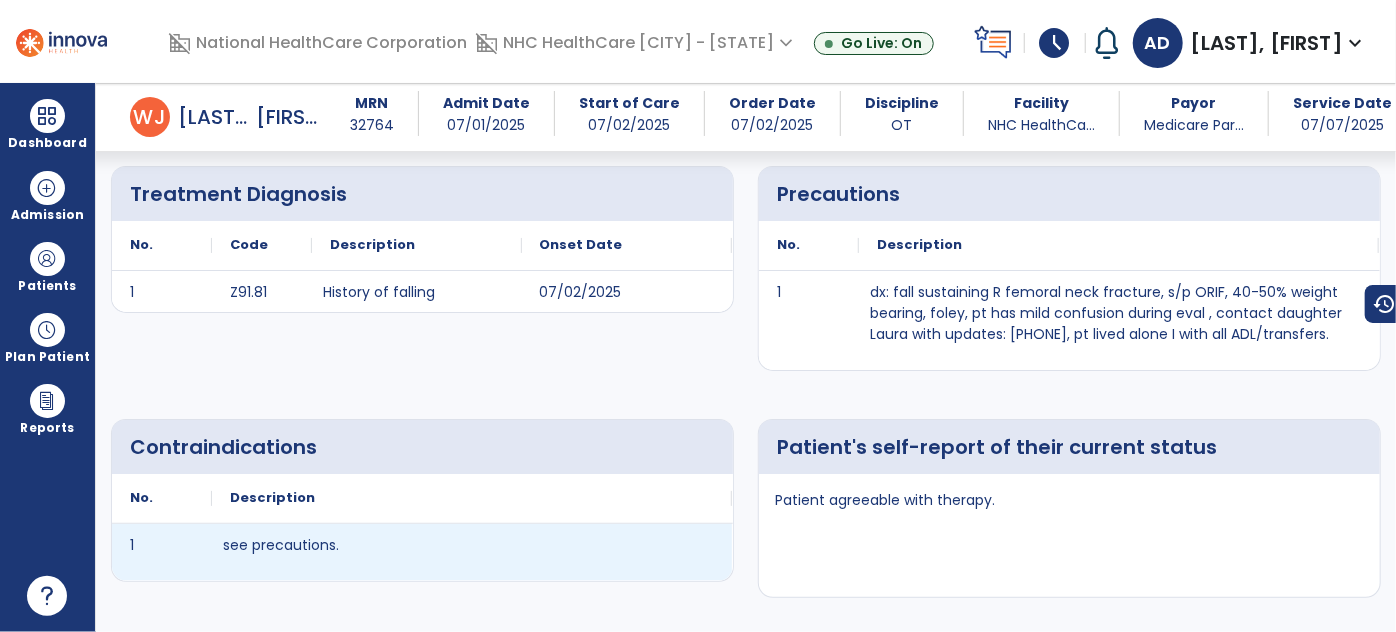 scroll, scrollTop: 536, scrollLeft: 0, axis: vertical 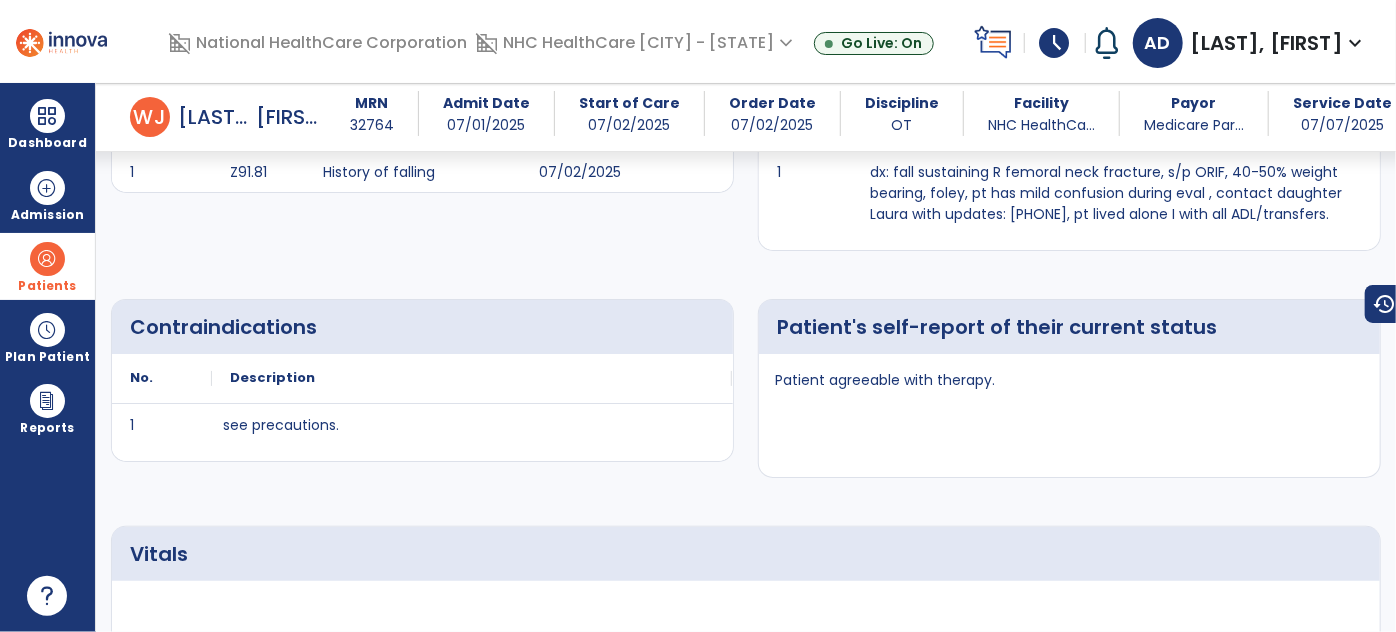 click at bounding box center (47, 259) 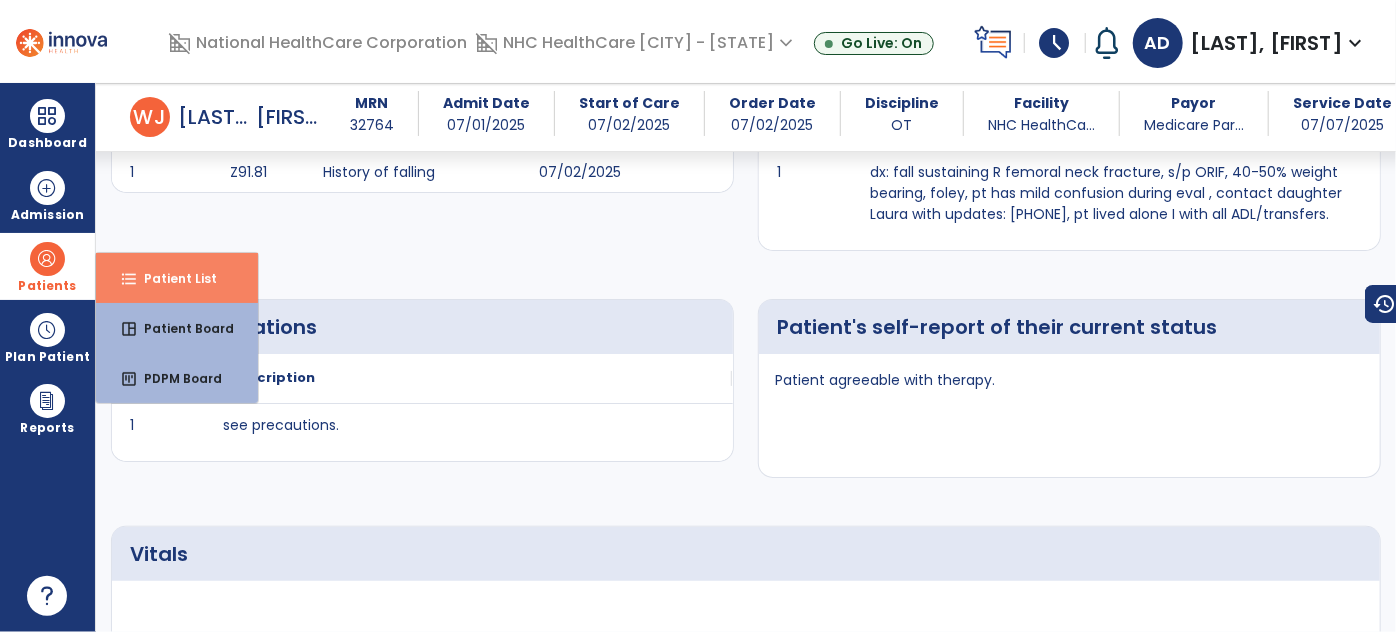 click on "Patient List" at bounding box center [172, 278] 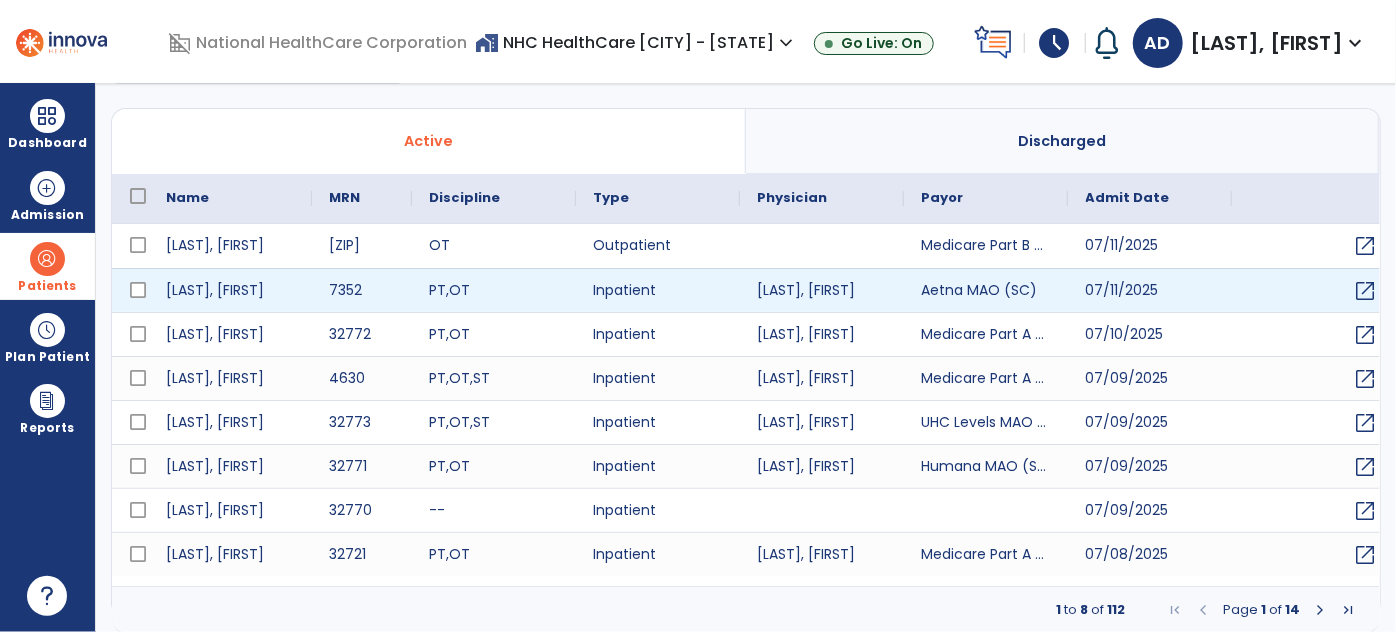 select on "***" 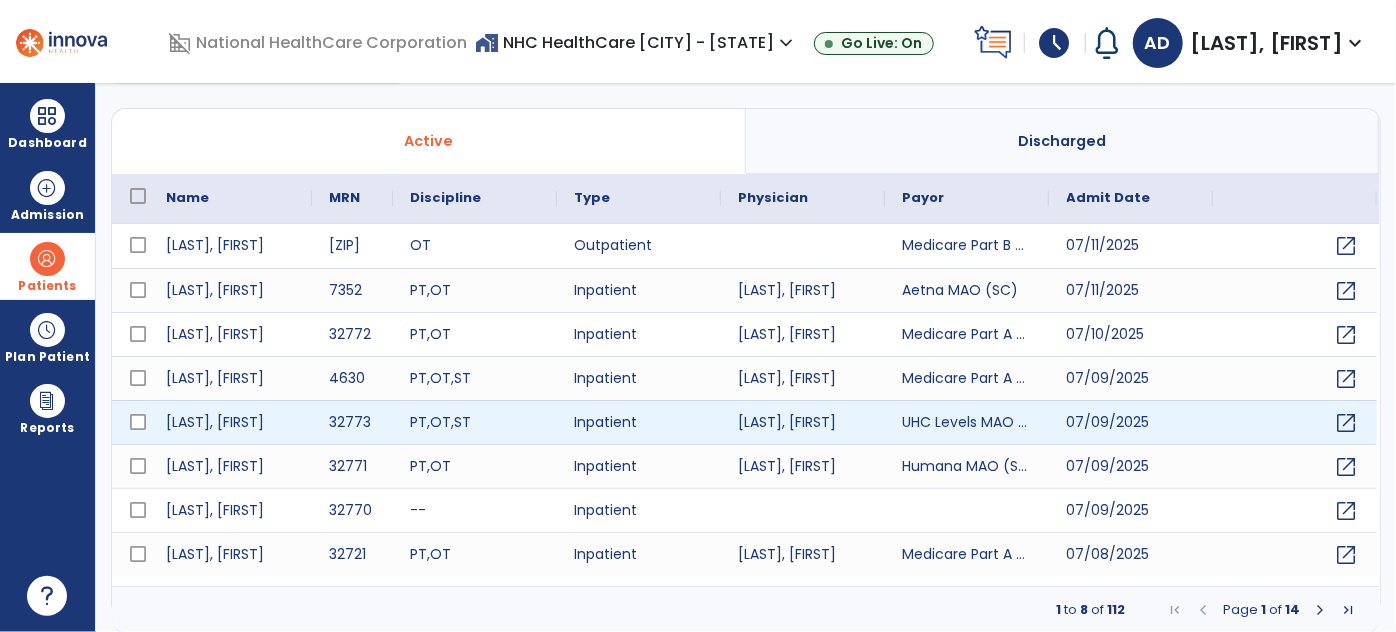 scroll, scrollTop: 46, scrollLeft: 0, axis: vertical 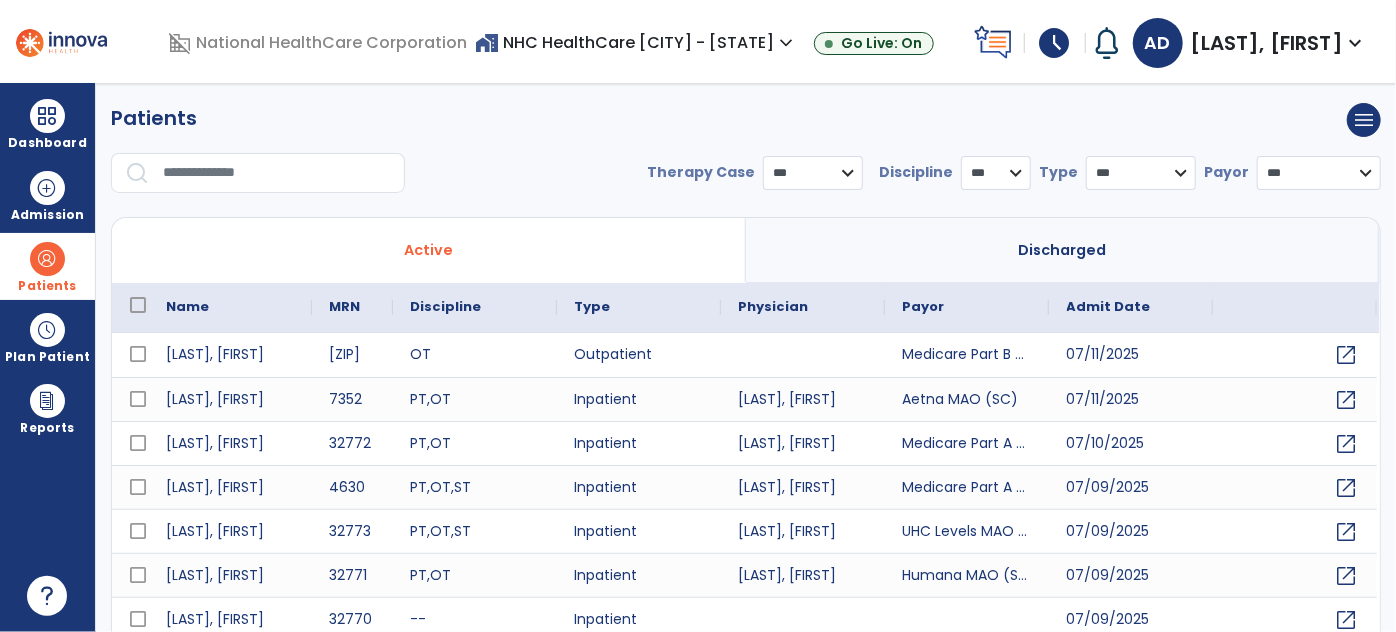 click at bounding box center [277, 173] 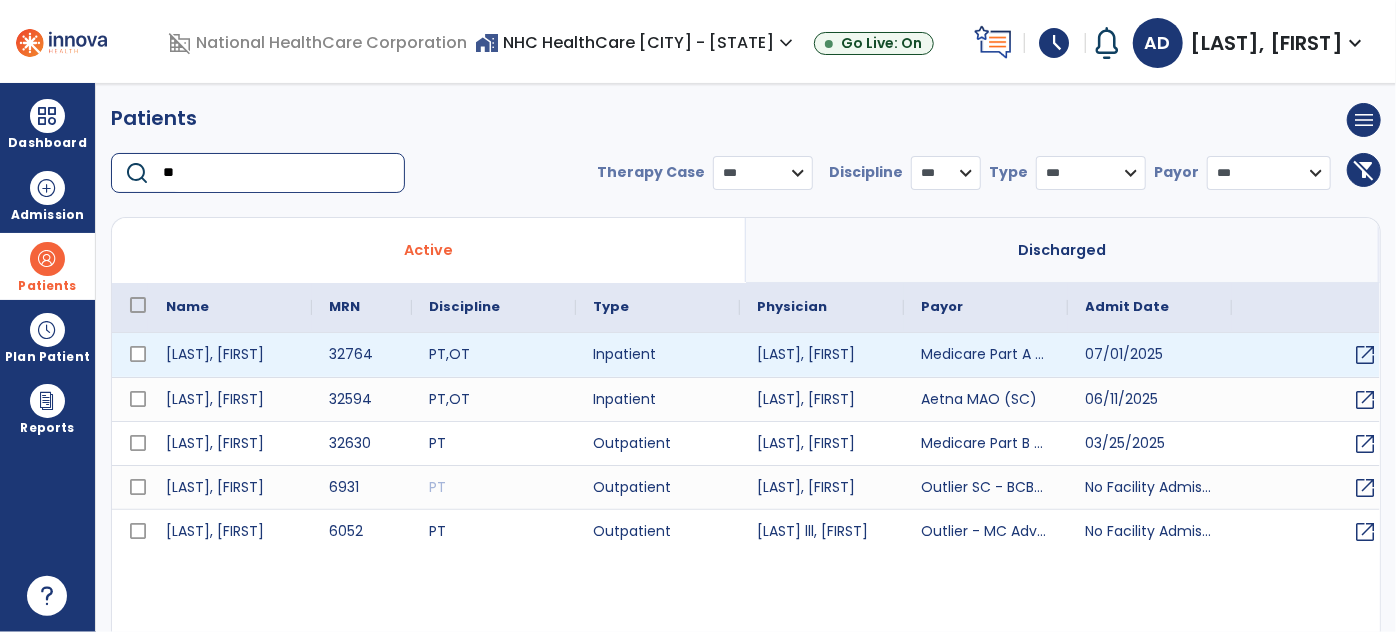 type on "**" 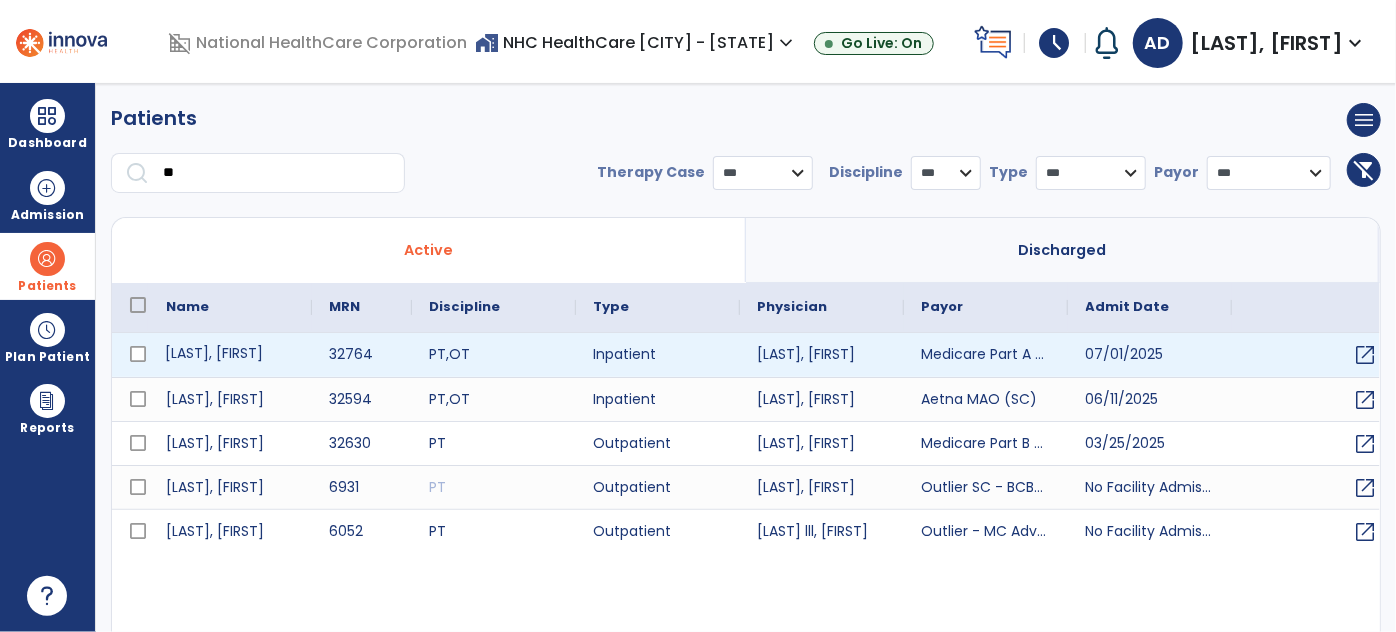 click on "[LAST], [FIRST]" at bounding box center (230, 355) 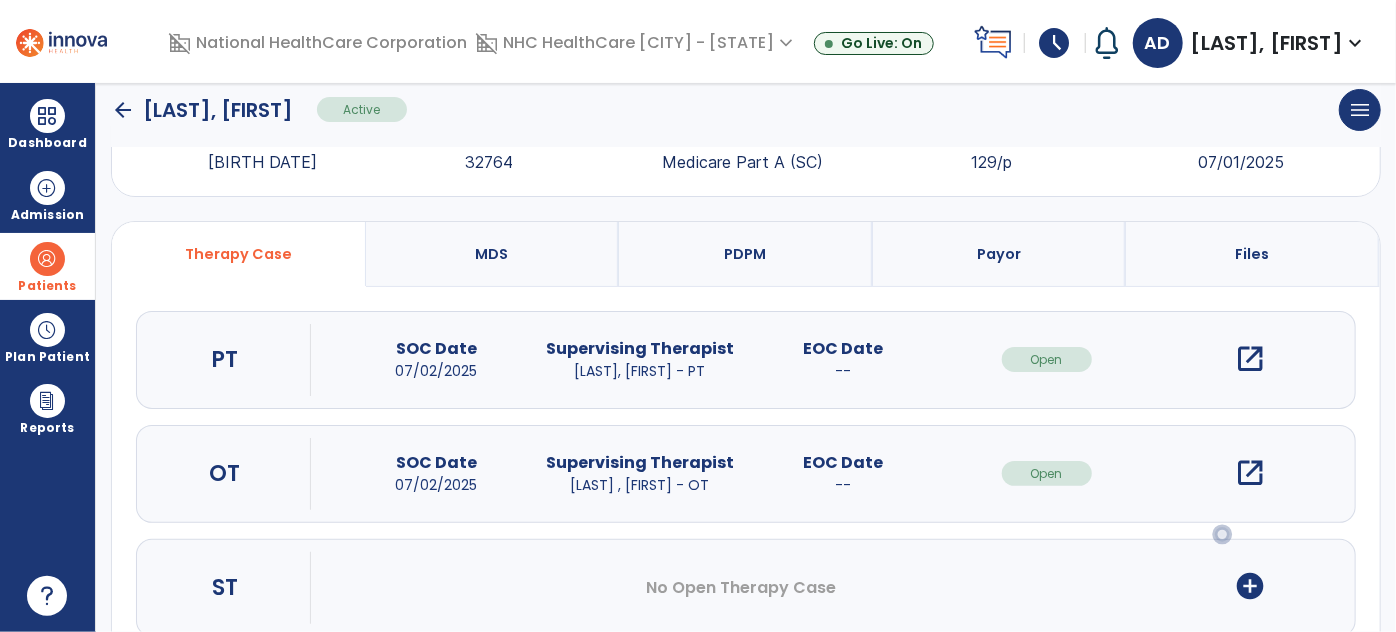 scroll, scrollTop: 125, scrollLeft: 0, axis: vertical 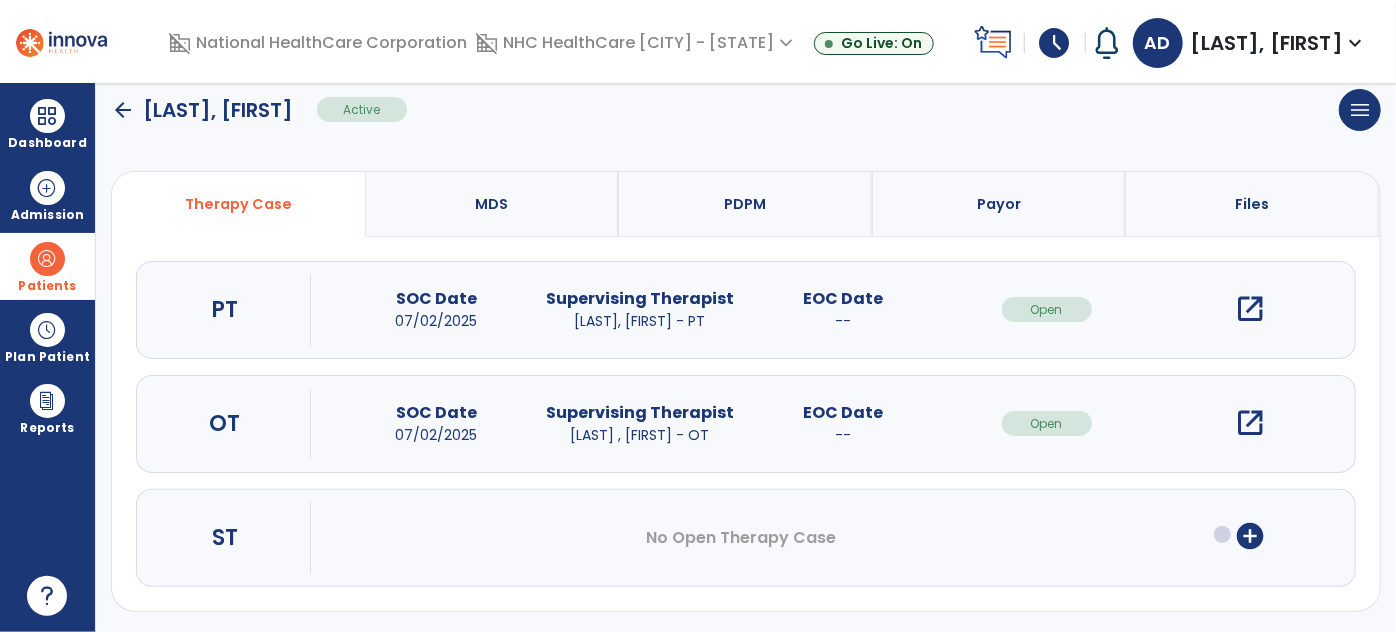 click on "open_in_new" at bounding box center [1250, 423] 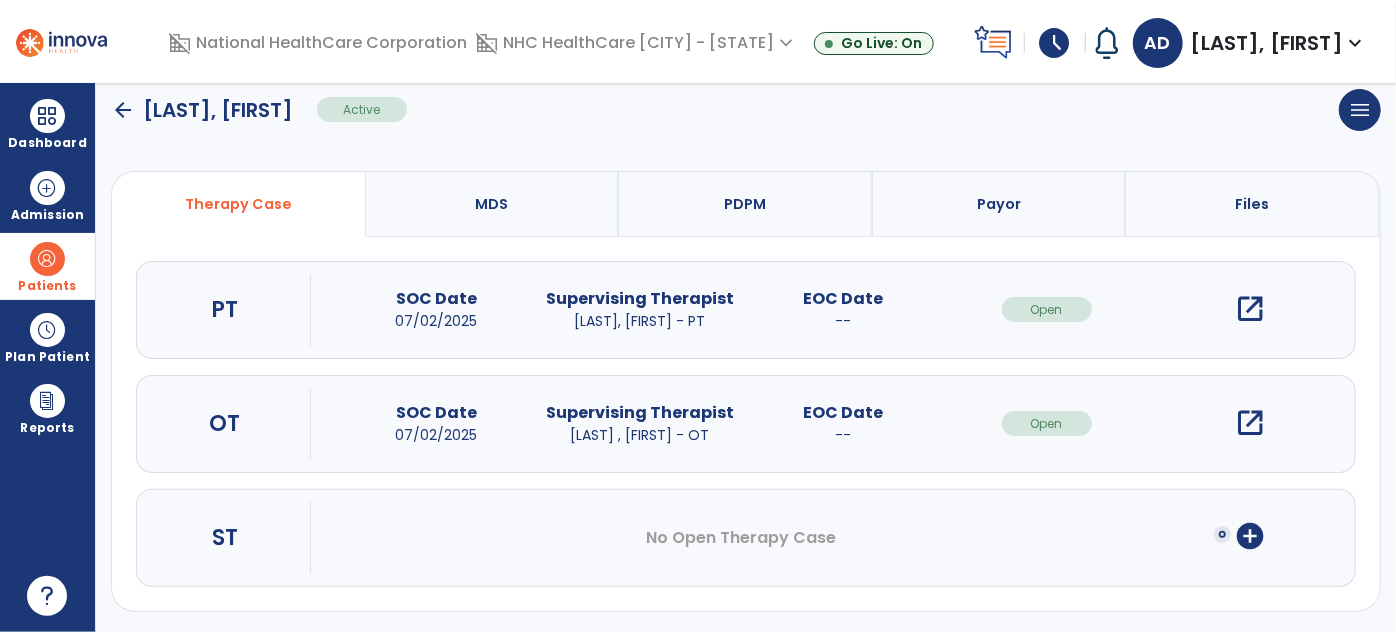 scroll, scrollTop: 0, scrollLeft: 0, axis: both 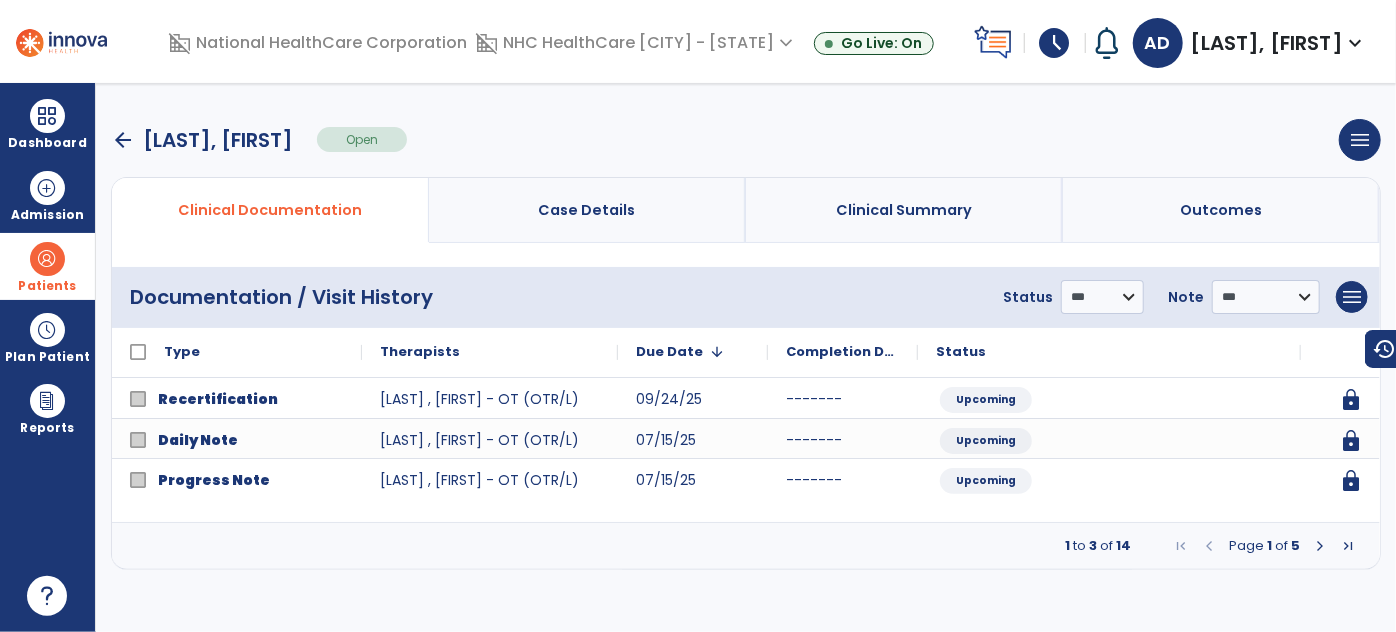 click at bounding box center [1320, 546] 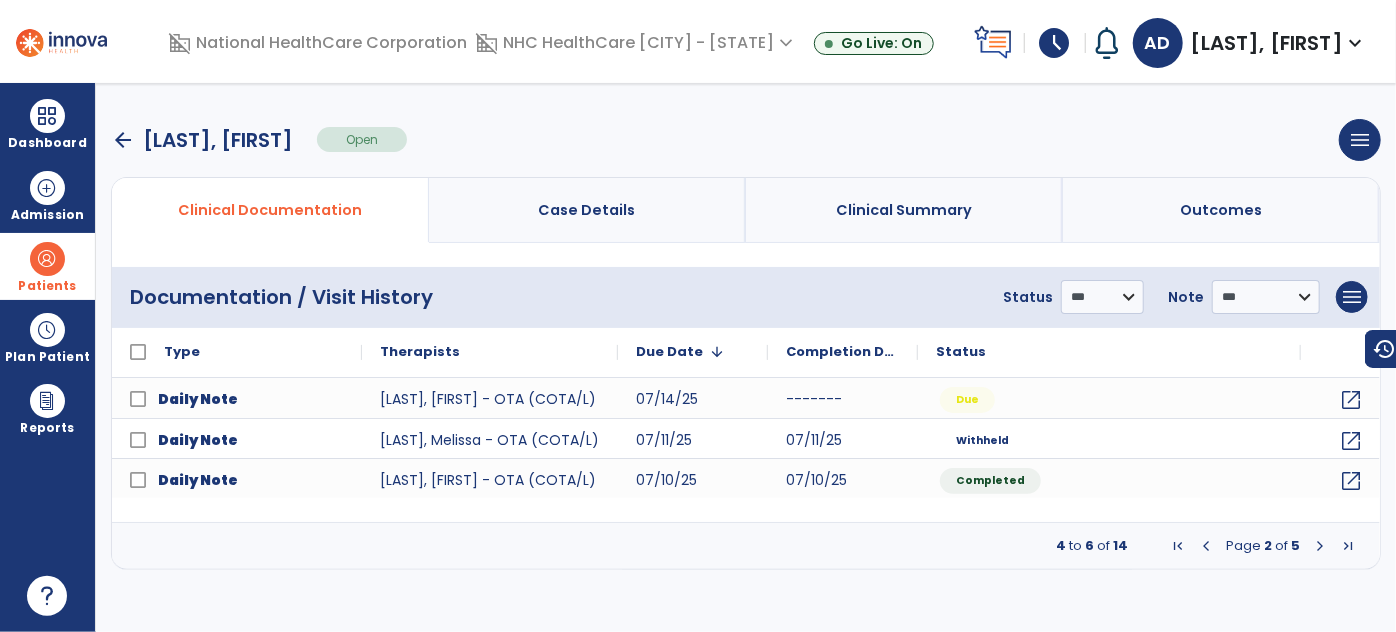 click at bounding box center (1320, 546) 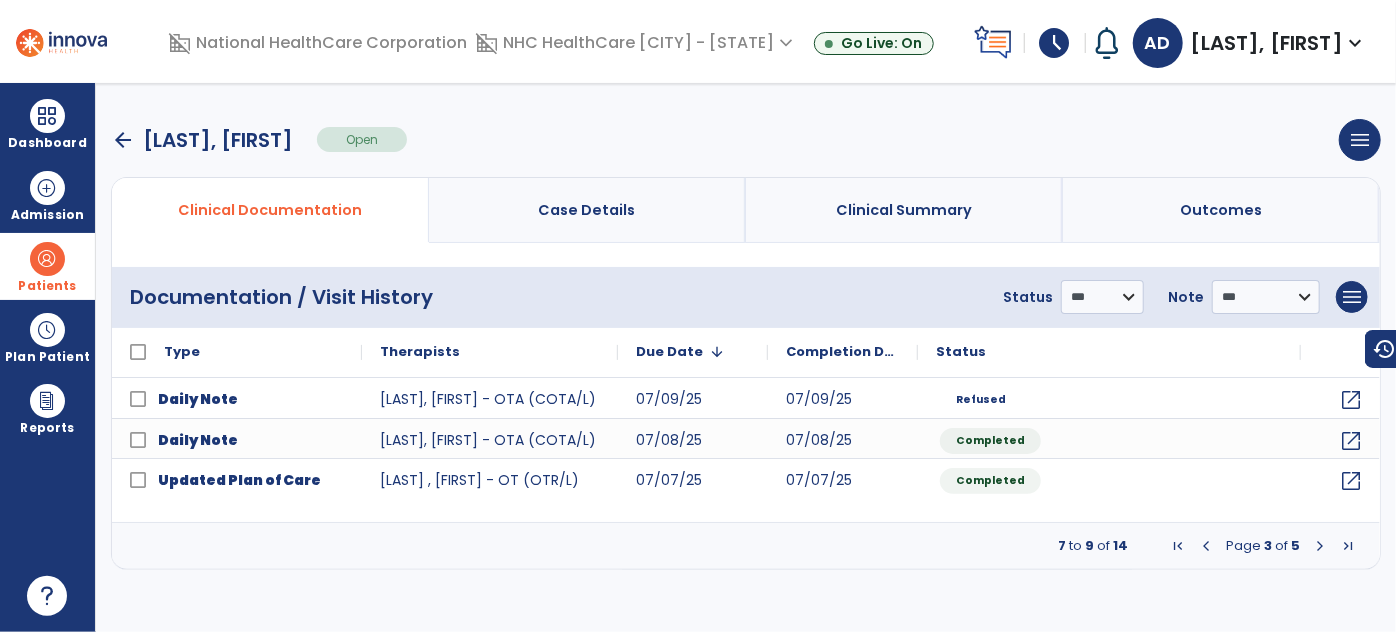 click at bounding box center [1206, 546] 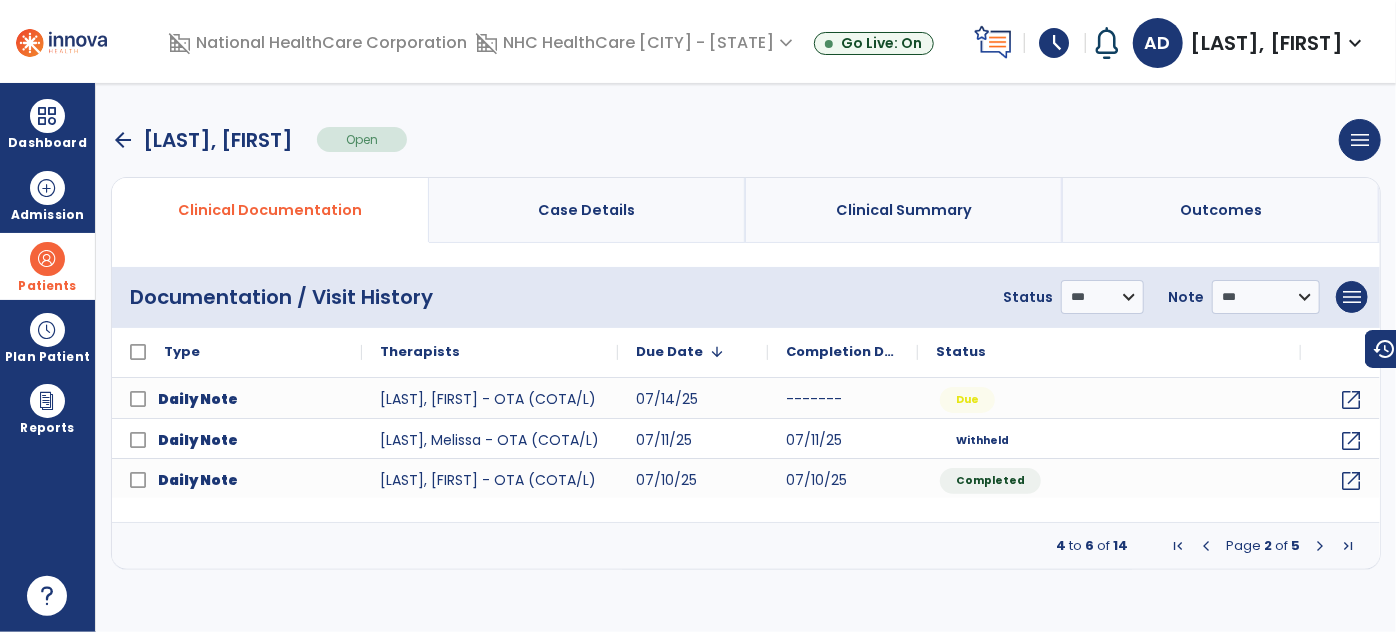 click at bounding box center [1206, 546] 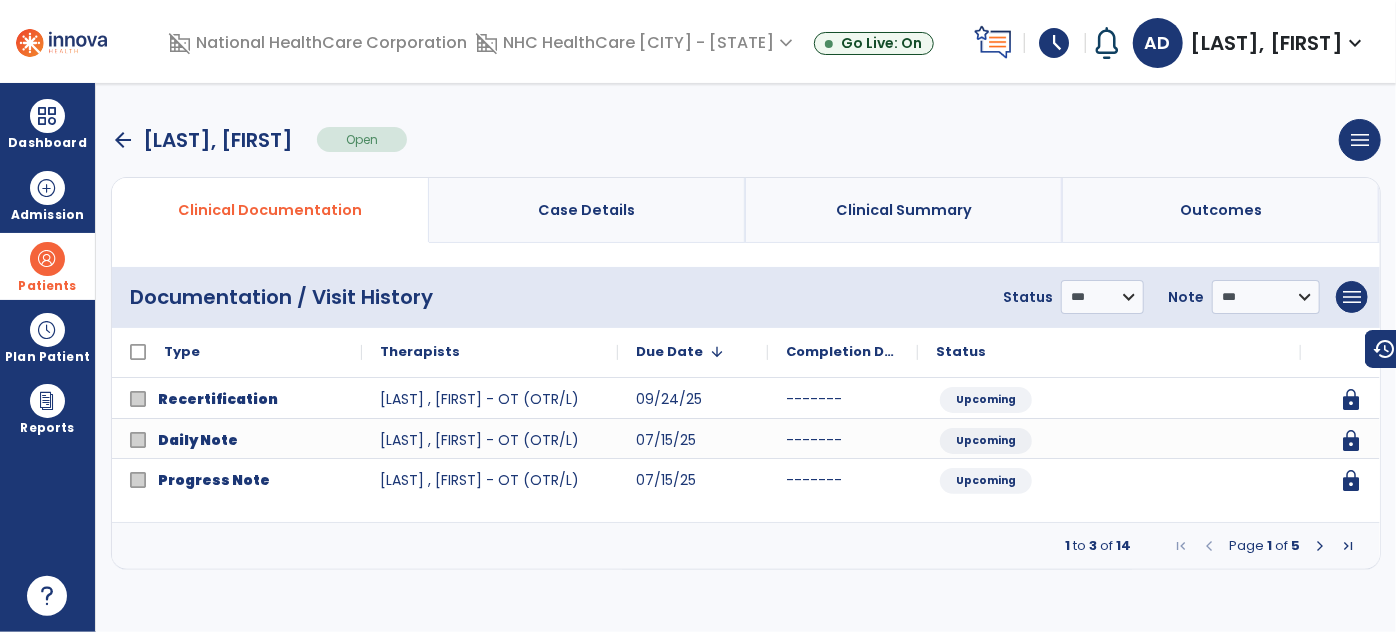 click at bounding box center (1320, 546) 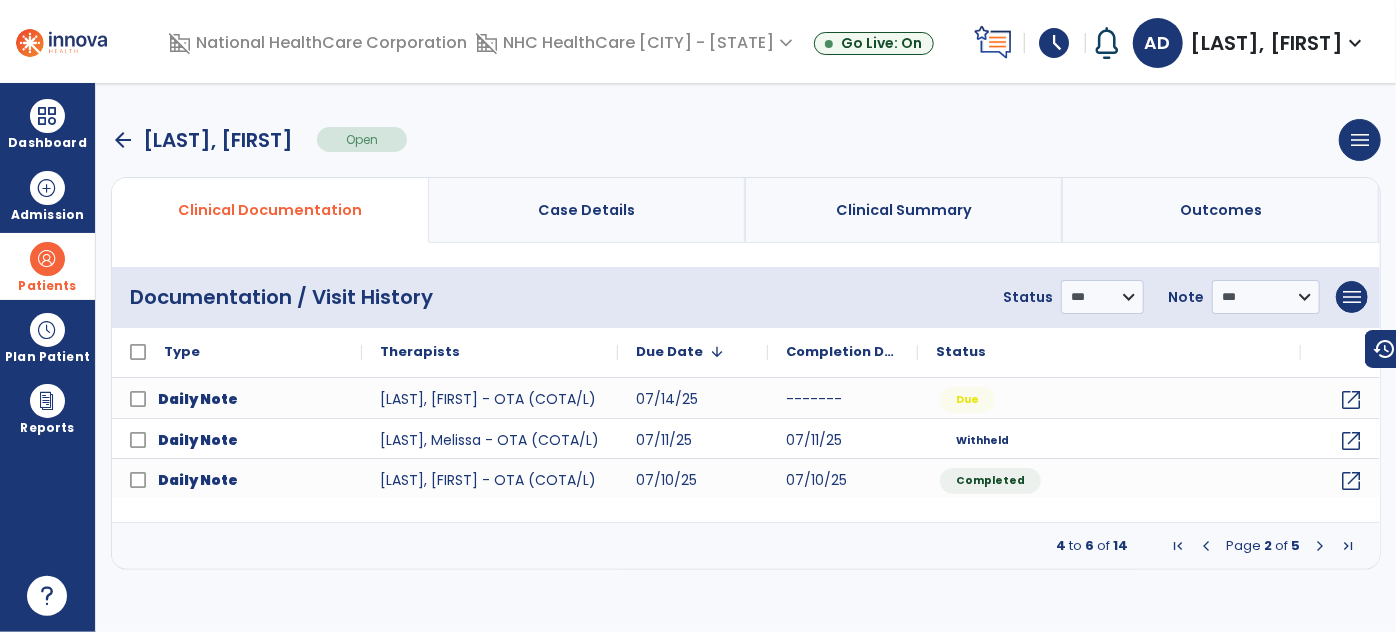 click at bounding box center (1320, 546) 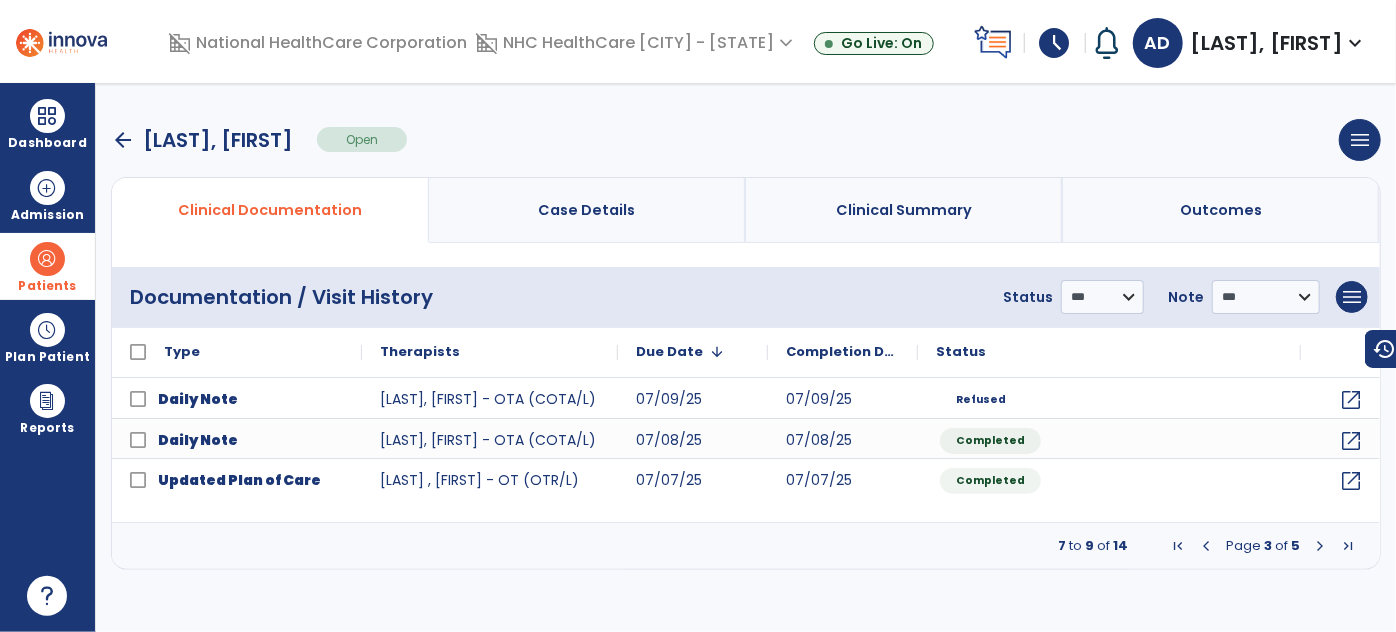click at bounding box center (1320, 546) 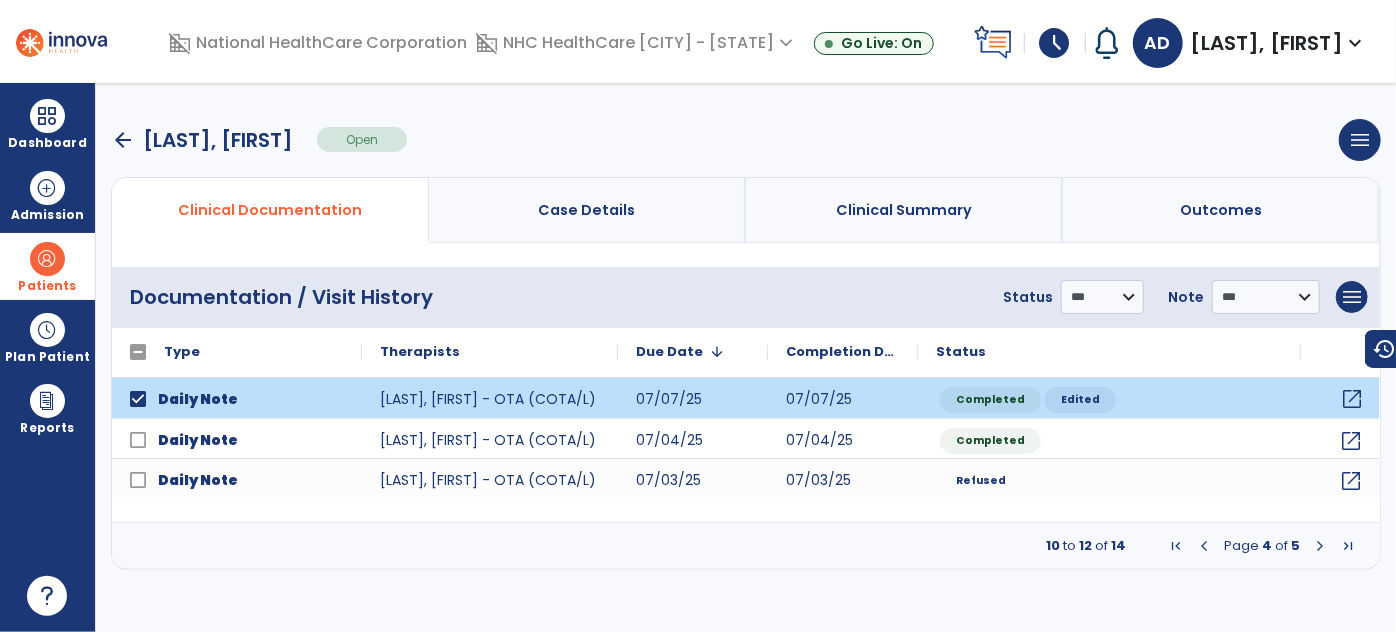 click on "open_in_new" 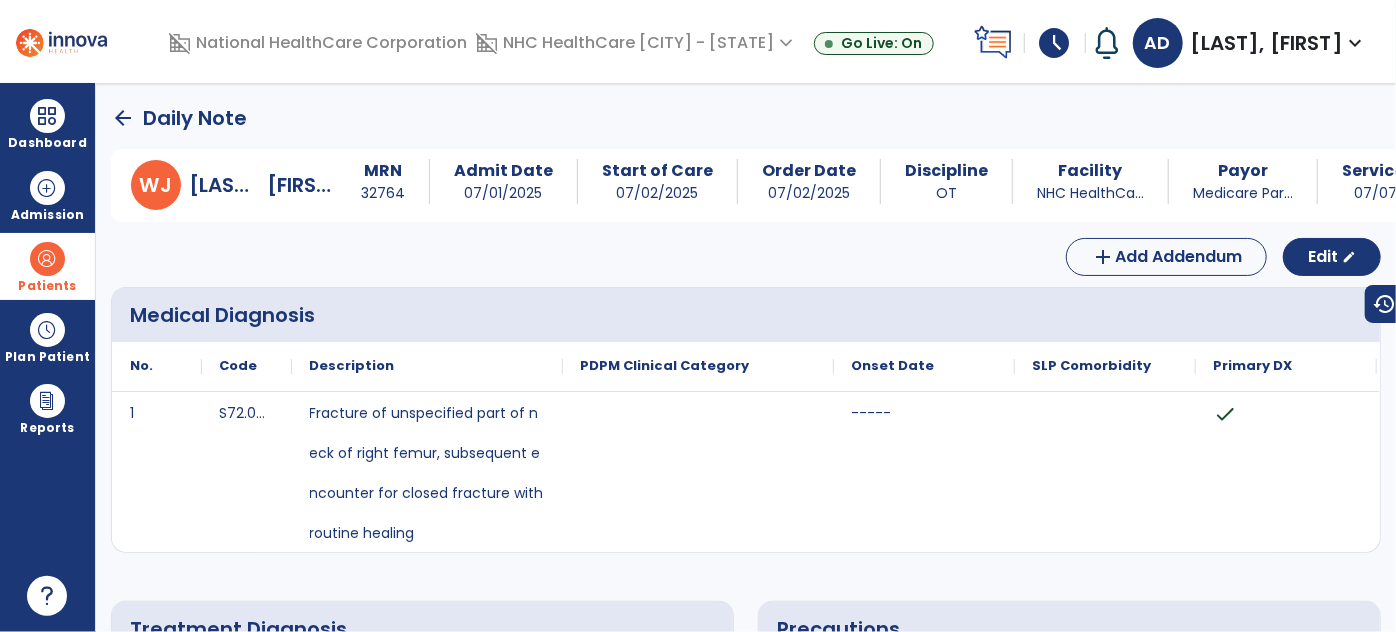 click on "arrow_back" 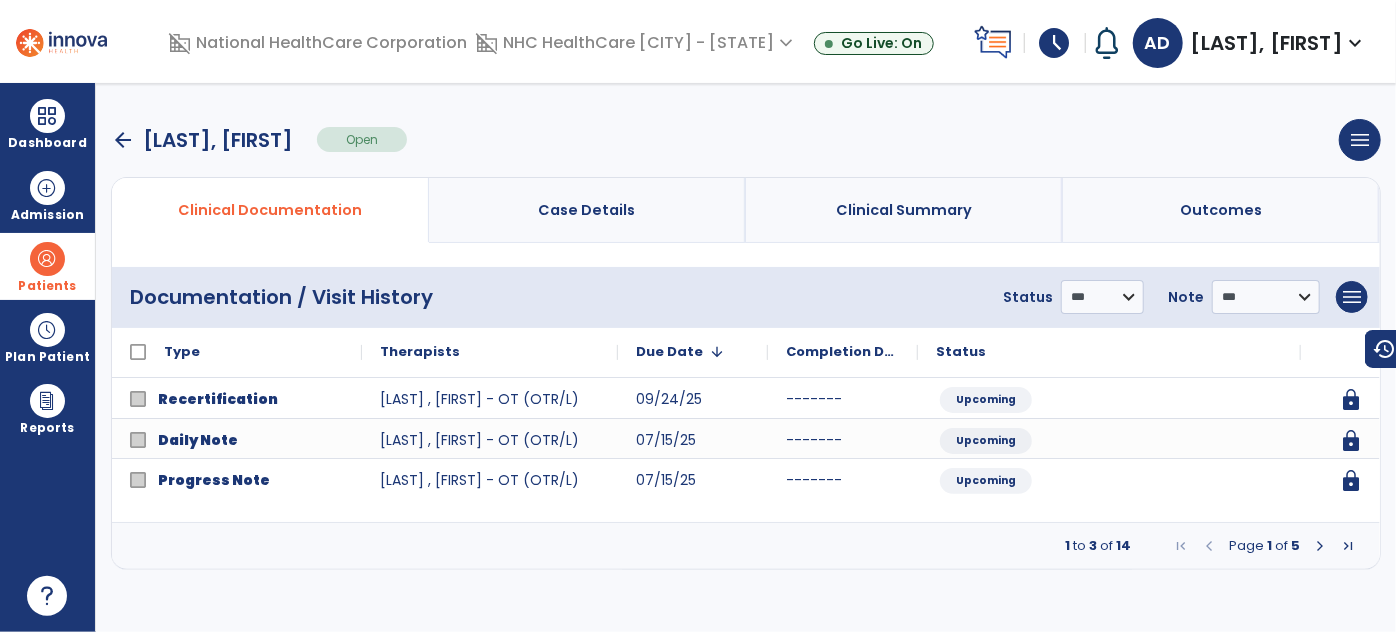 click at bounding box center [1320, 546] 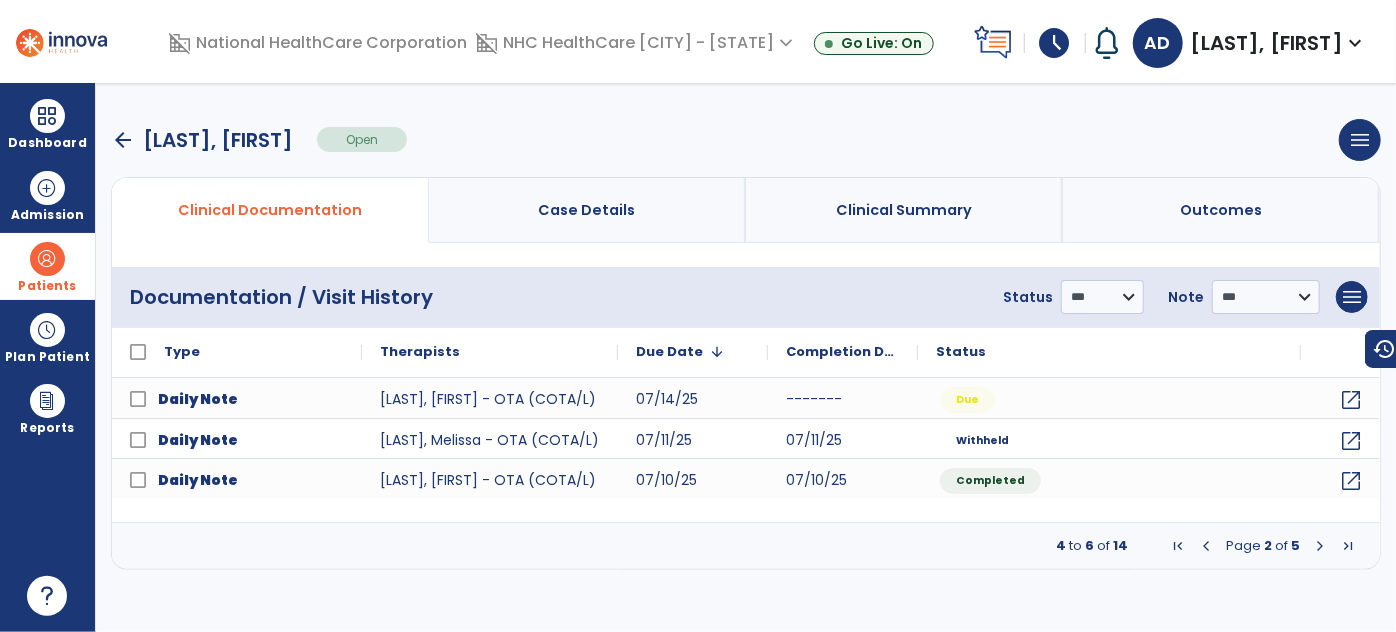 click at bounding box center [1320, 546] 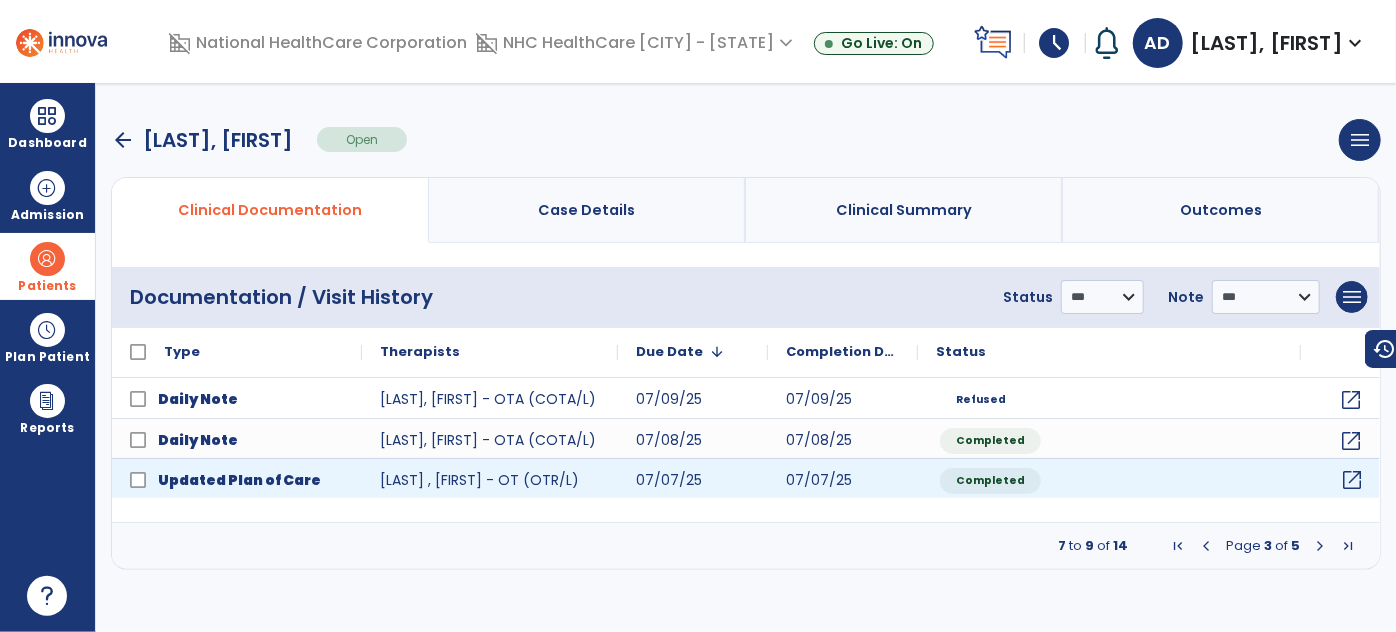 click on "open_in_new" 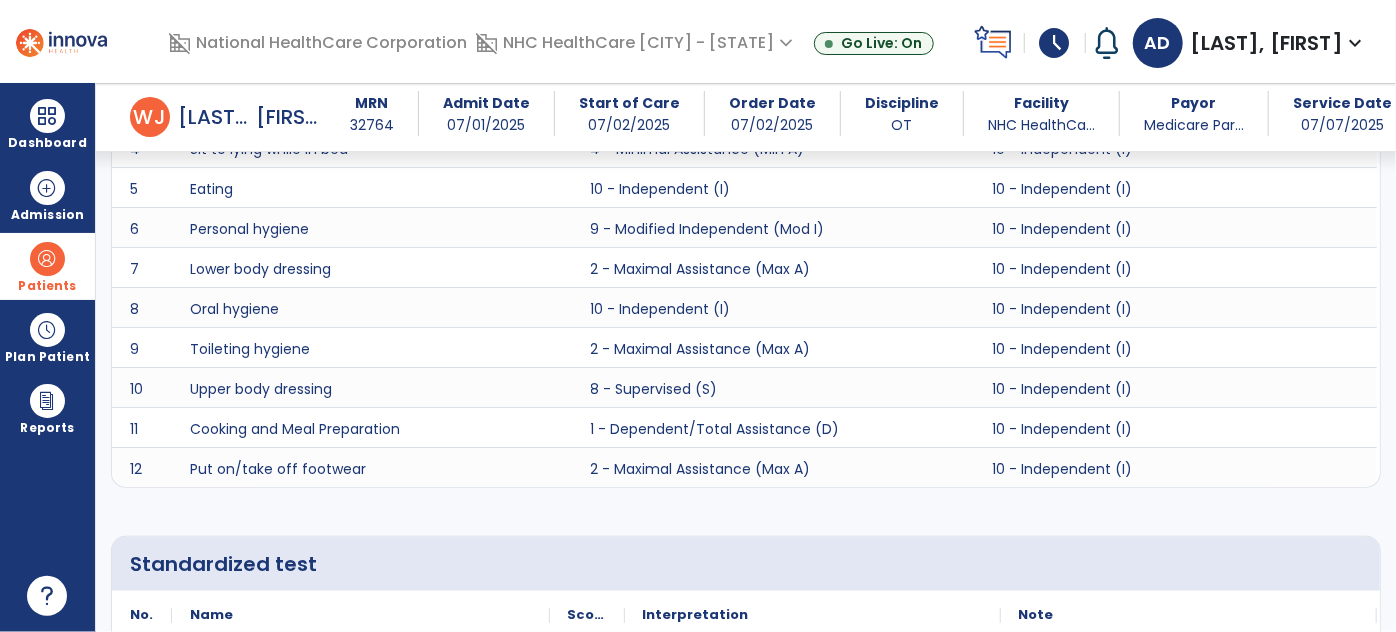 scroll, scrollTop: 1818, scrollLeft: 0, axis: vertical 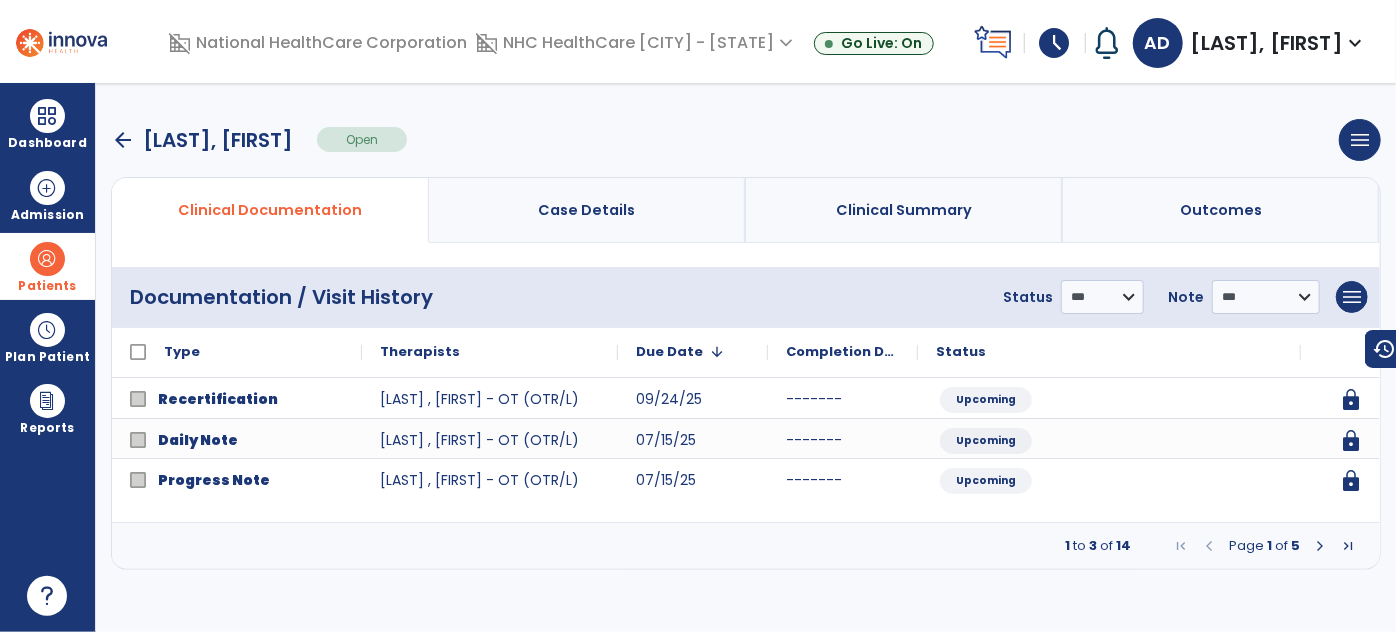 click at bounding box center (1320, 546) 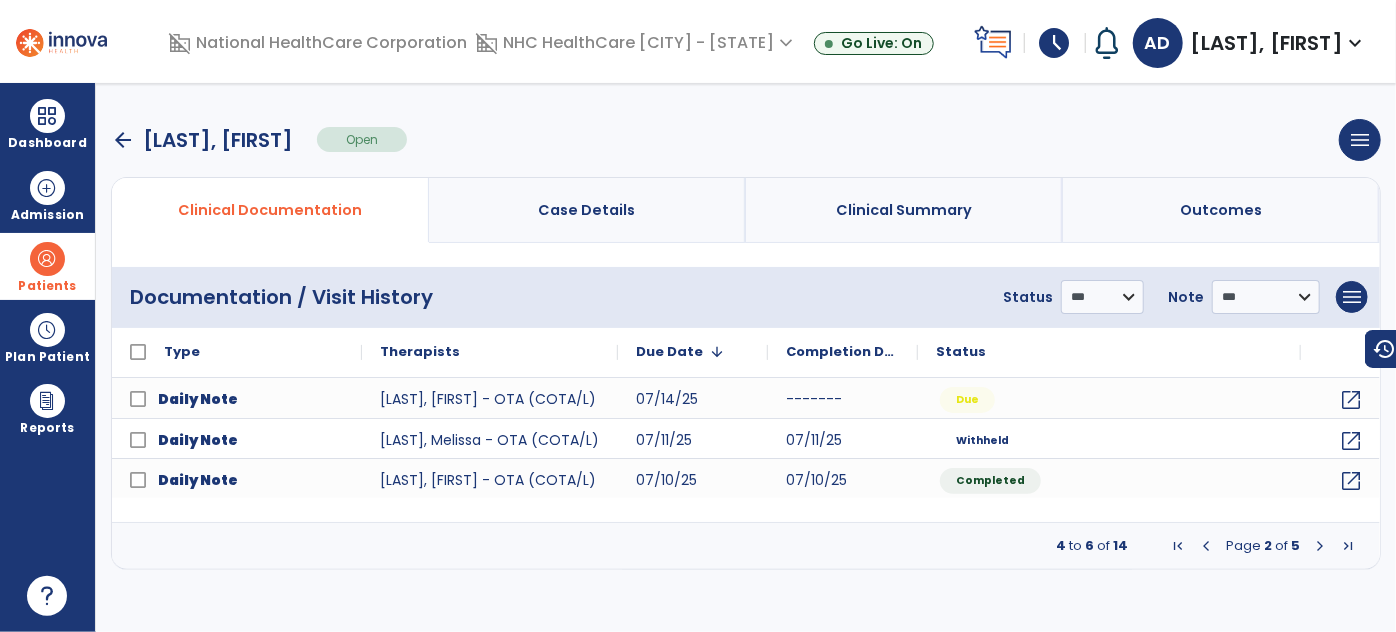 click at bounding box center (1320, 546) 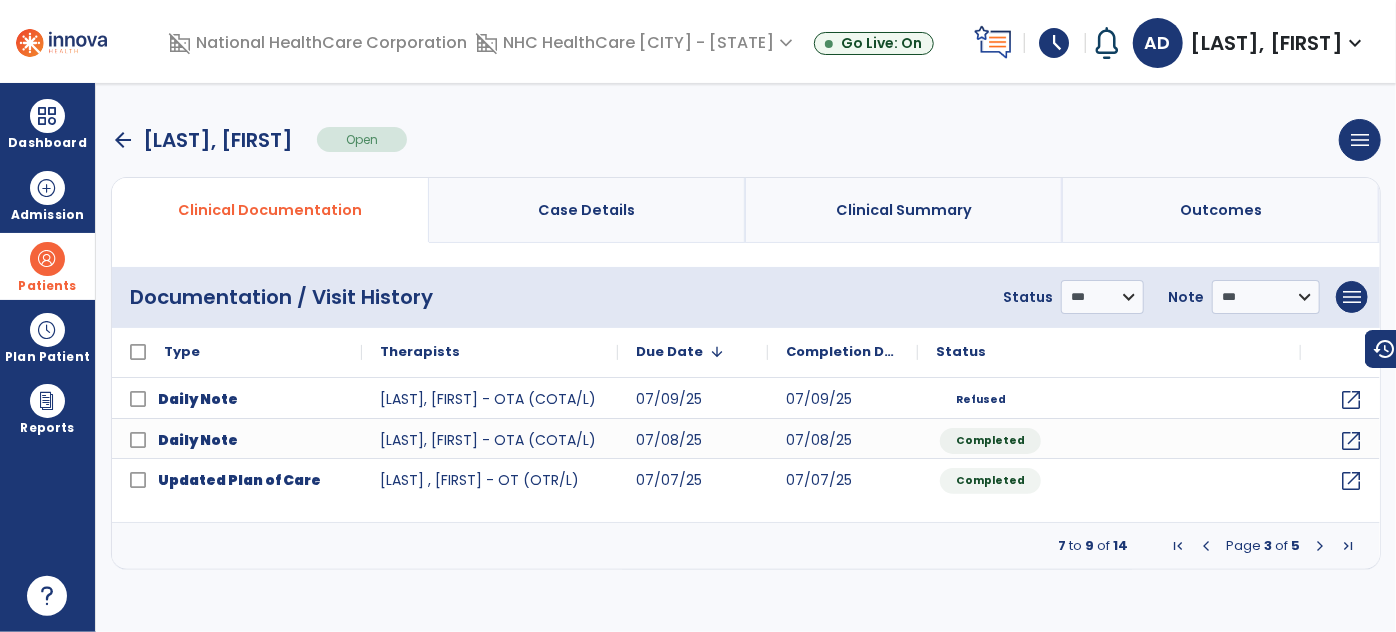 click on "Page
3
of
5" at bounding box center [1263, 546] 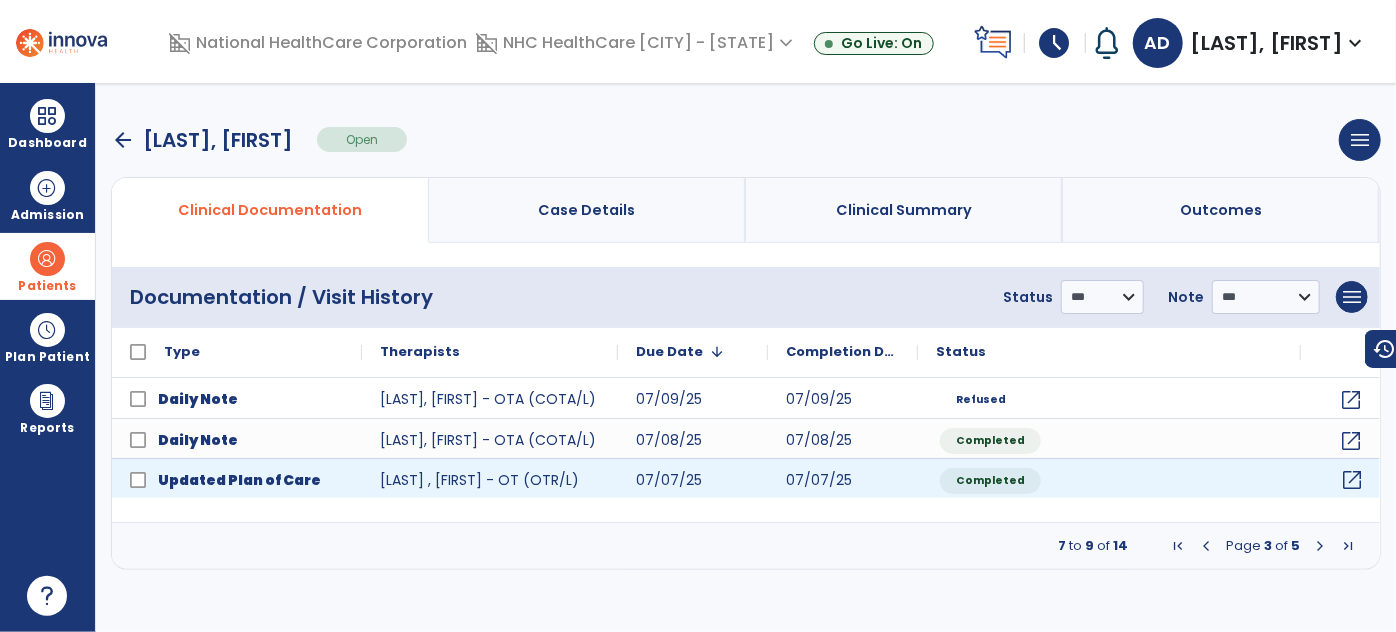 click on "open_in_new" 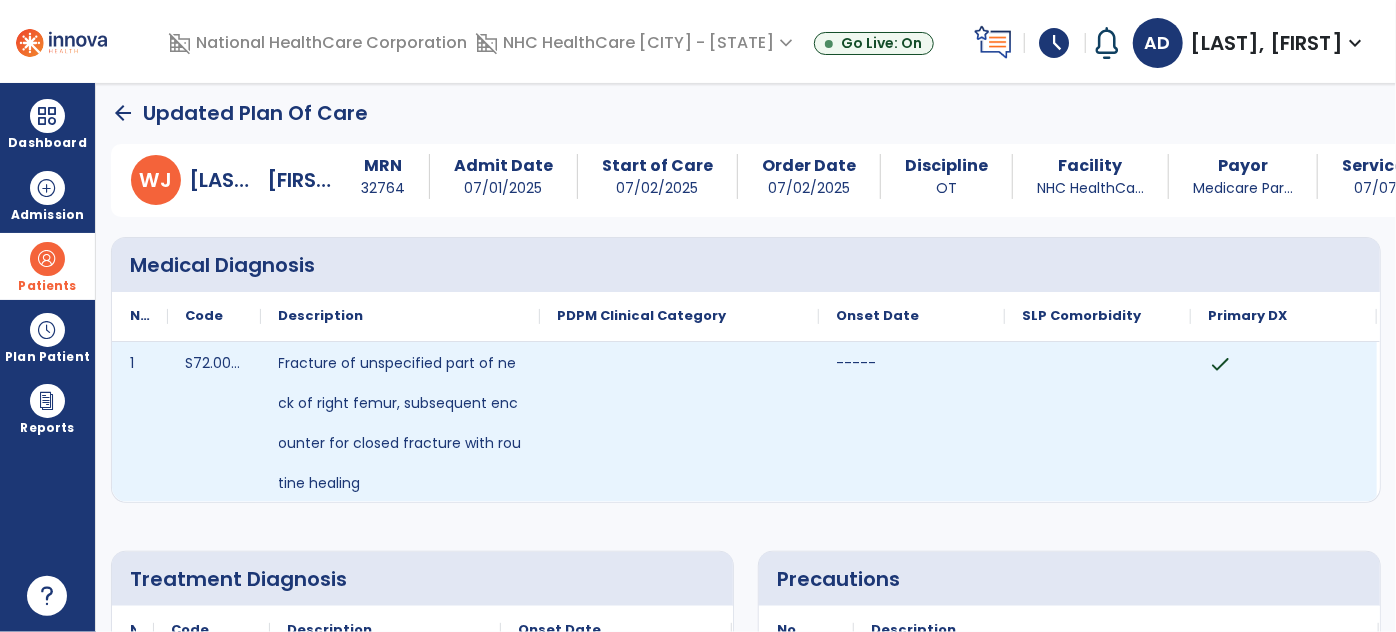 scroll, scrollTop: 0, scrollLeft: 0, axis: both 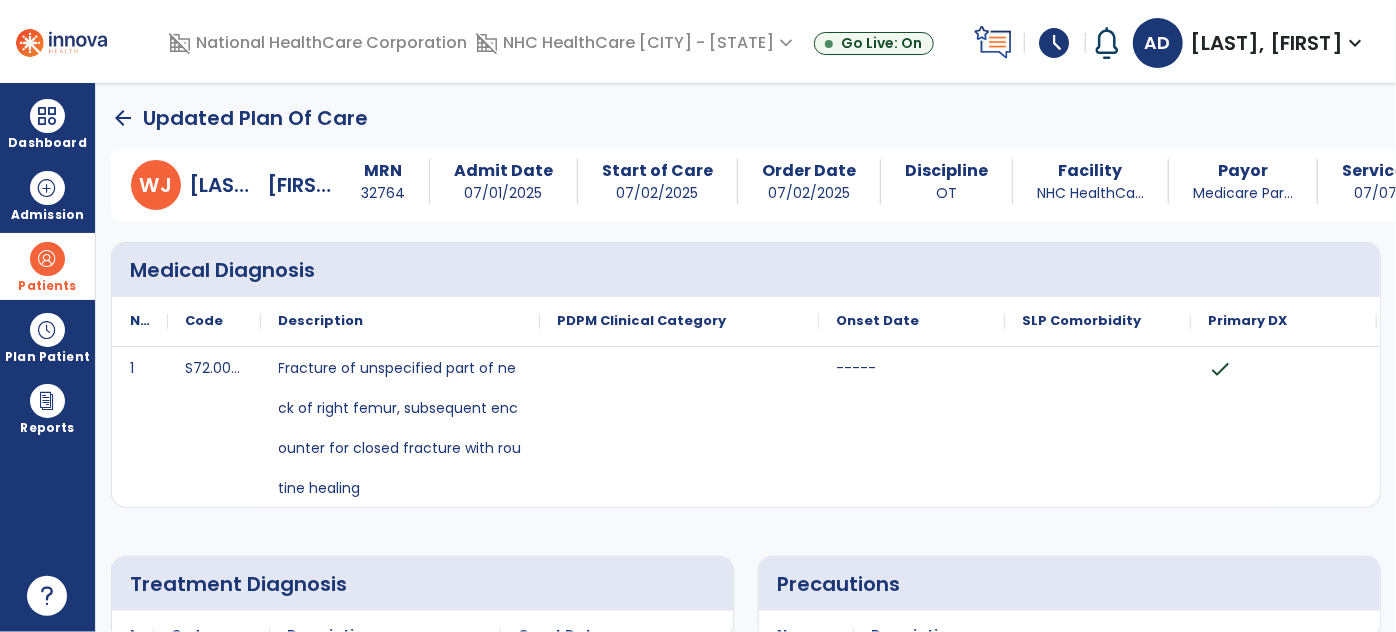 click on "arrow_back   Updated Plan Of Care" 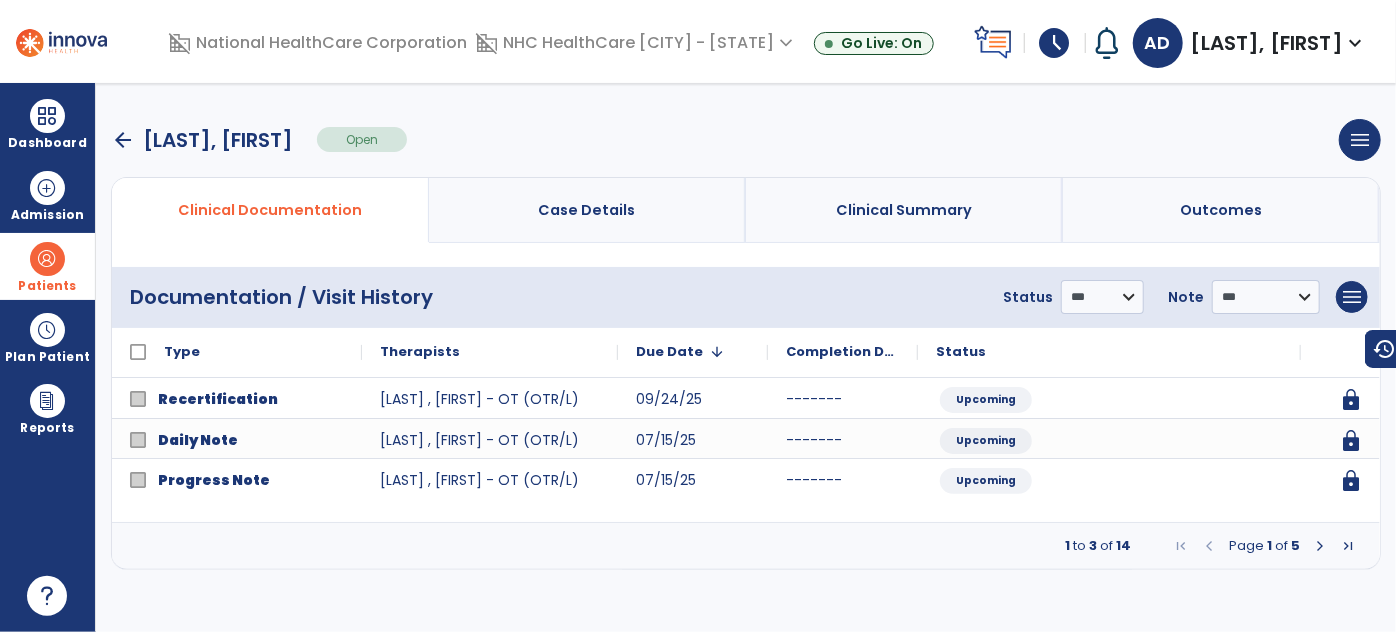 click at bounding box center [1320, 546] 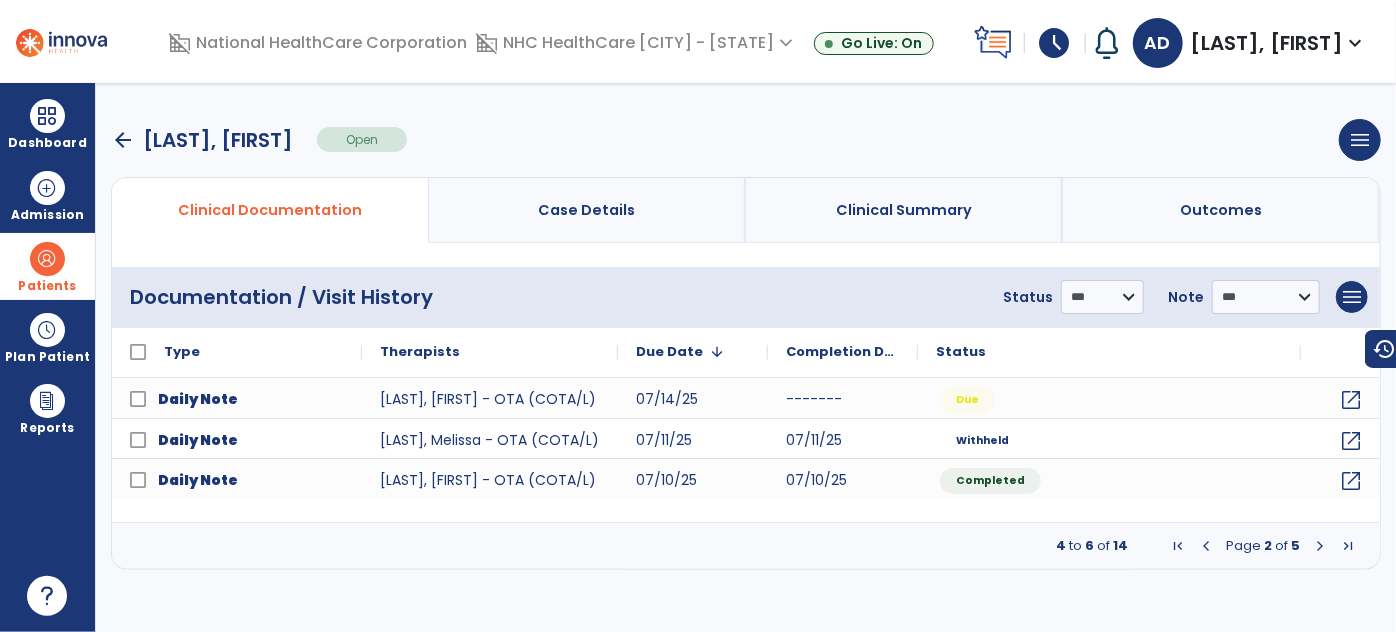 click at bounding box center (1320, 546) 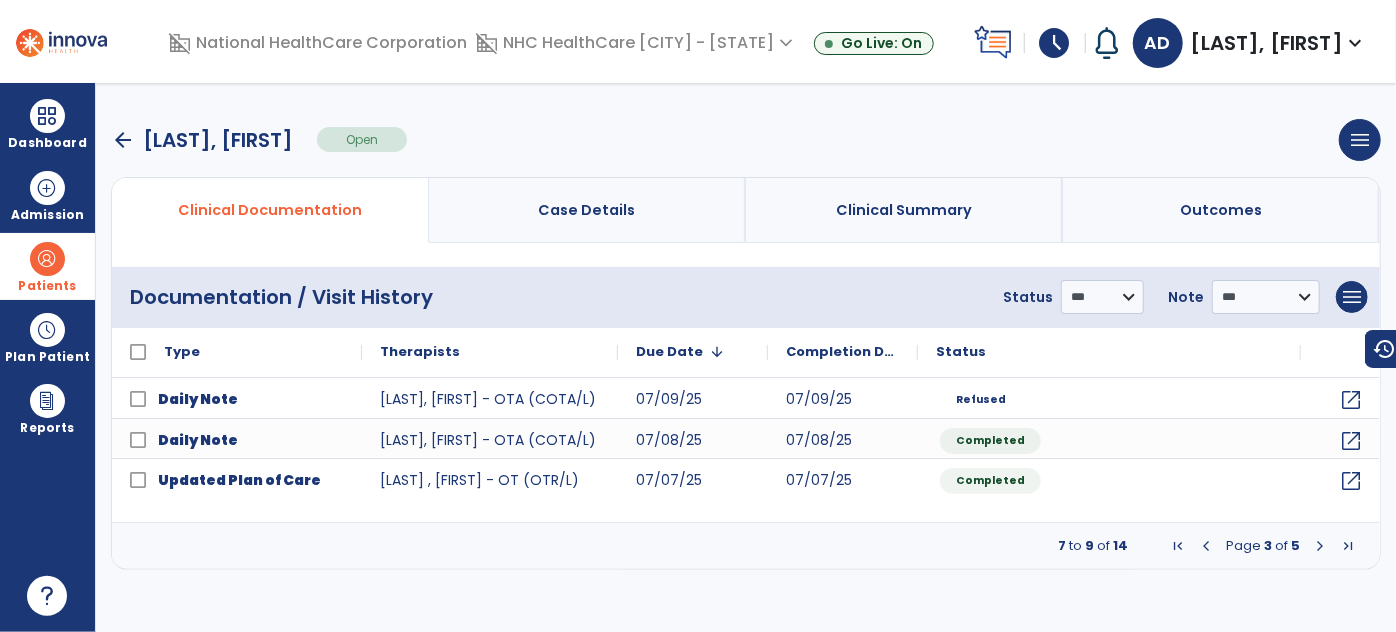 click at bounding box center (1320, 546) 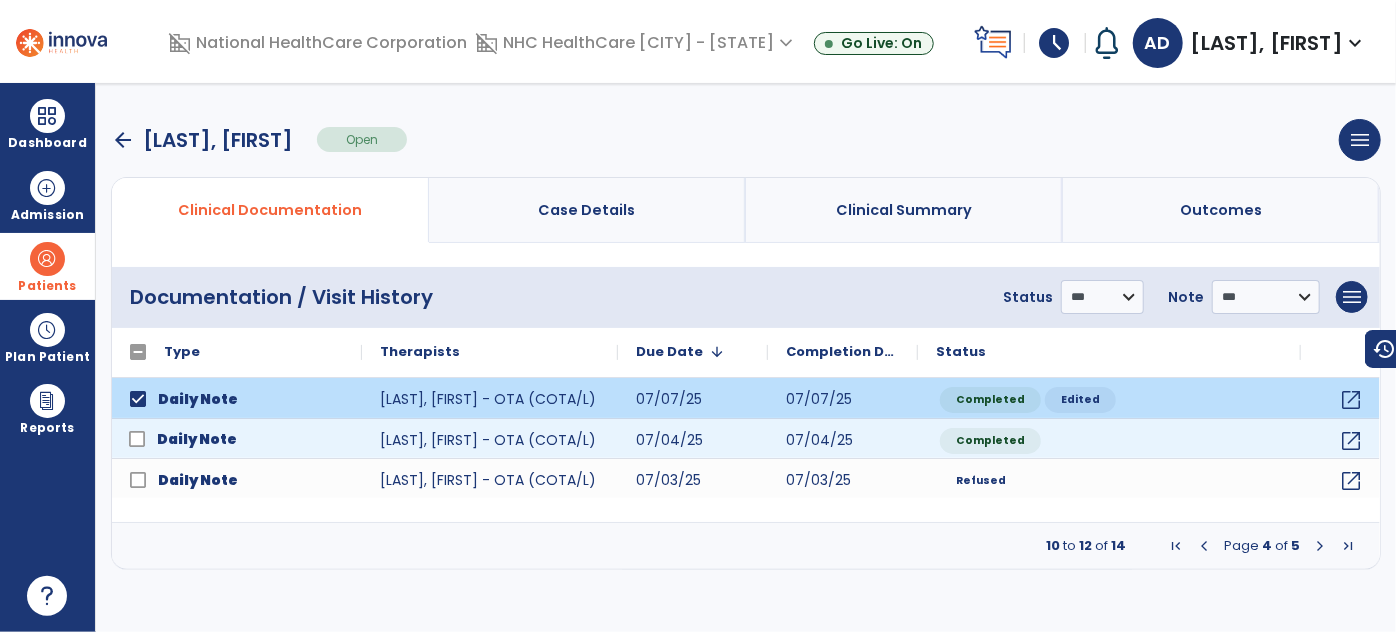 drag, startPoint x: 158, startPoint y: 402, endPoint x: 290, endPoint y: 450, distance: 140.4564 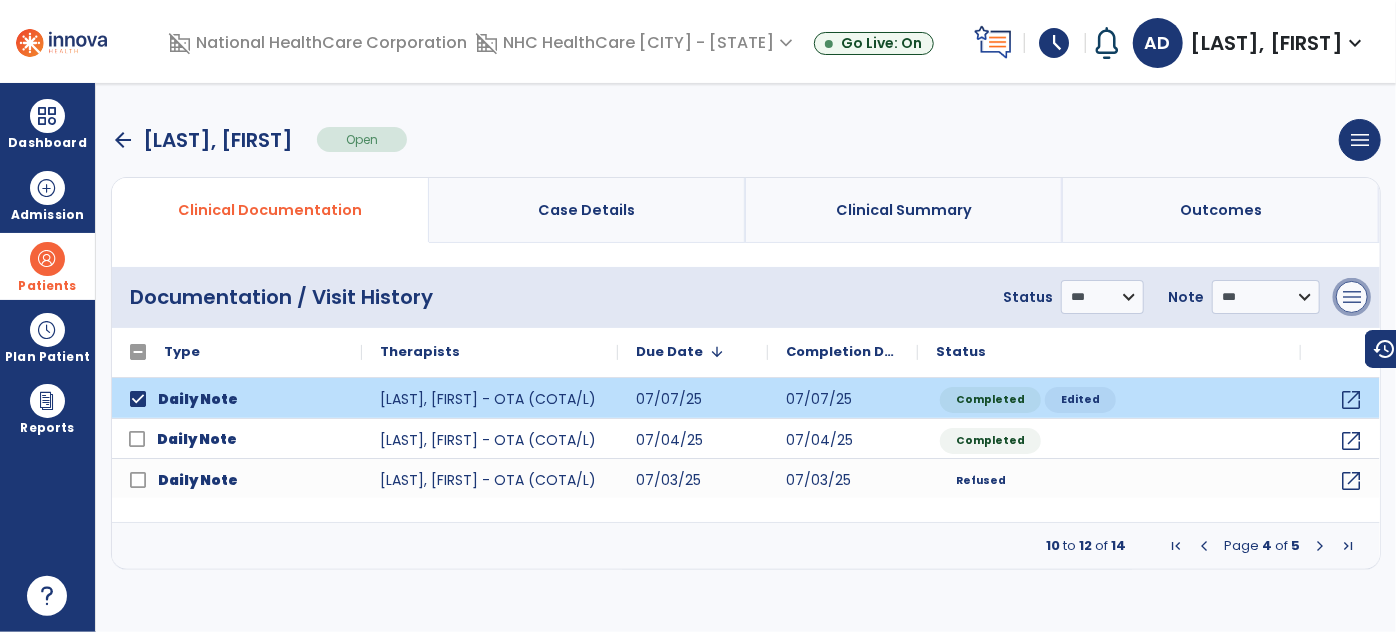 click on "menu" at bounding box center [1352, 297] 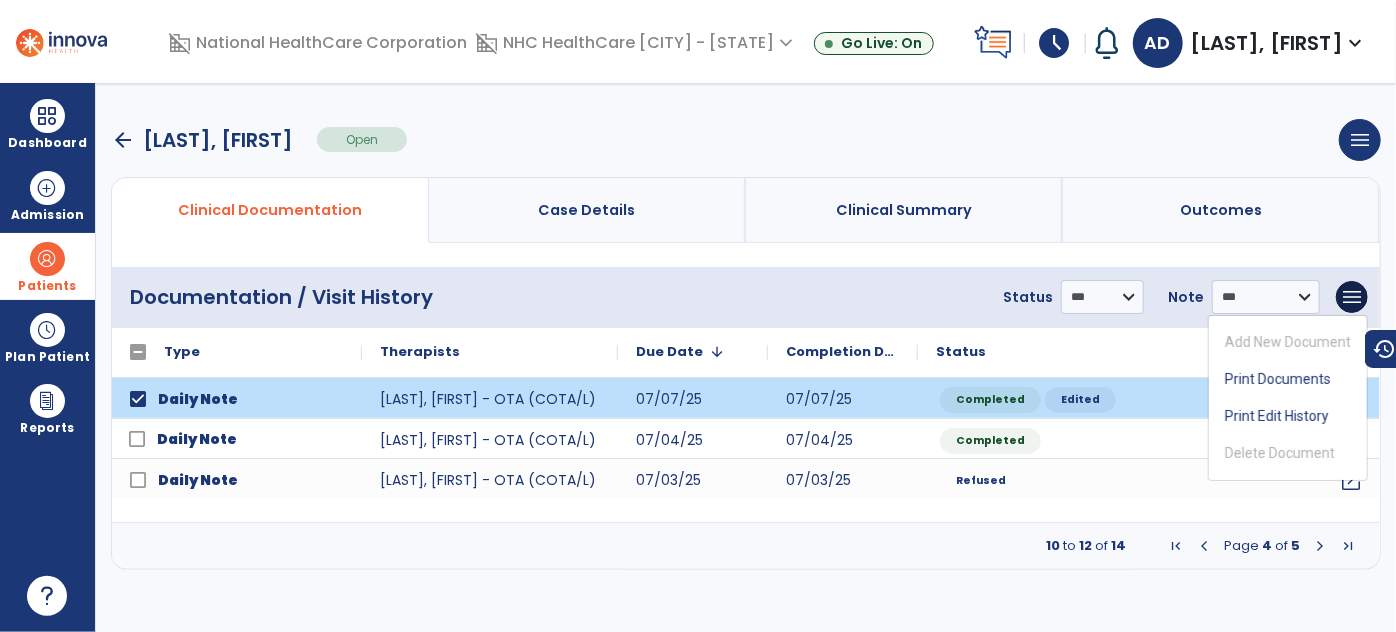 click on "**********" 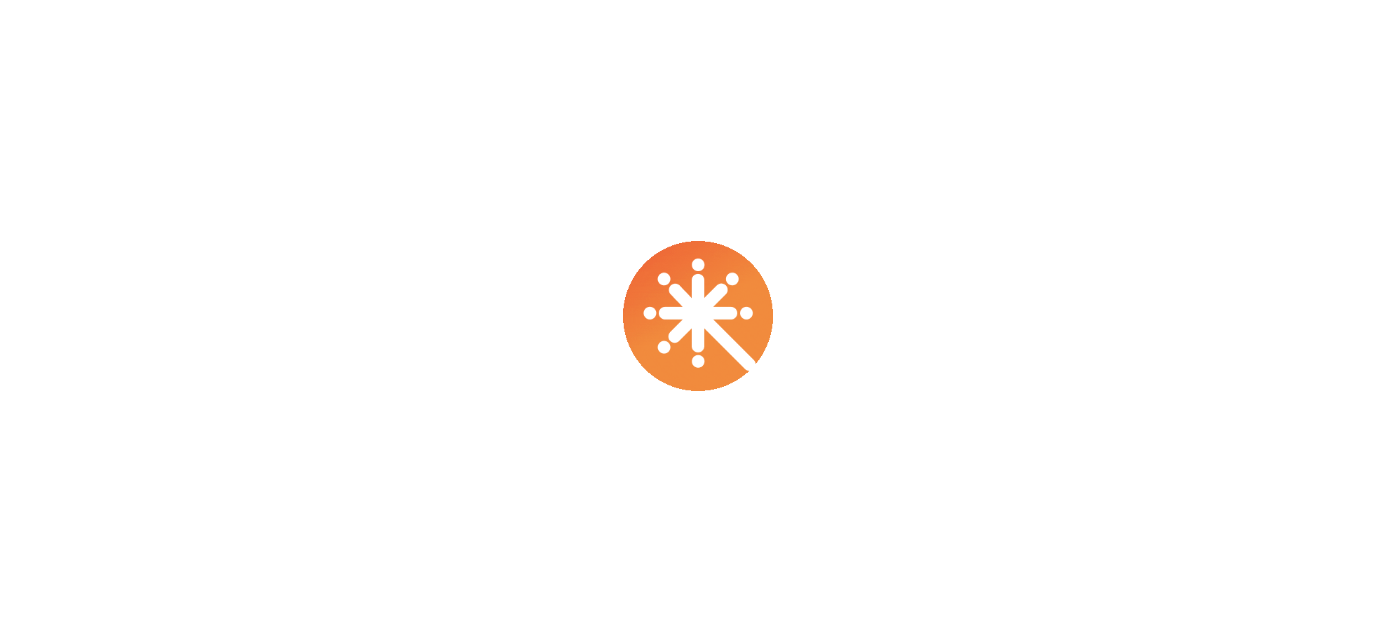 scroll, scrollTop: 0, scrollLeft: 0, axis: both 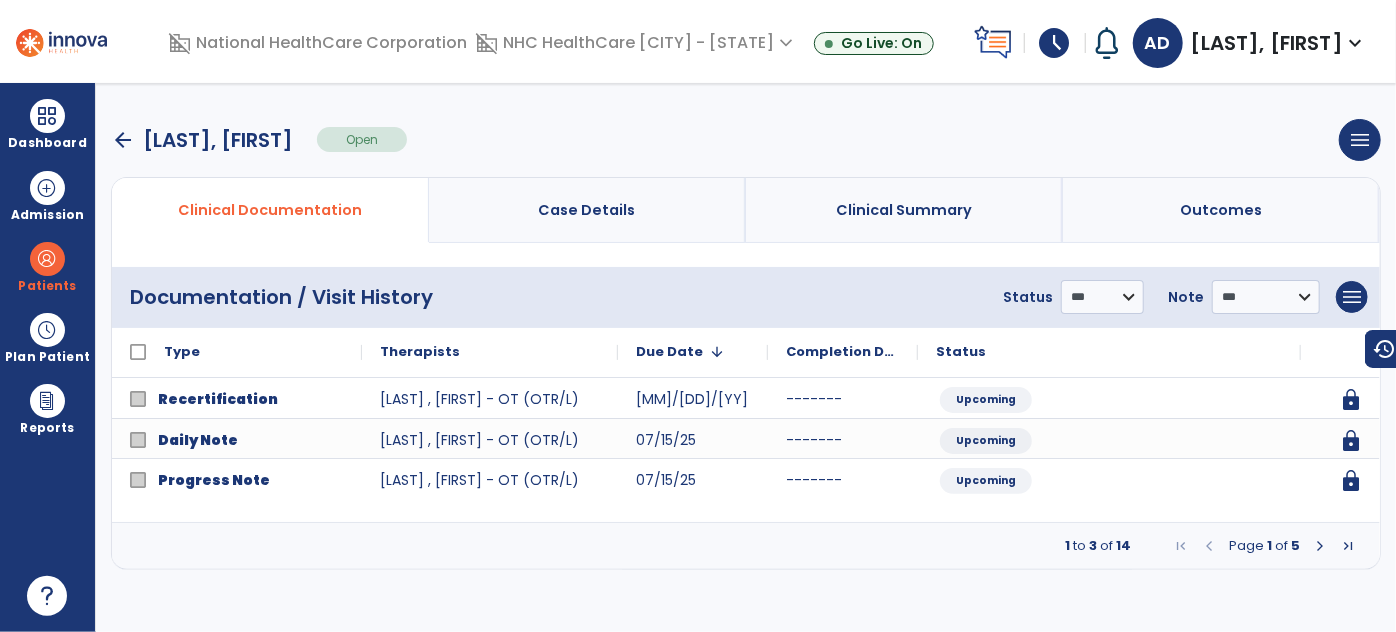 click at bounding box center [1320, 546] 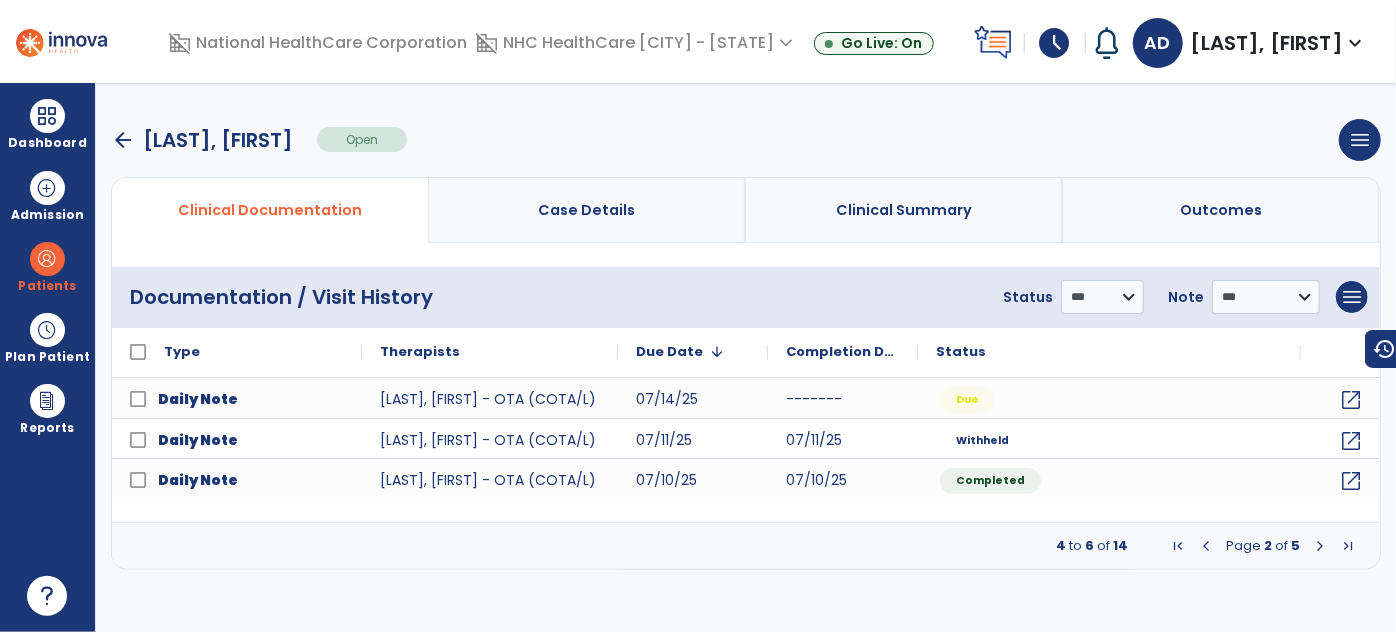 click at bounding box center [1320, 546] 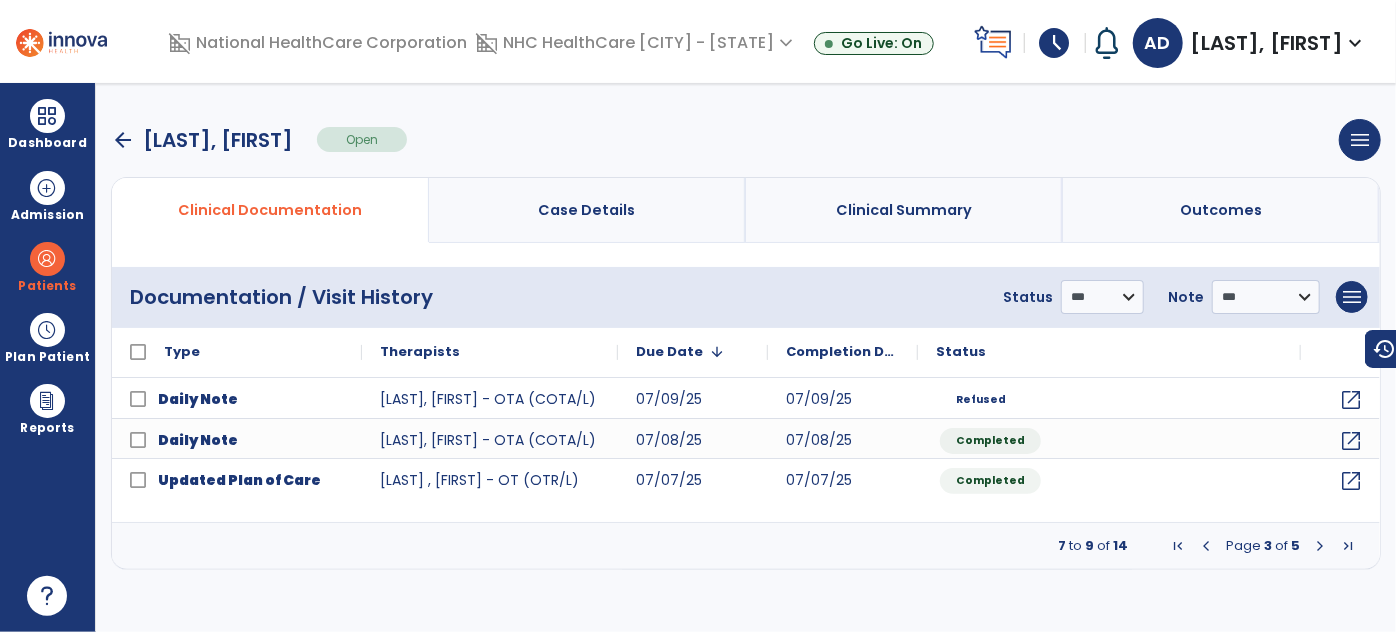 click at bounding box center (1320, 546) 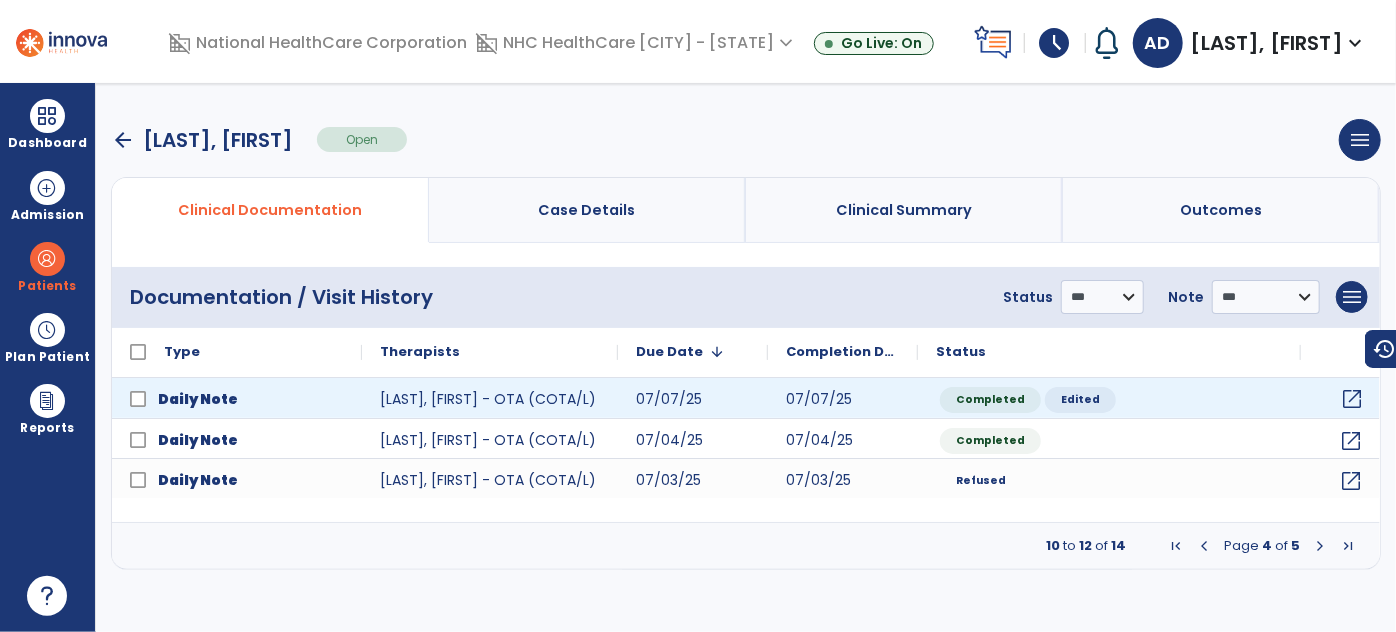 click on "open_in_new" 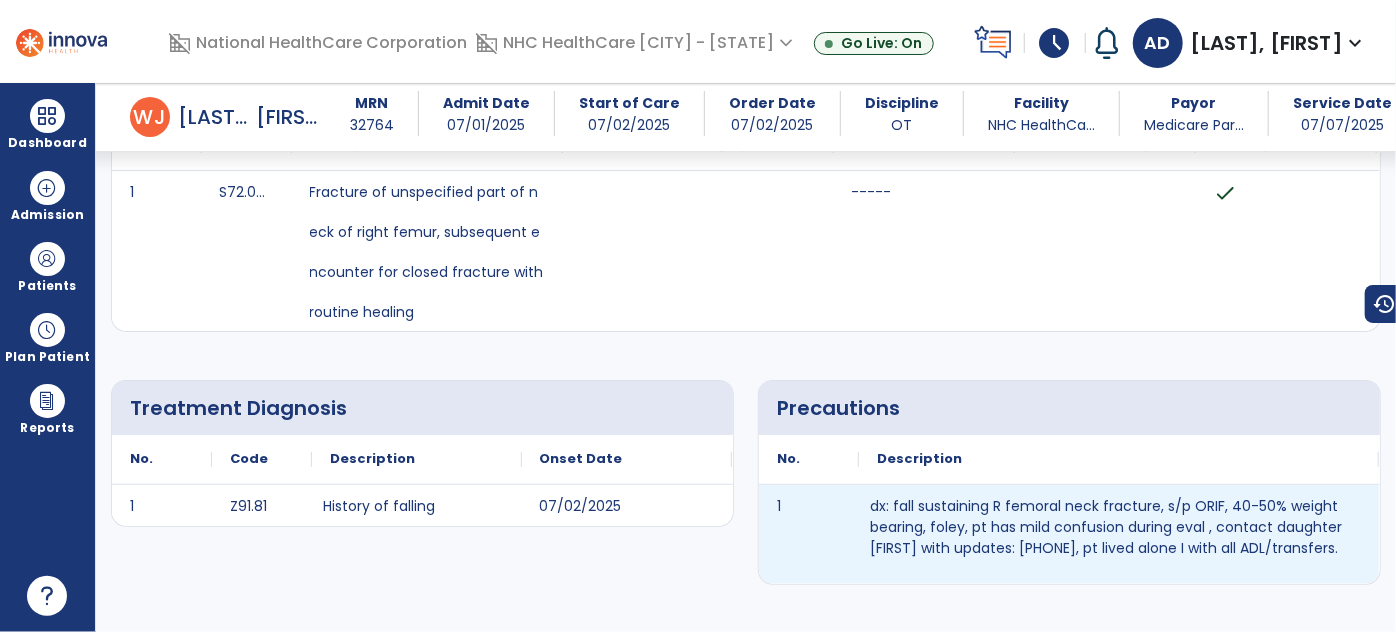 scroll, scrollTop: 0, scrollLeft: 0, axis: both 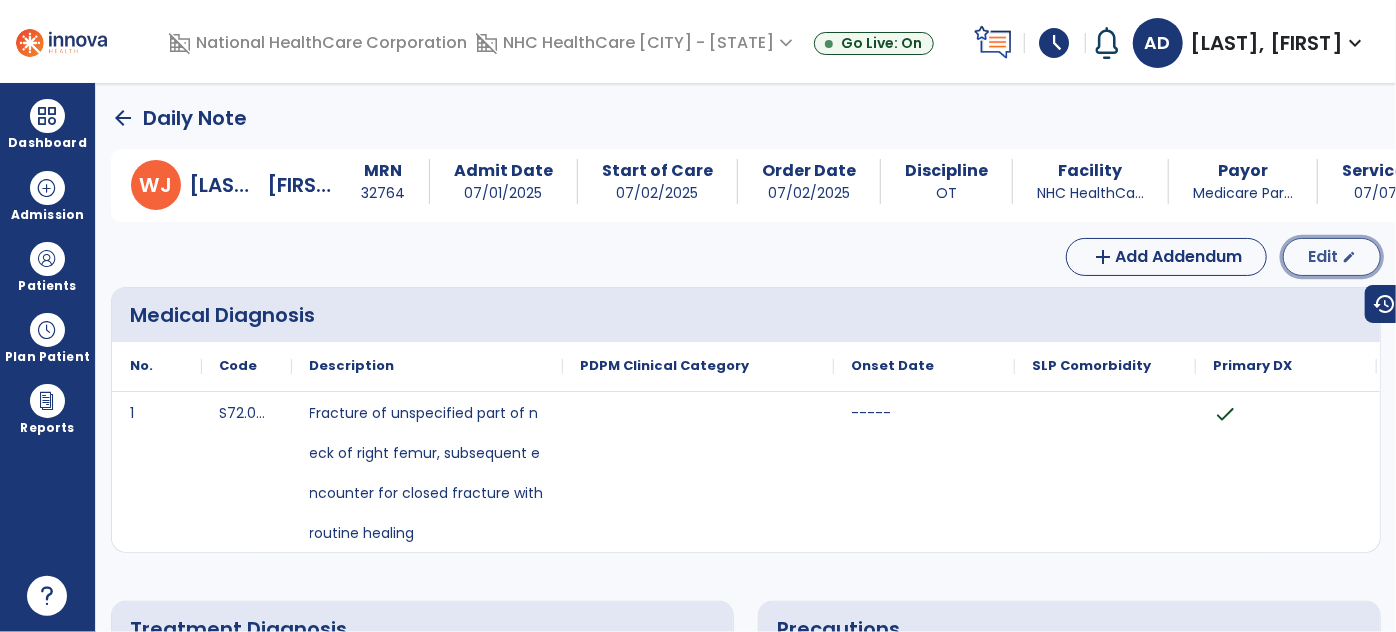 click on "Edit" 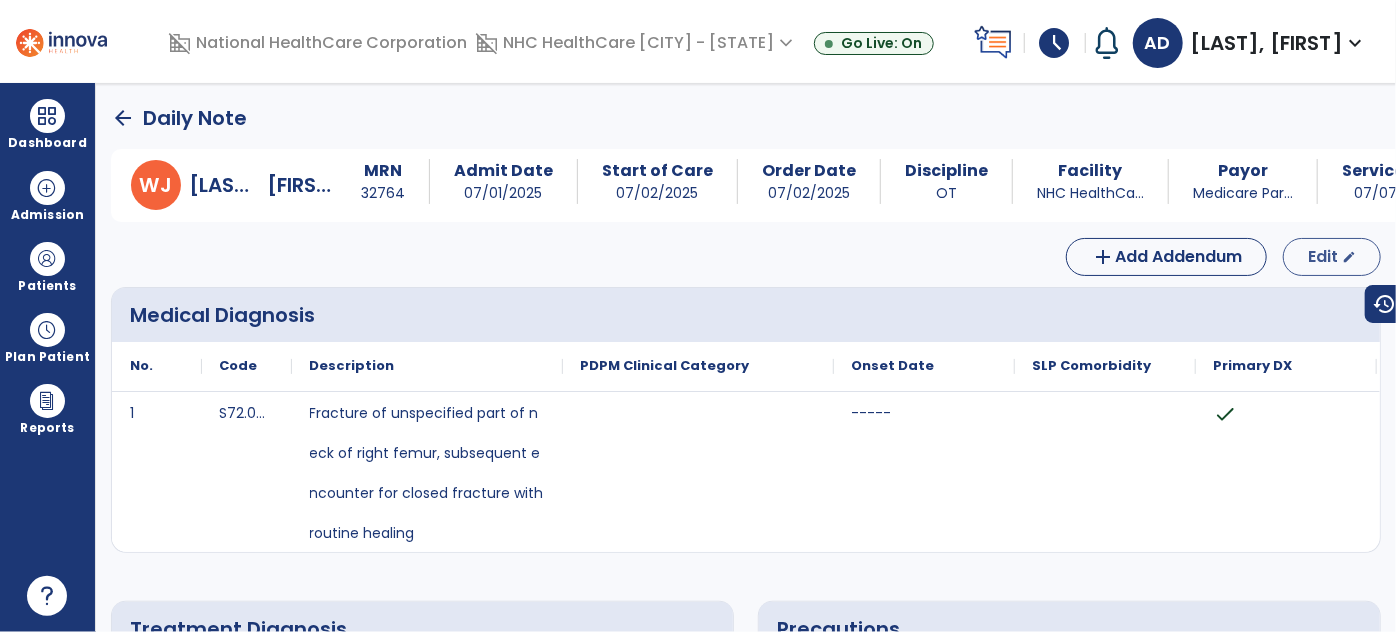 select on "*" 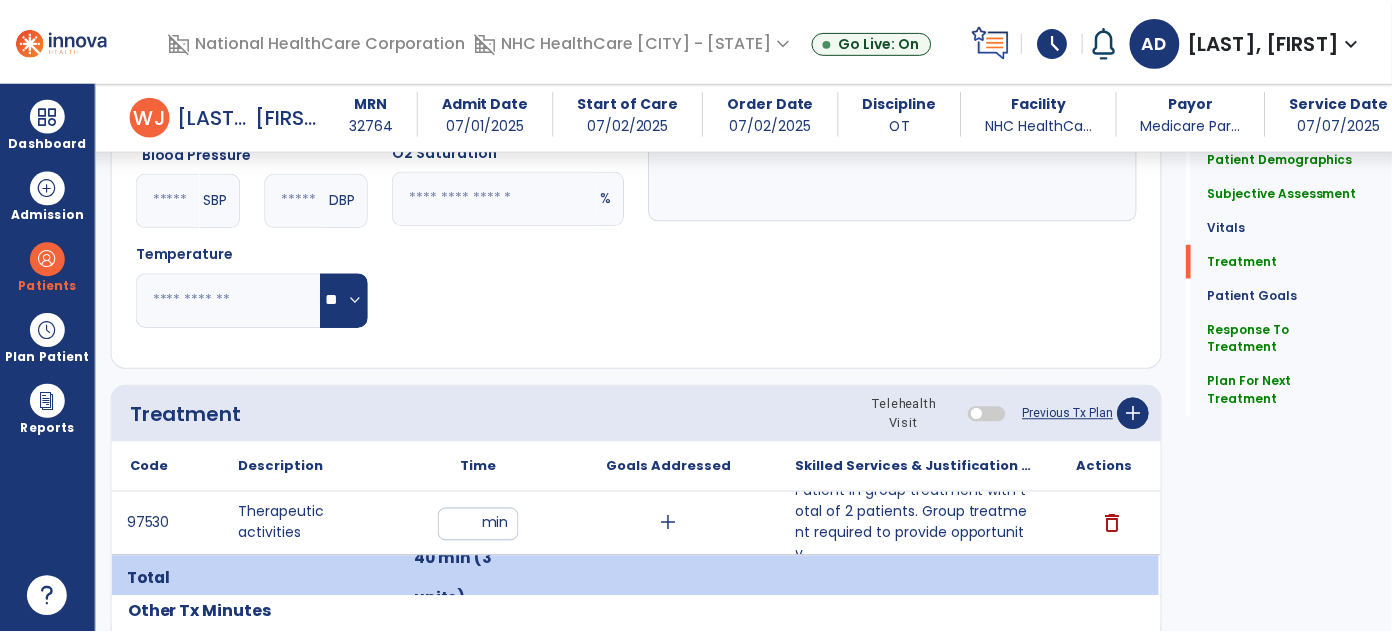 scroll, scrollTop: 1000, scrollLeft: 0, axis: vertical 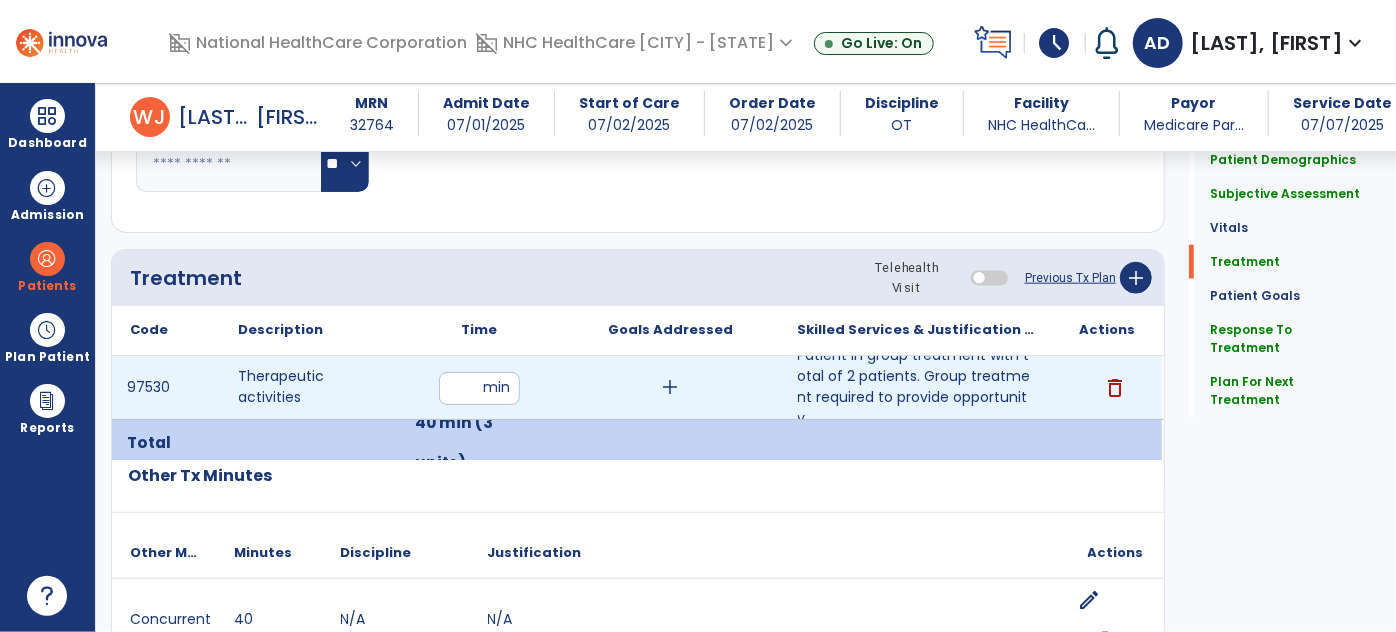 click on "delete" at bounding box center (1115, 388) 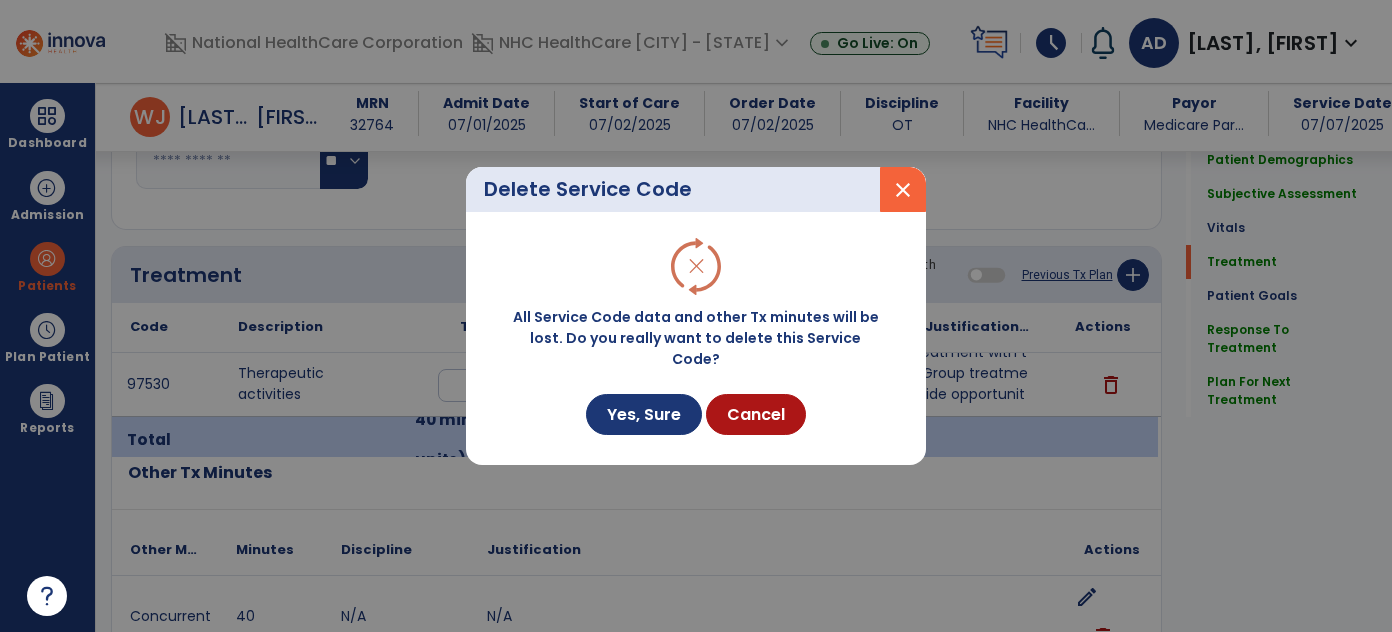 scroll, scrollTop: 1000, scrollLeft: 0, axis: vertical 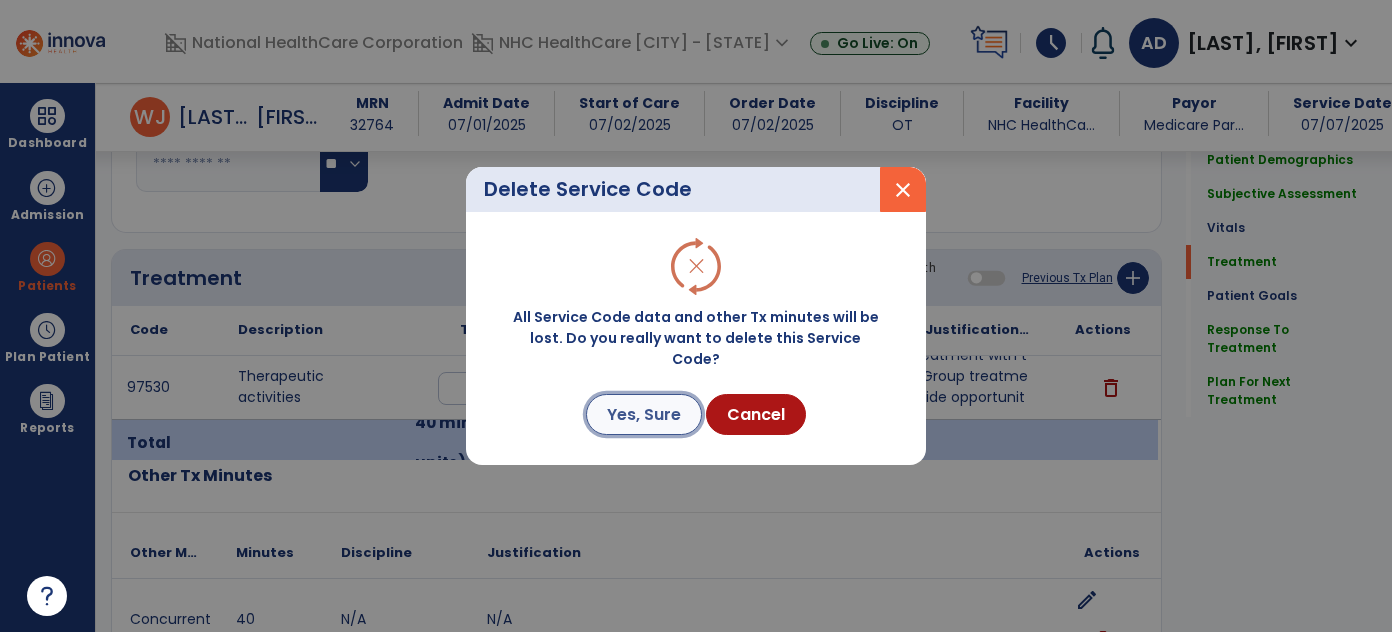 click on "Yes, Sure" at bounding box center (644, 414) 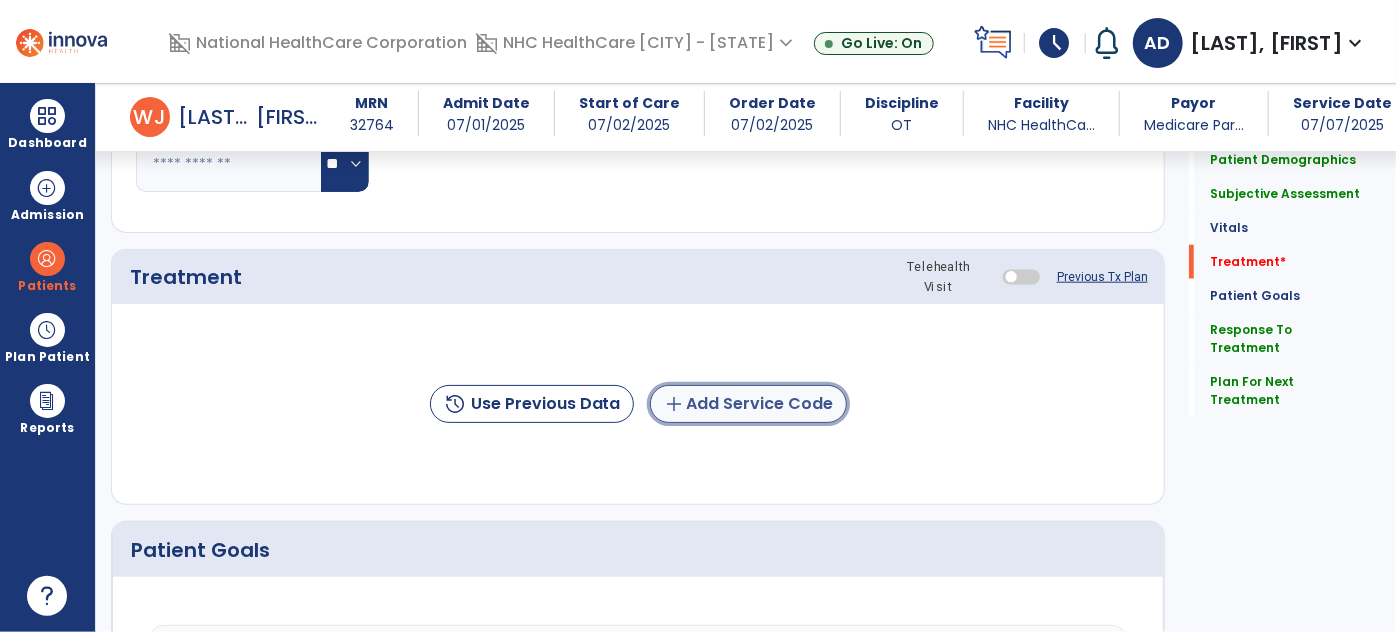 click on "add  Add Service Code" 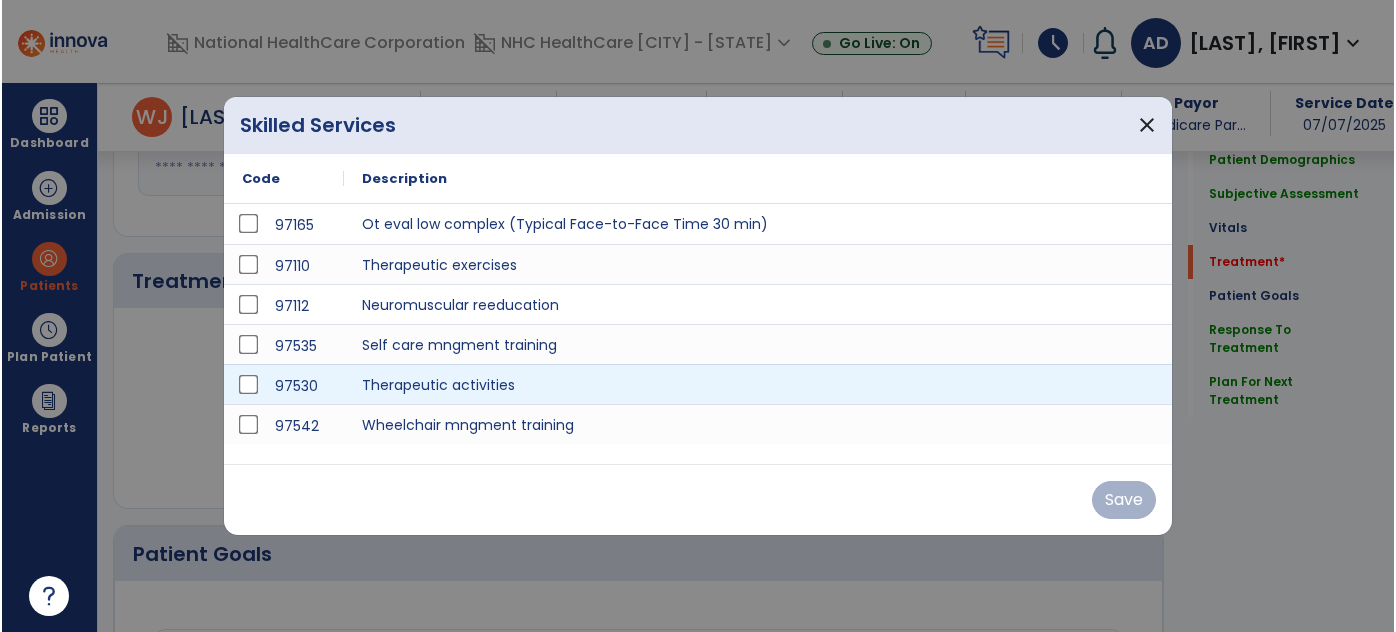 scroll, scrollTop: 1000, scrollLeft: 0, axis: vertical 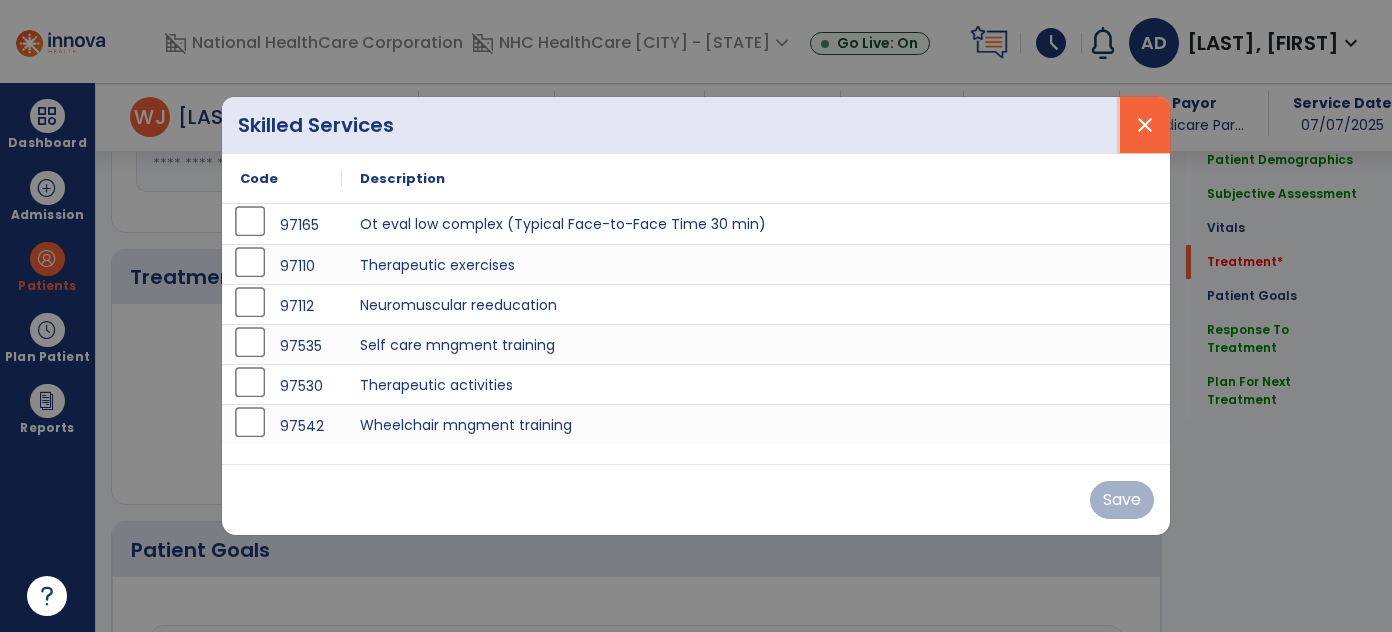 click on "close" at bounding box center [1145, 125] 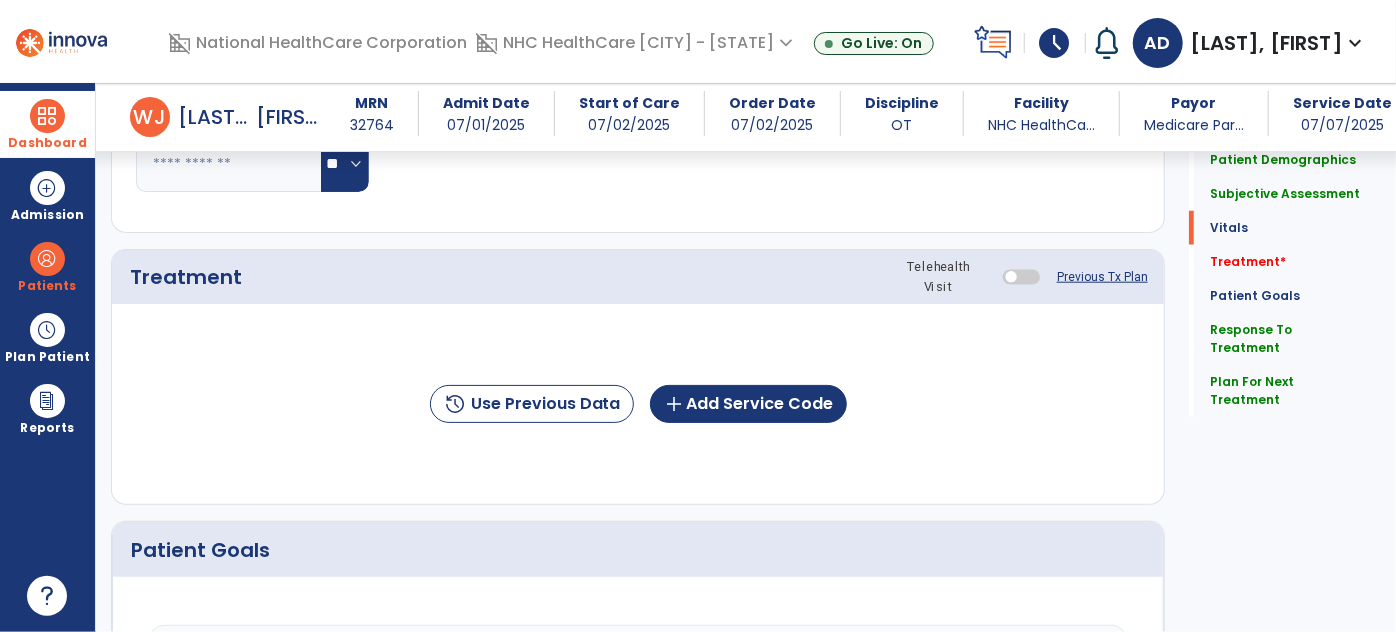 scroll, scrollTop: 727, scrollLeft: 0, axis: vertical 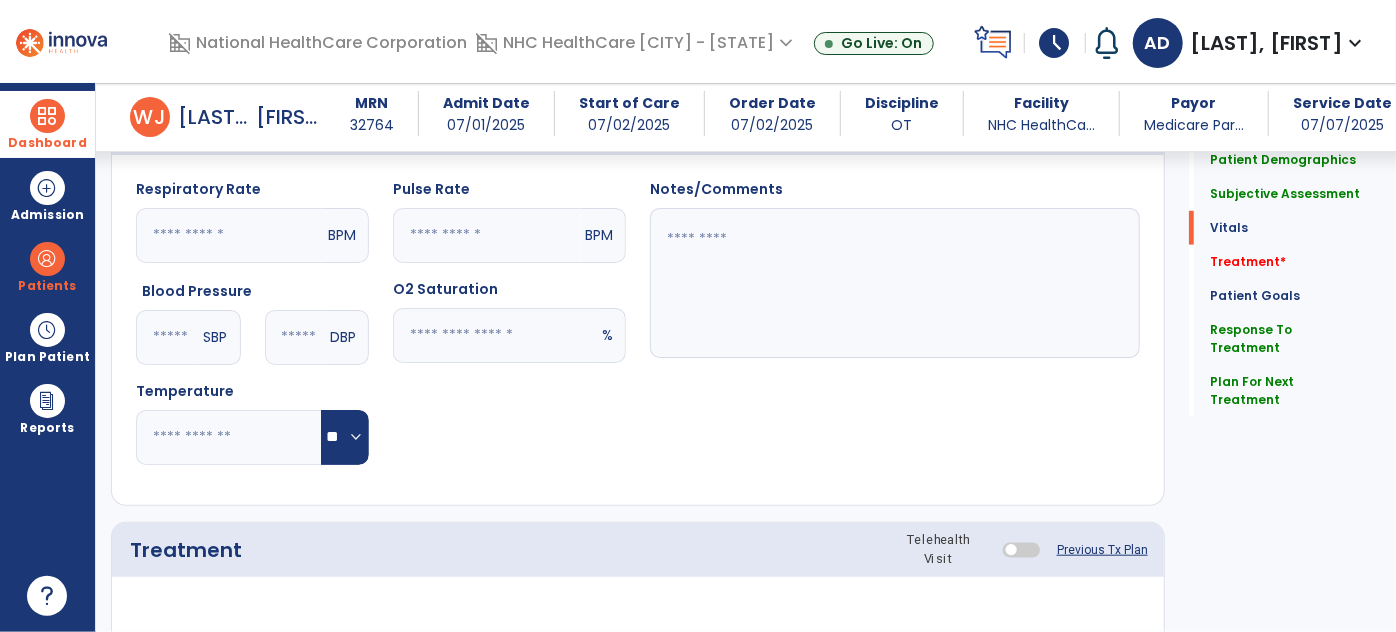 click on "Dashboard" at bounding box center [47, 124] 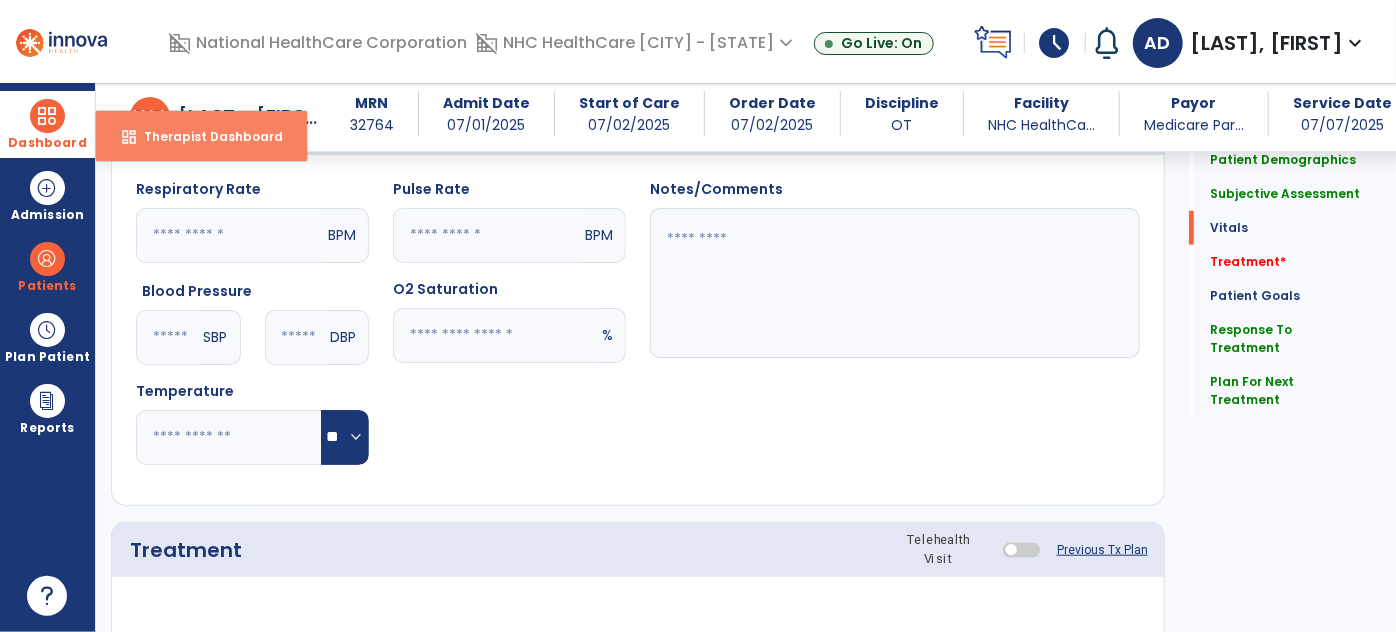 click on "Therapist Dashboard" at bounding box center (205, 136) 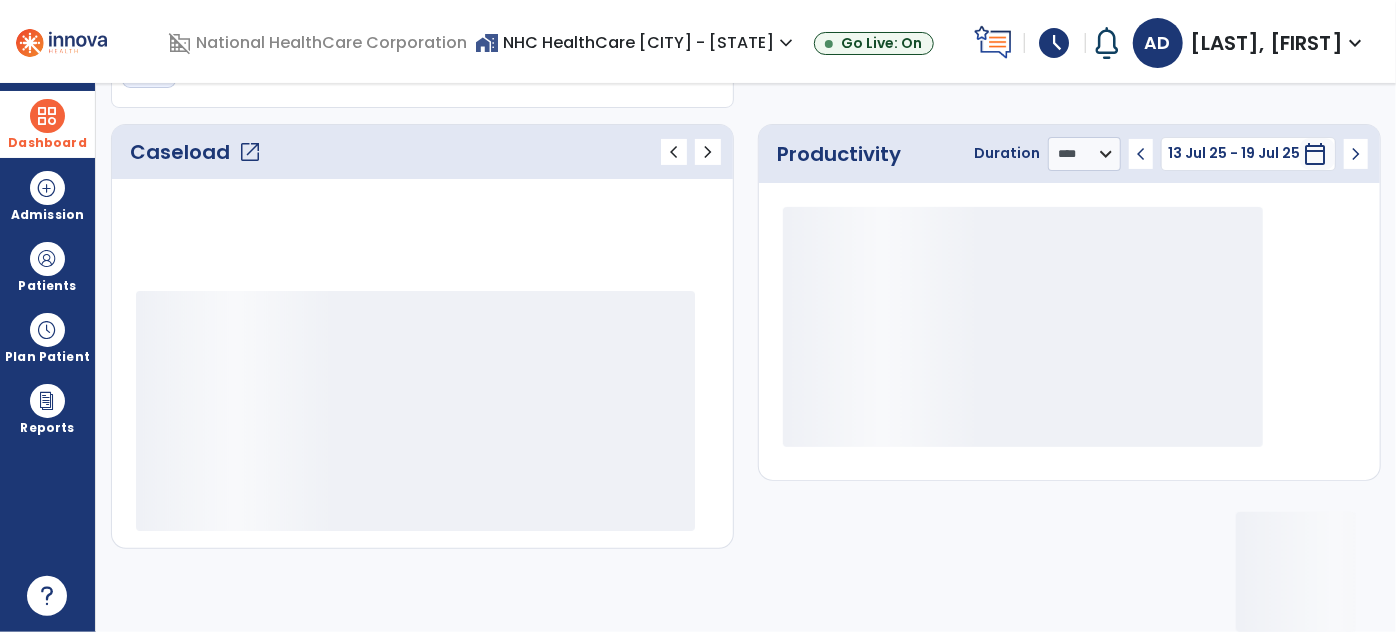 scroll, scrollTop: 240, scrollLeft: 0, axis: vertical 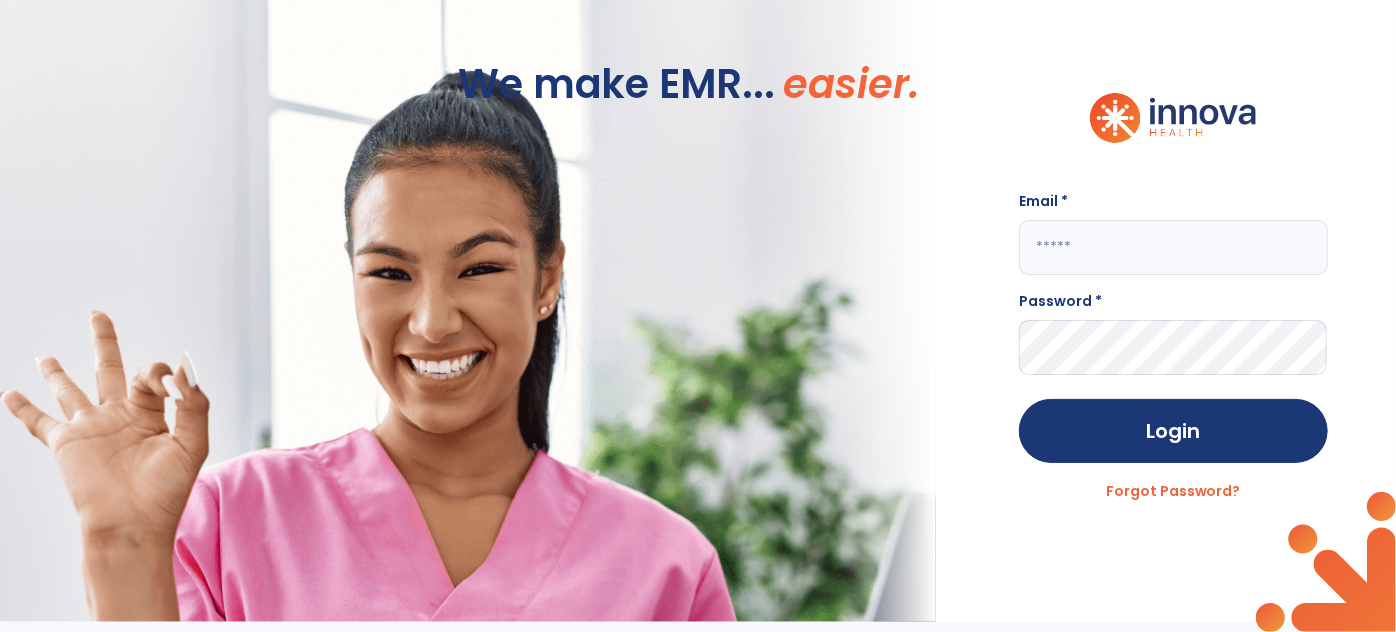 type on "**********" 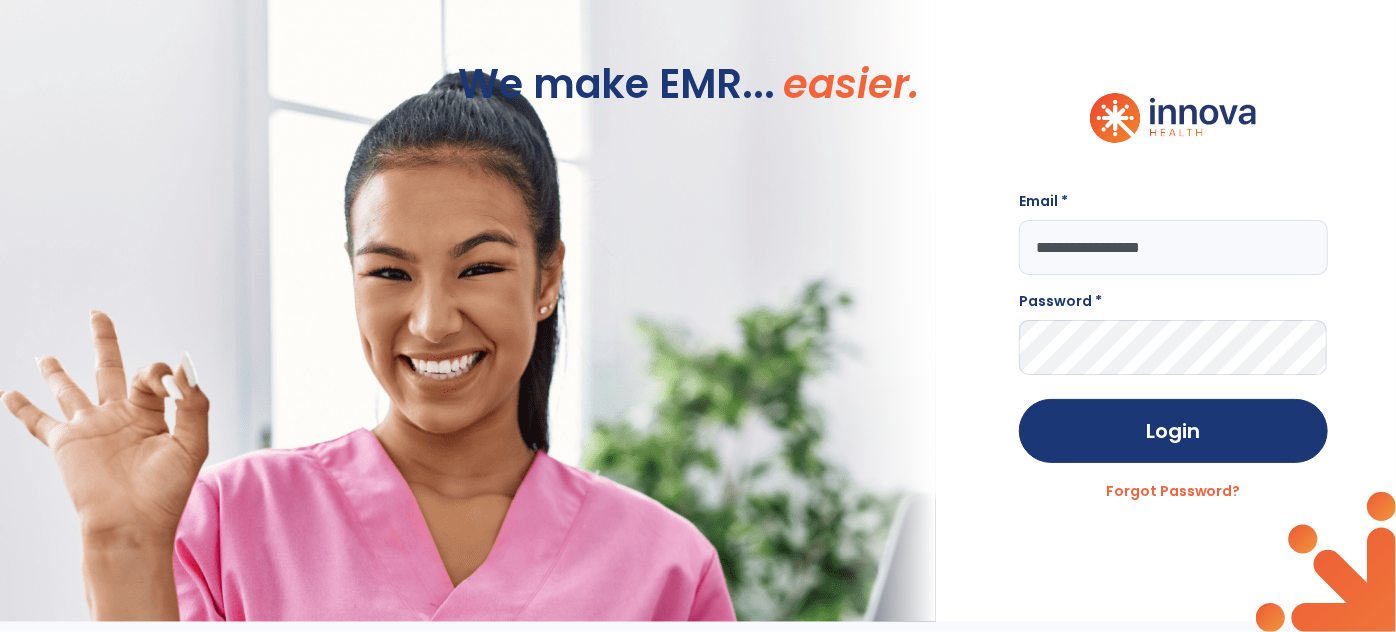 scroll, scrollTop: 0, scrollLeft: 0, axis: both 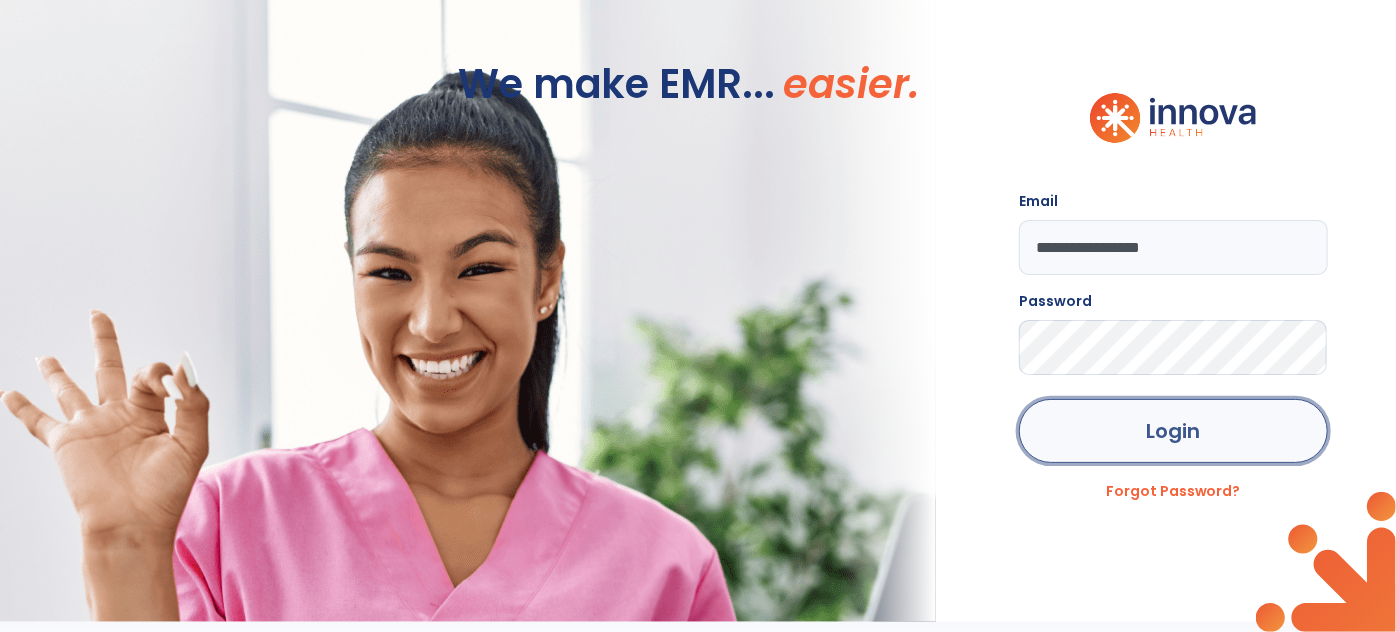 click on "Login" 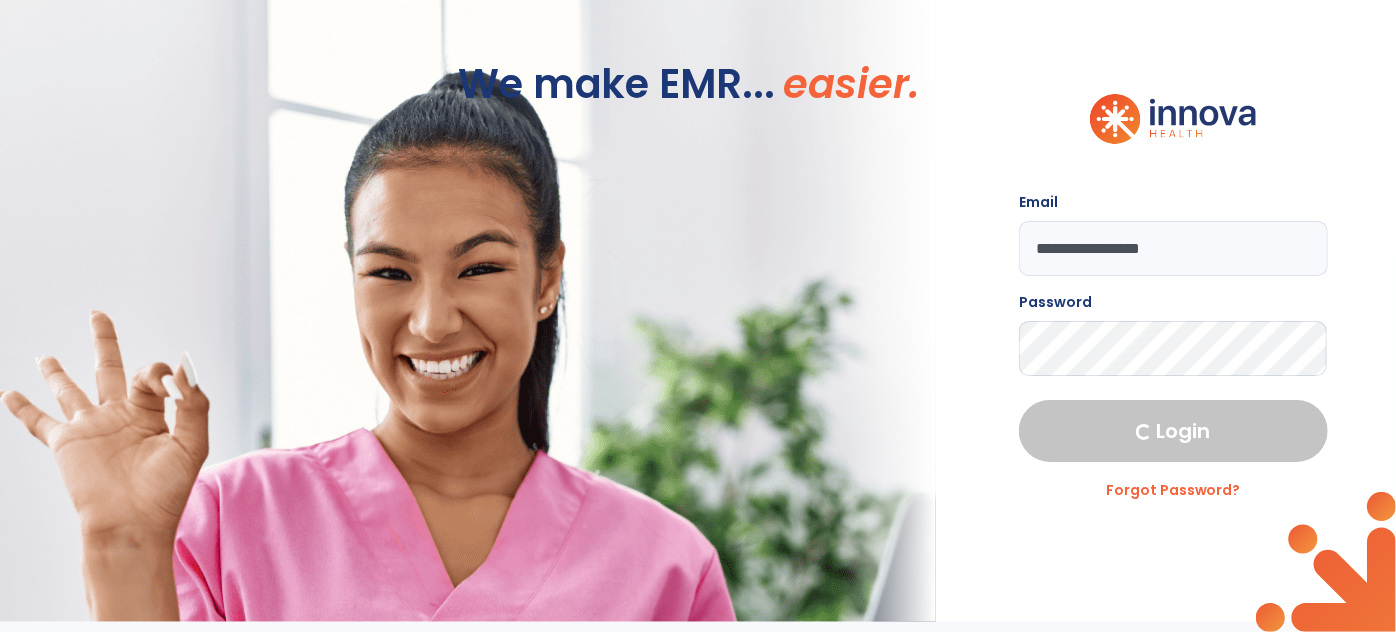 select on "****" 